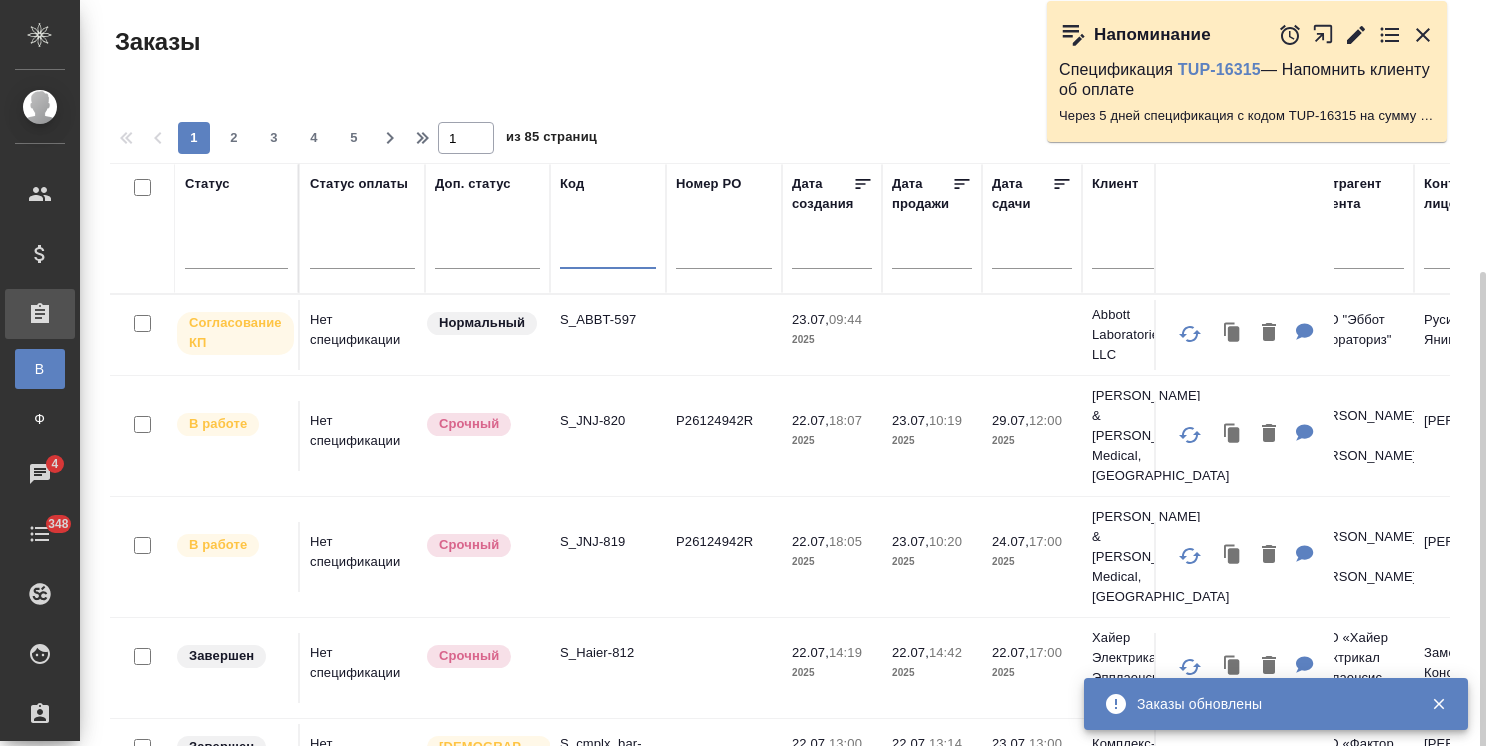 scroll, scrollTop: 0, scrollLeft: 0, axis: both 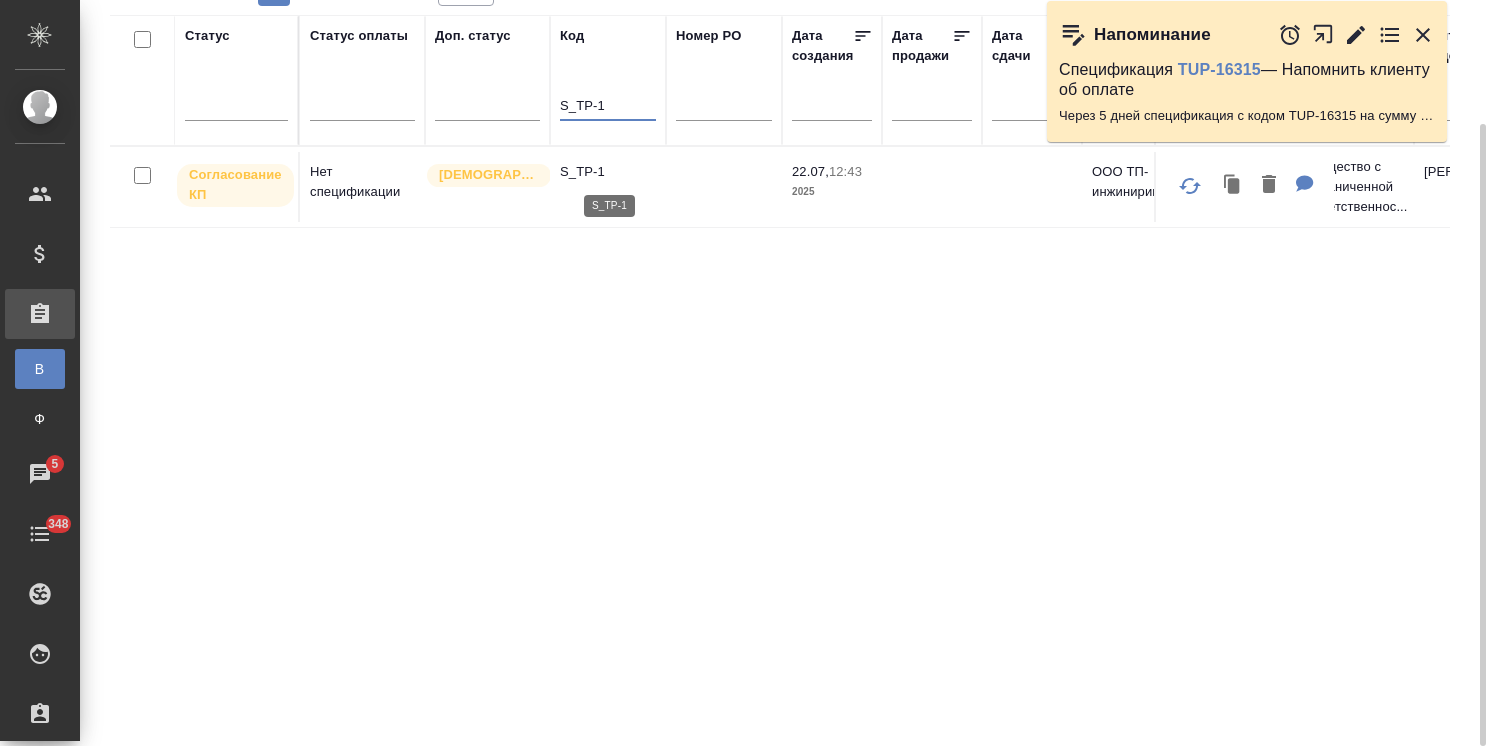 type on "S_TP-1" 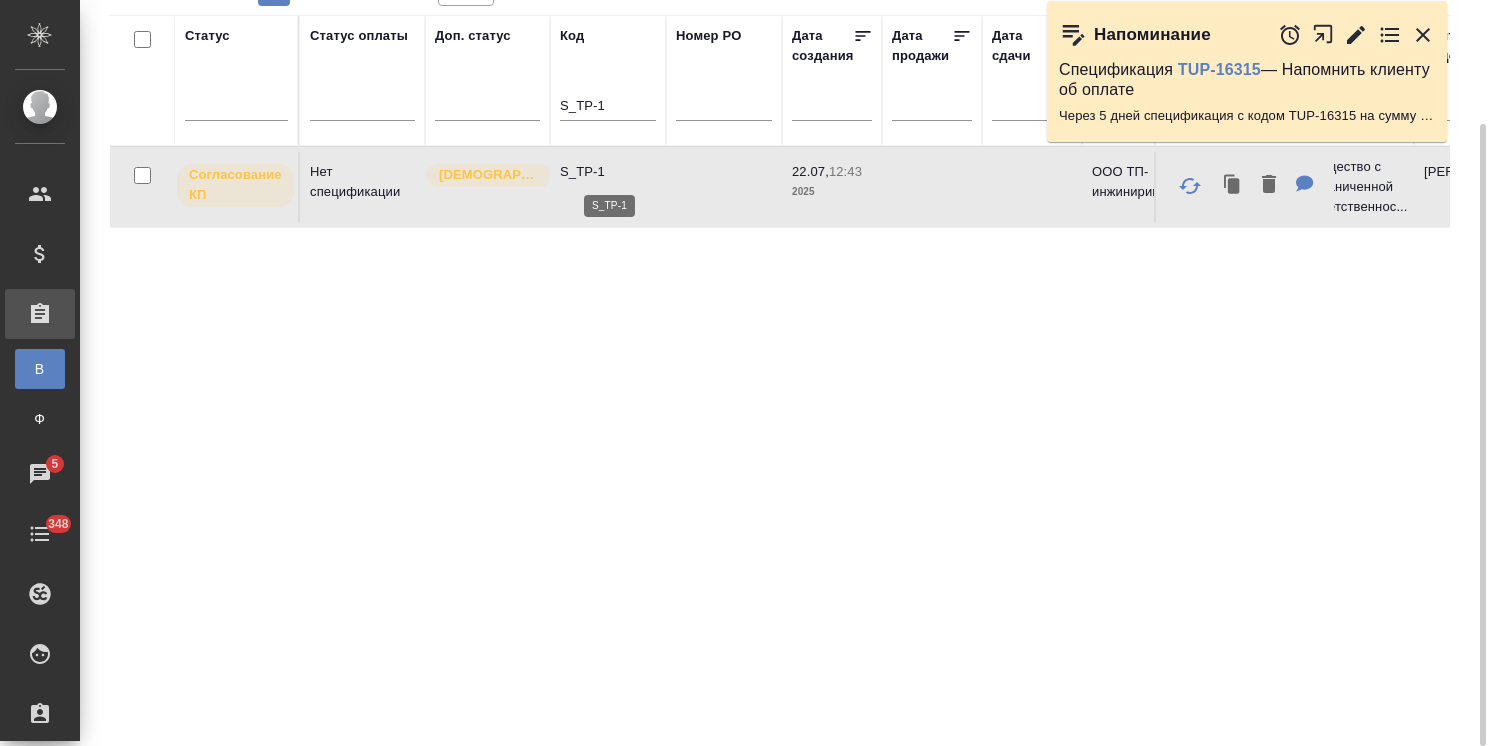 click on "S_TP-1" at bounding box center (608, 172) 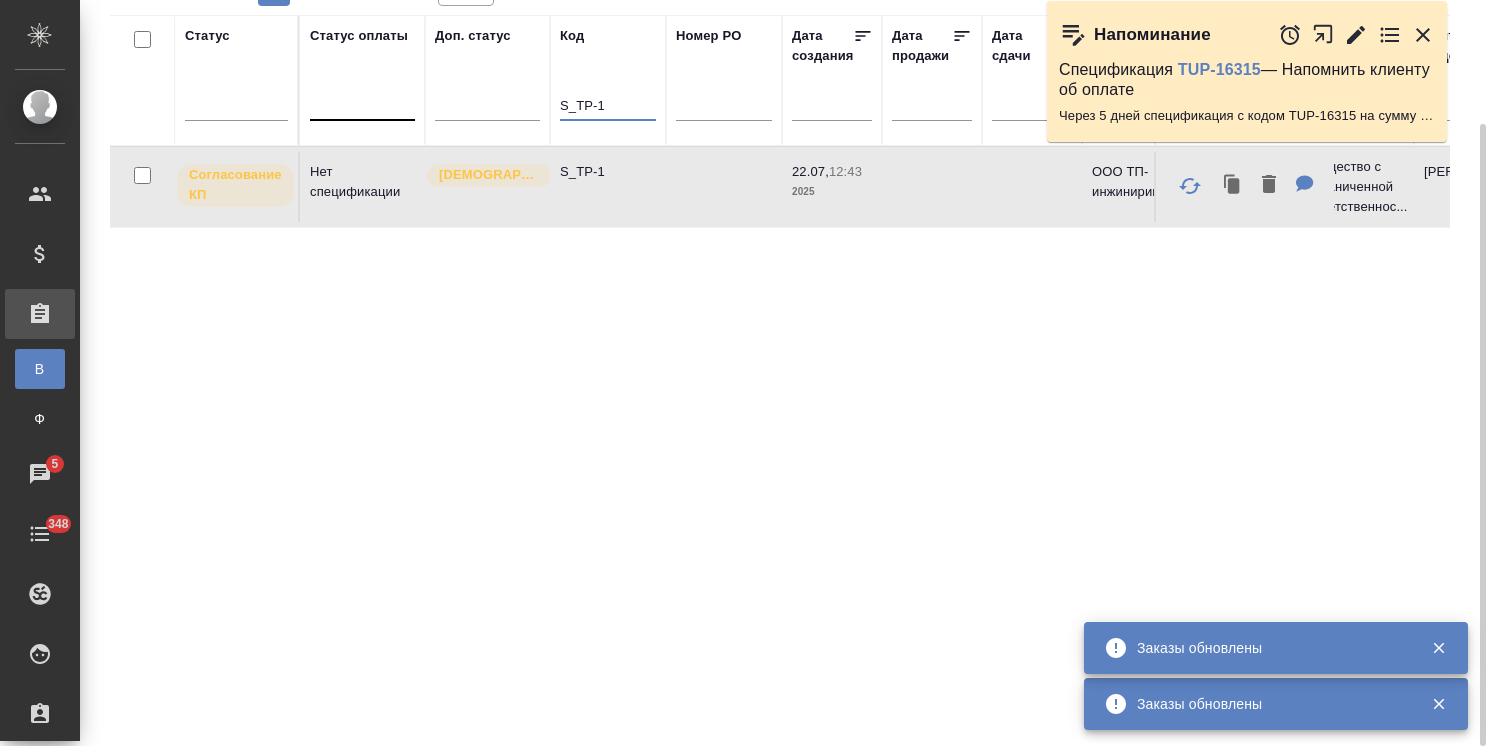 drag, startPoint x: 630, startPoint y: 106, endPoint x: 364, endPoint y: 118, distance: 266.27054 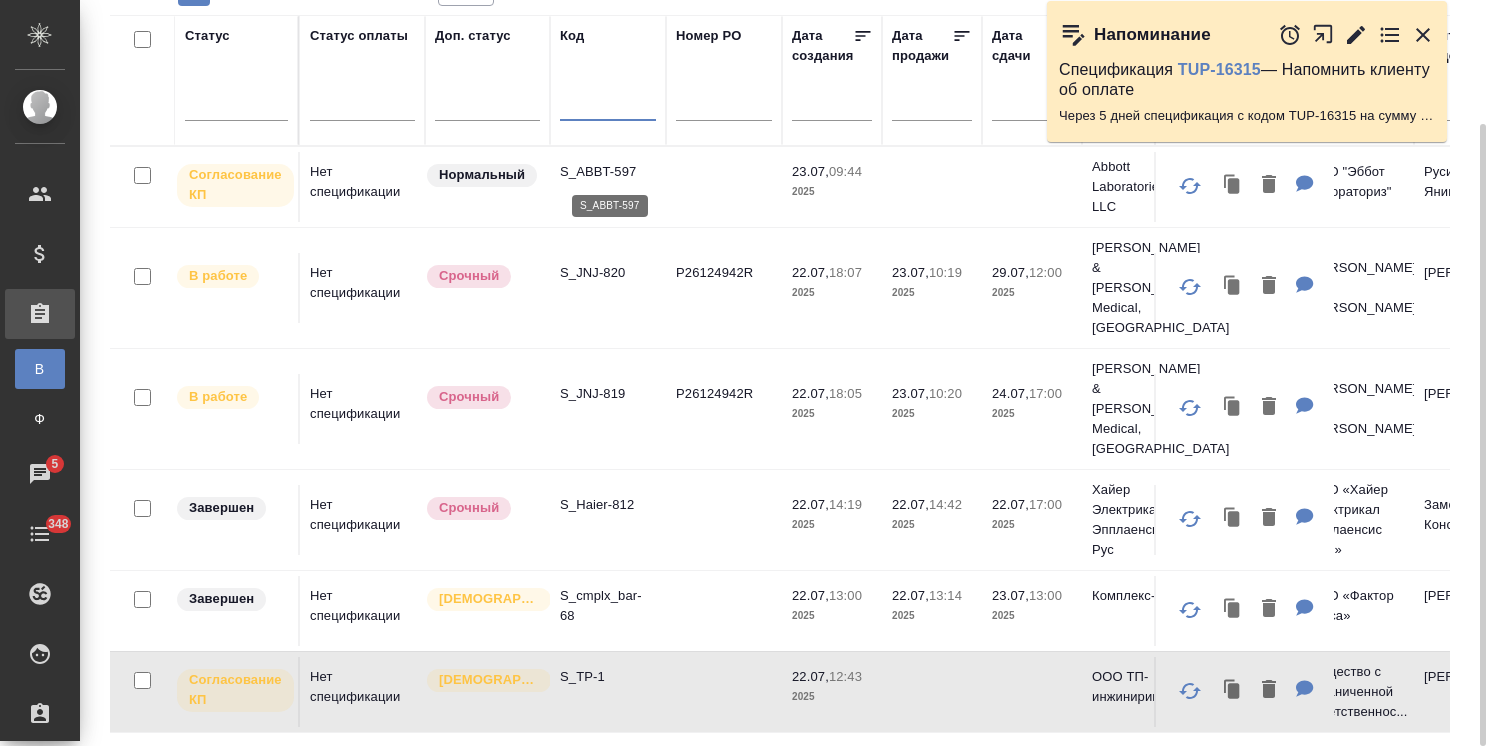 type 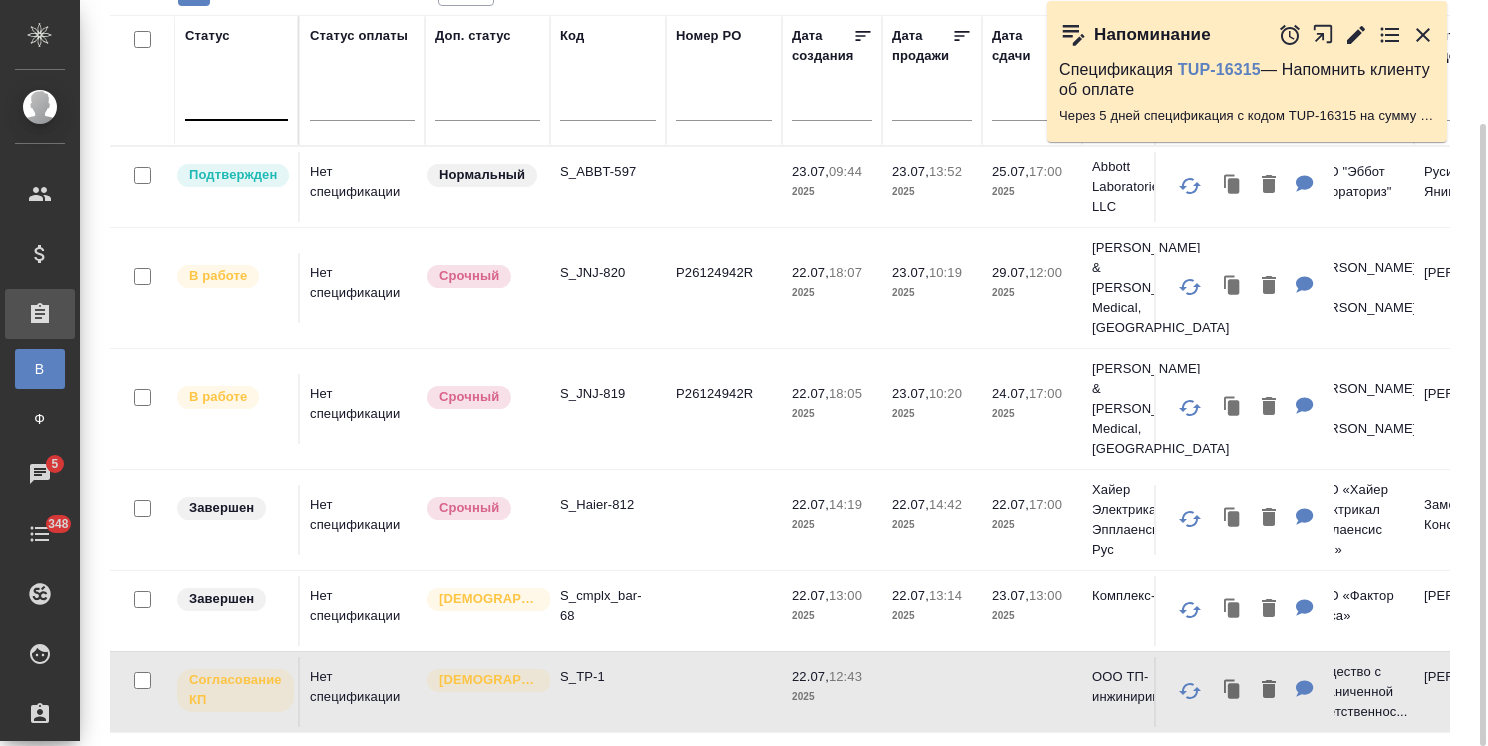 click at bounding box center [236, 100] 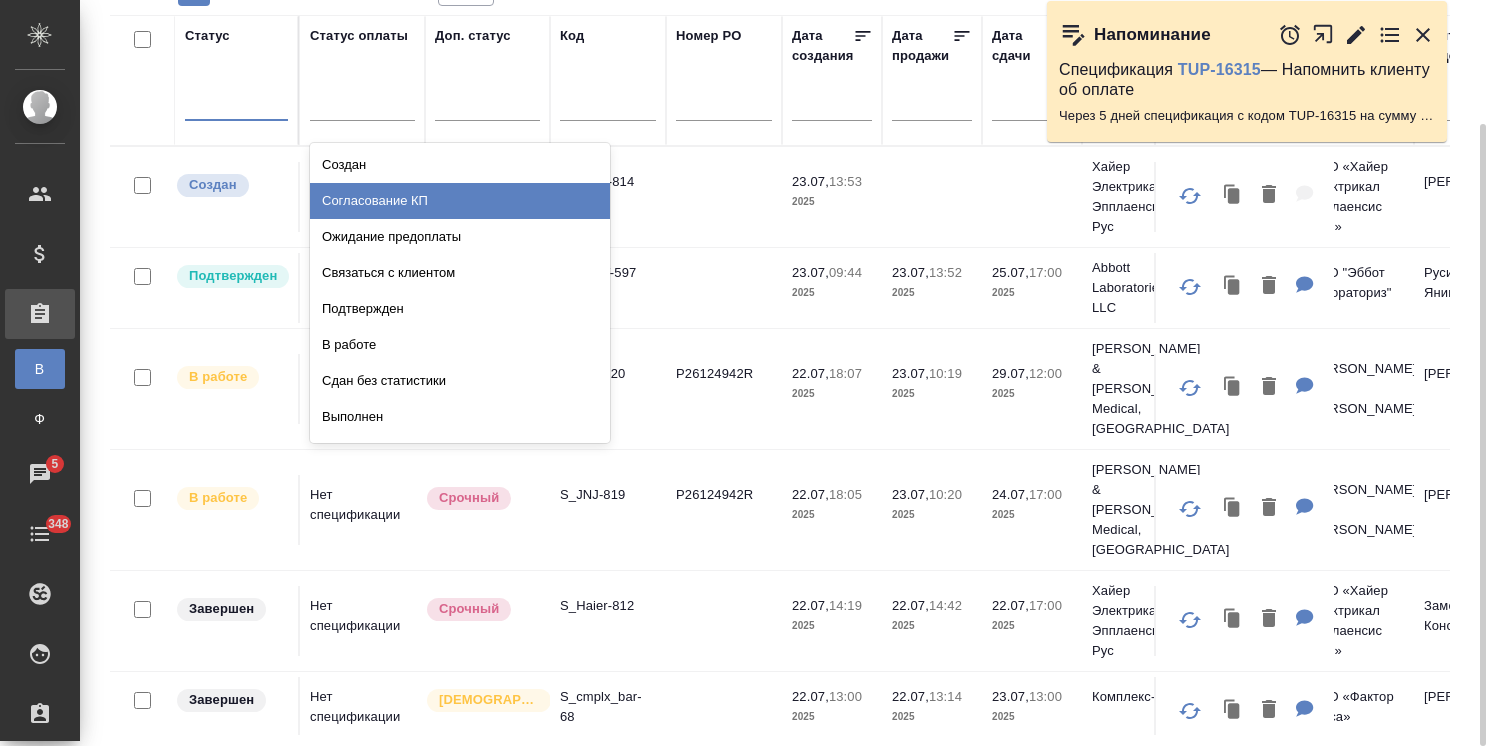 click on "Согласование КП" at bounding box center [460, 201] 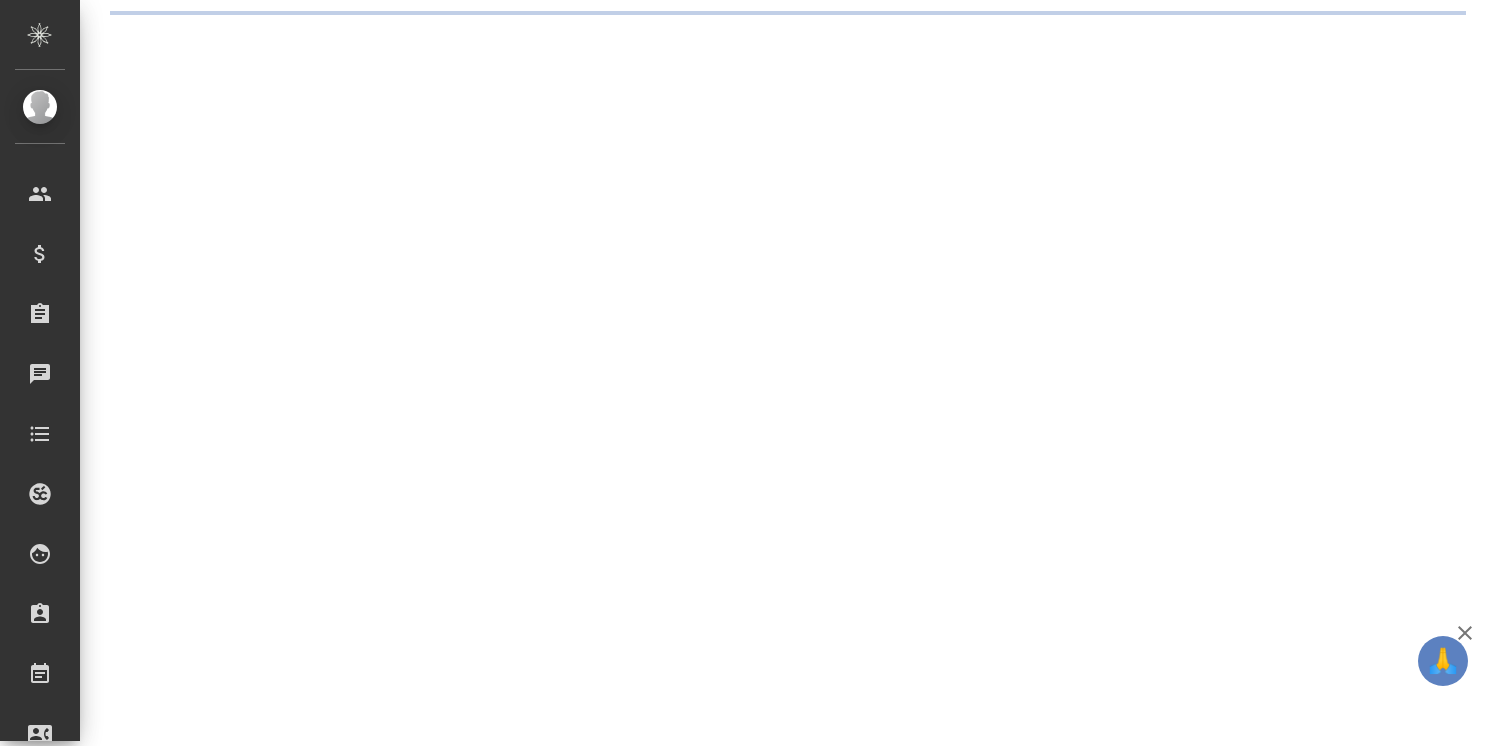 scroll, scrollTop: 0, scrollLeft: 0, axis: both 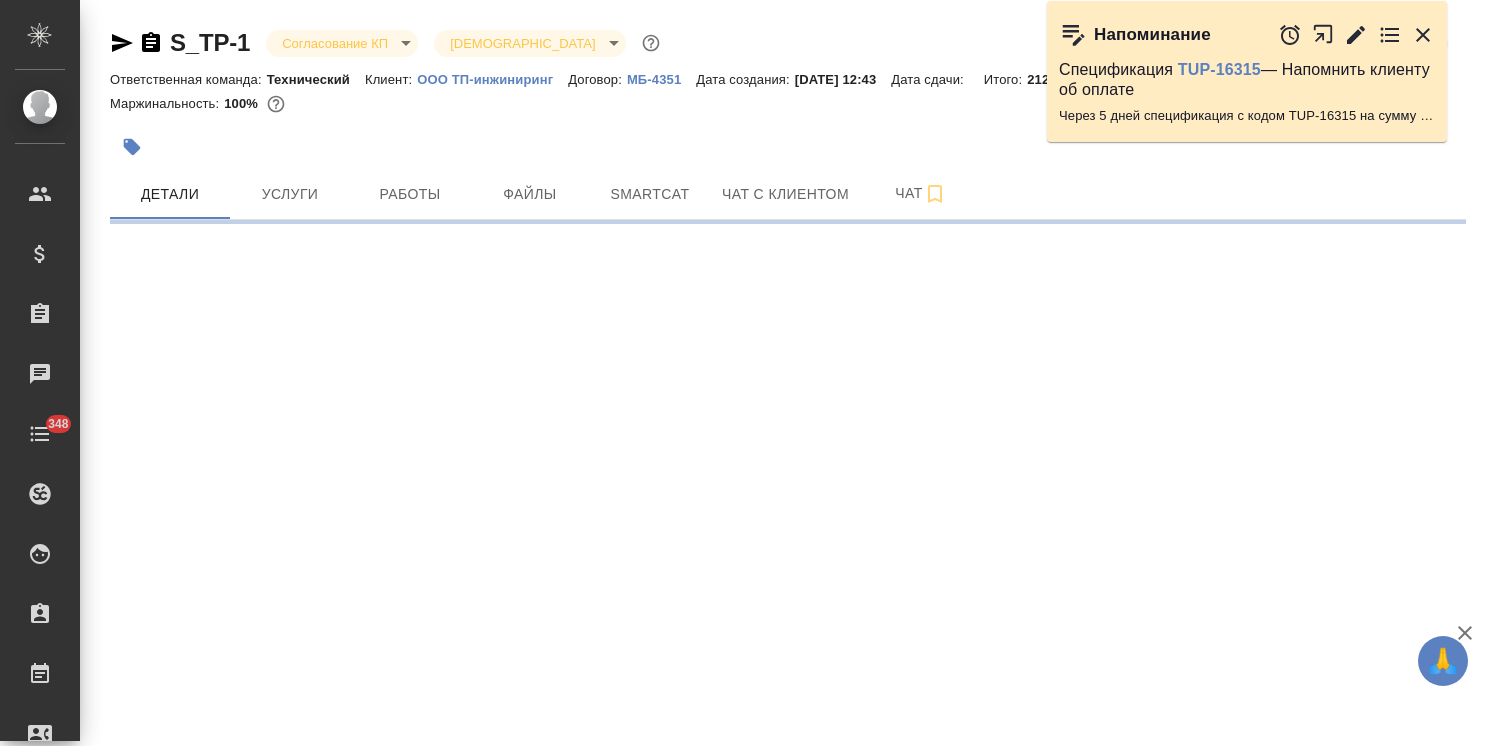 select on "RU" 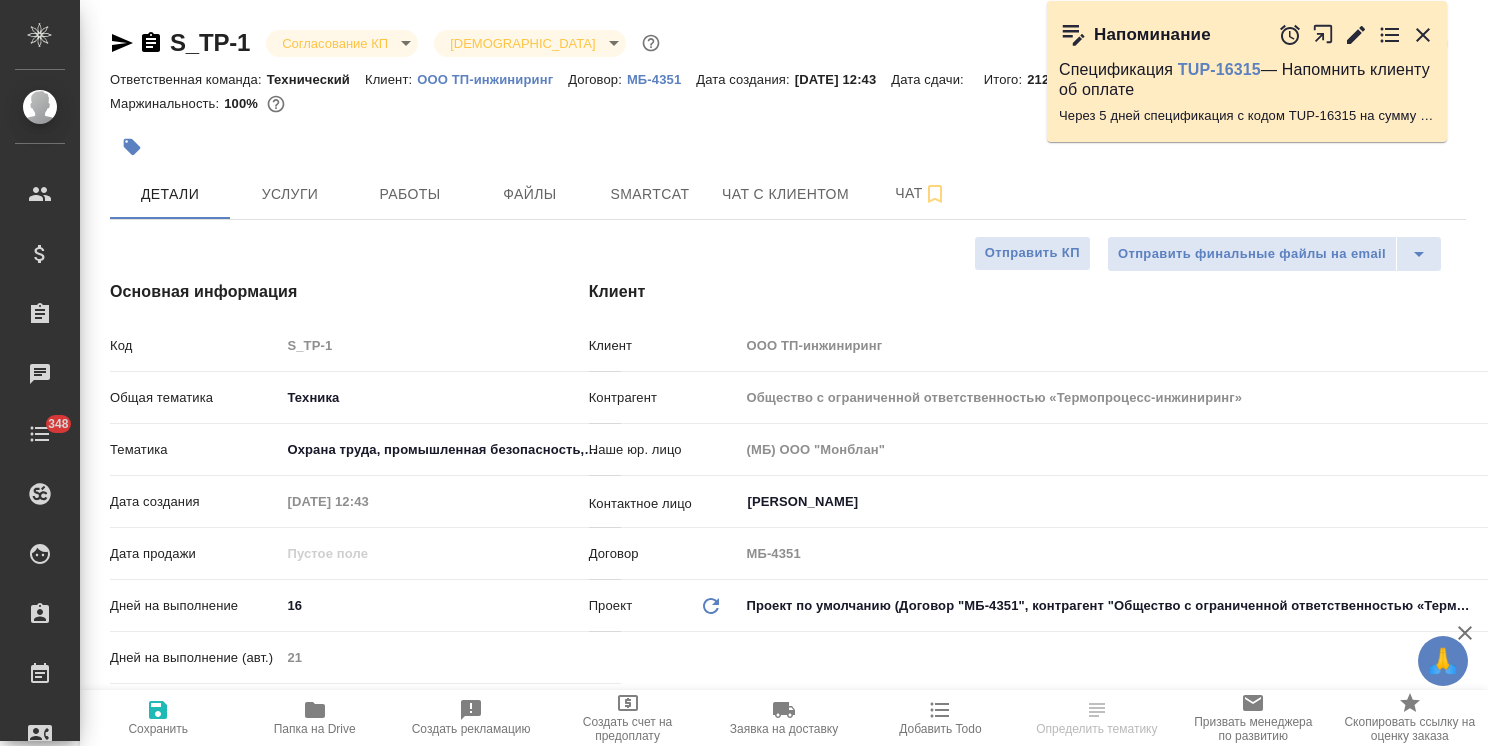 type on "x" 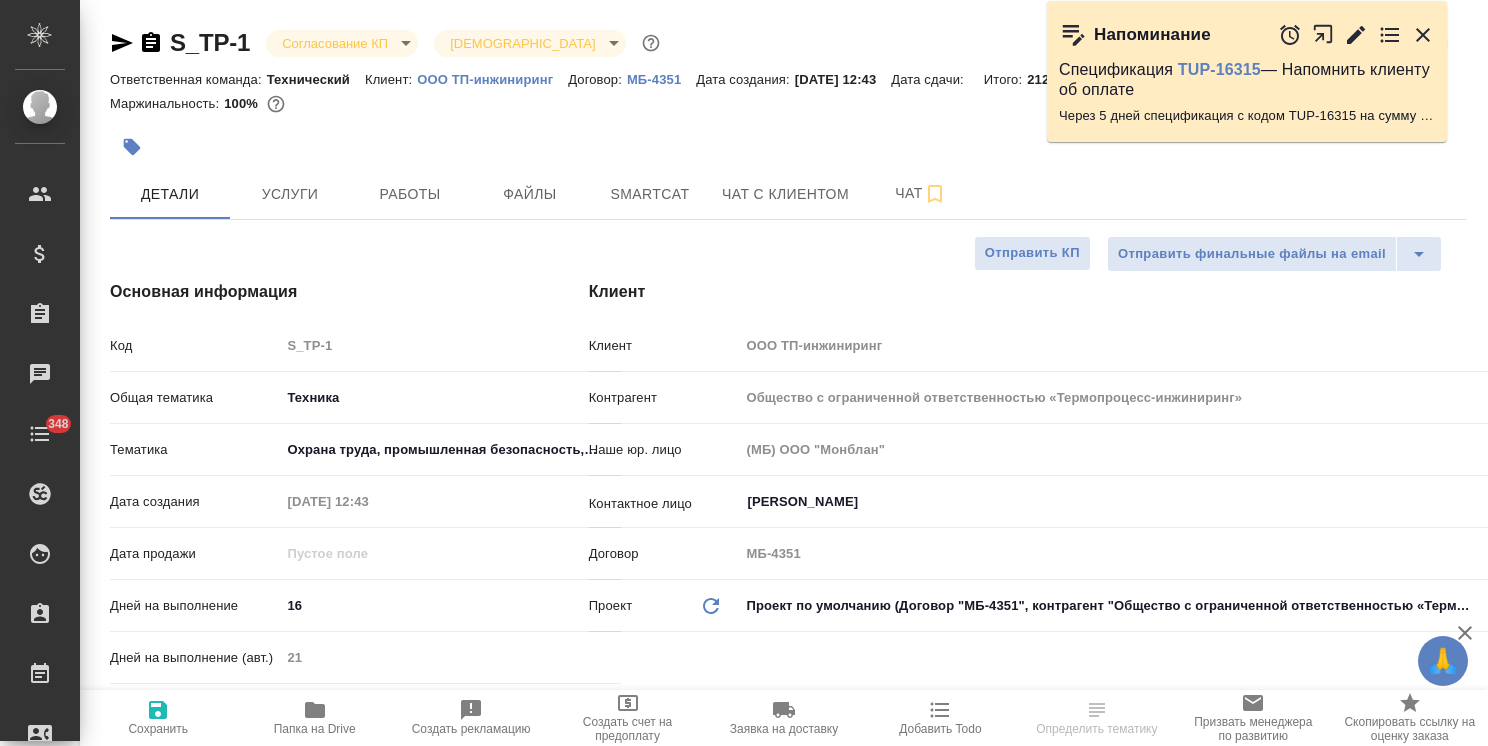 type on "x" 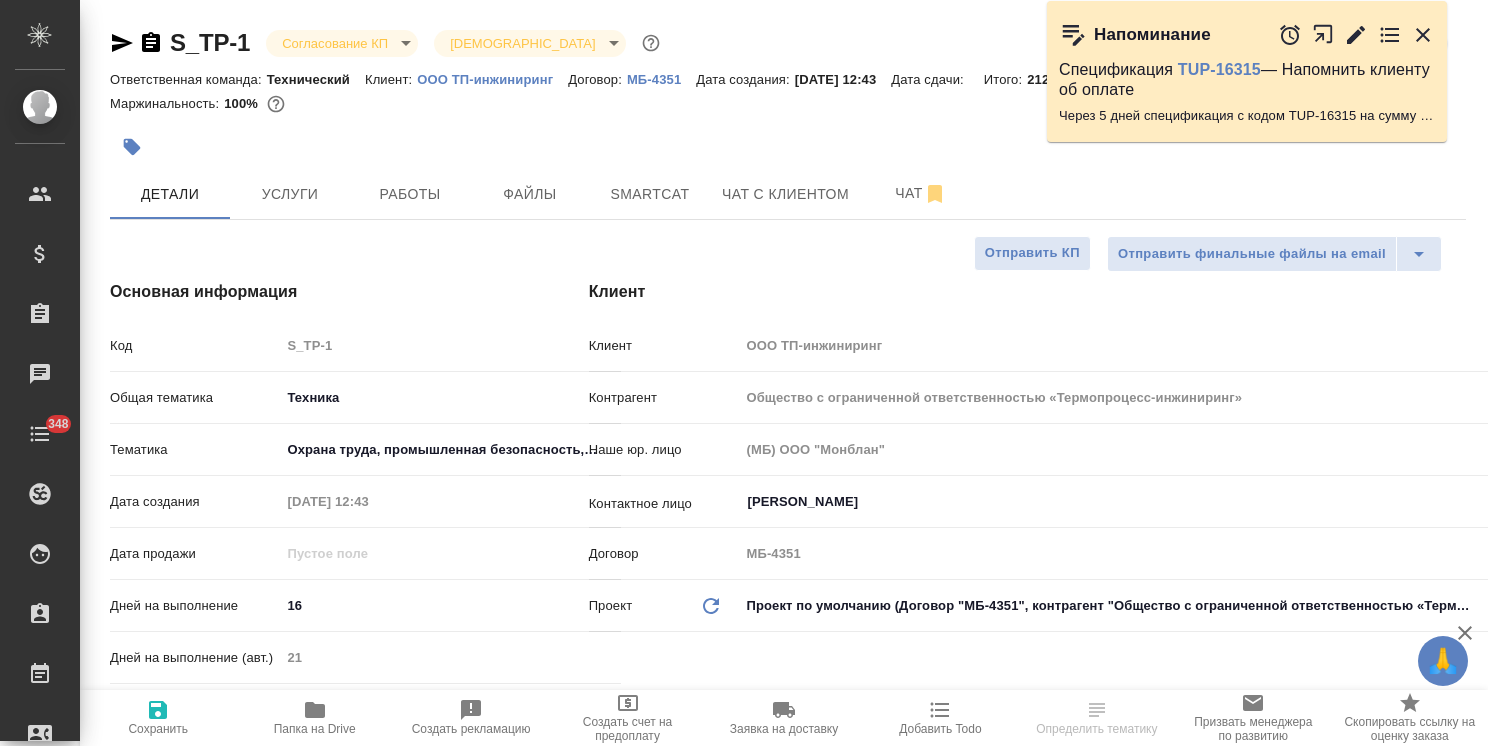 type on "x" 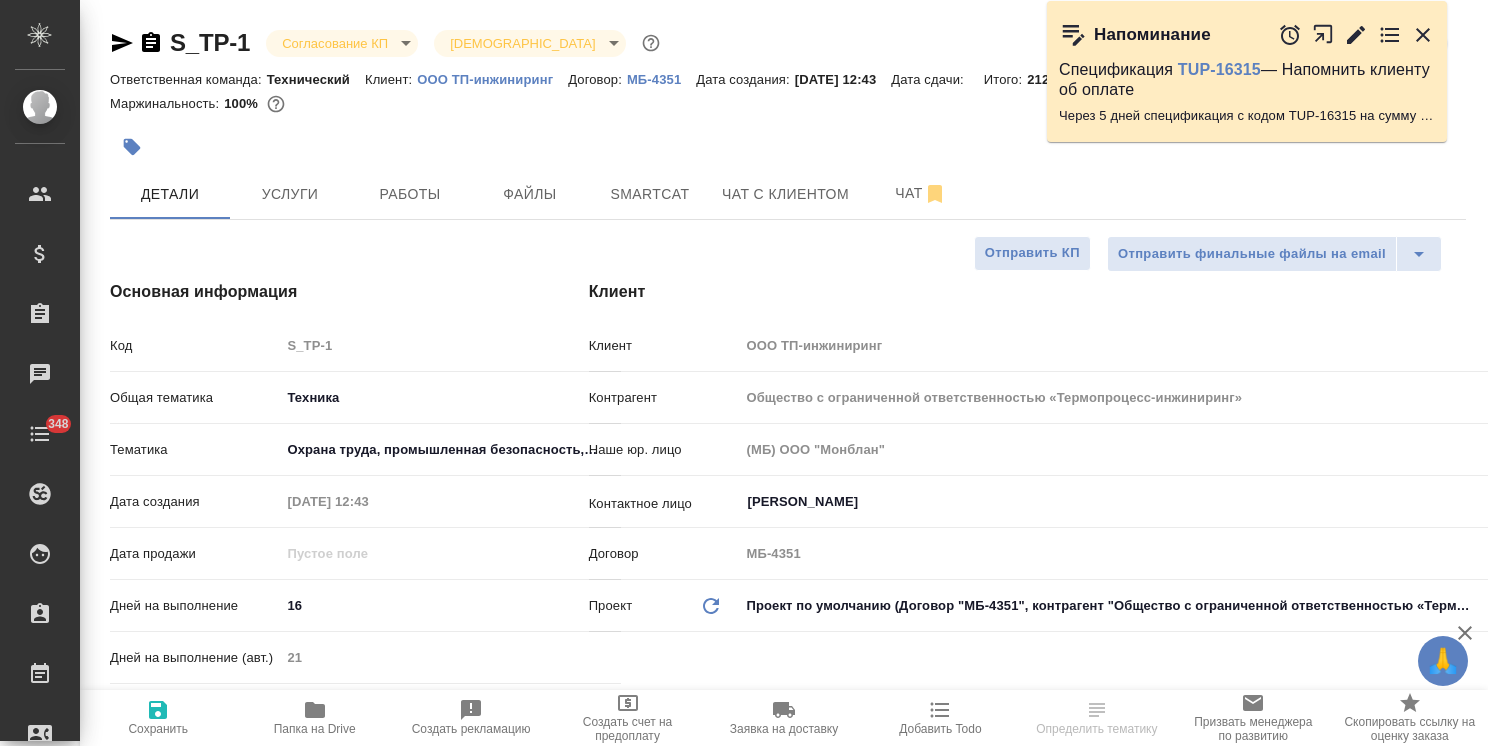 type on "x" 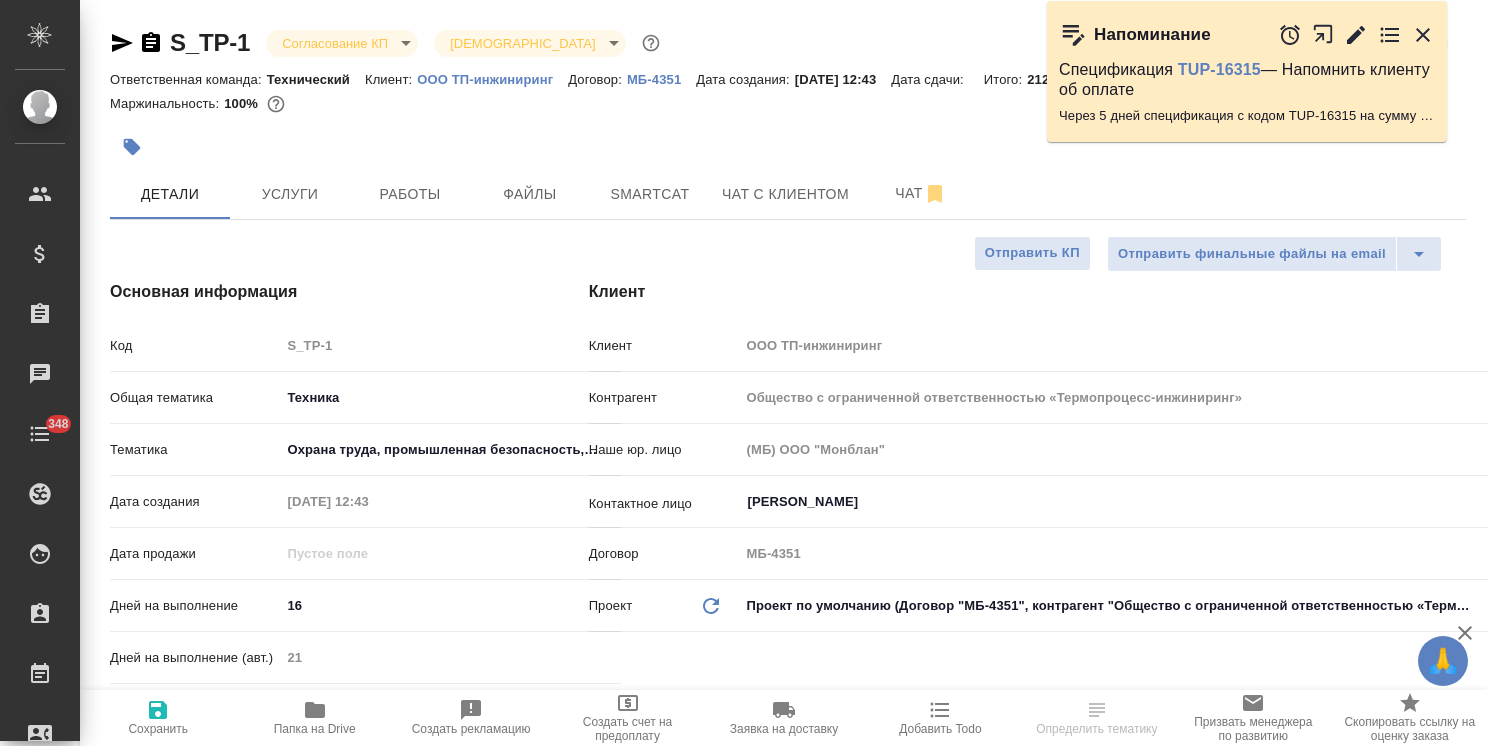 type on "x" 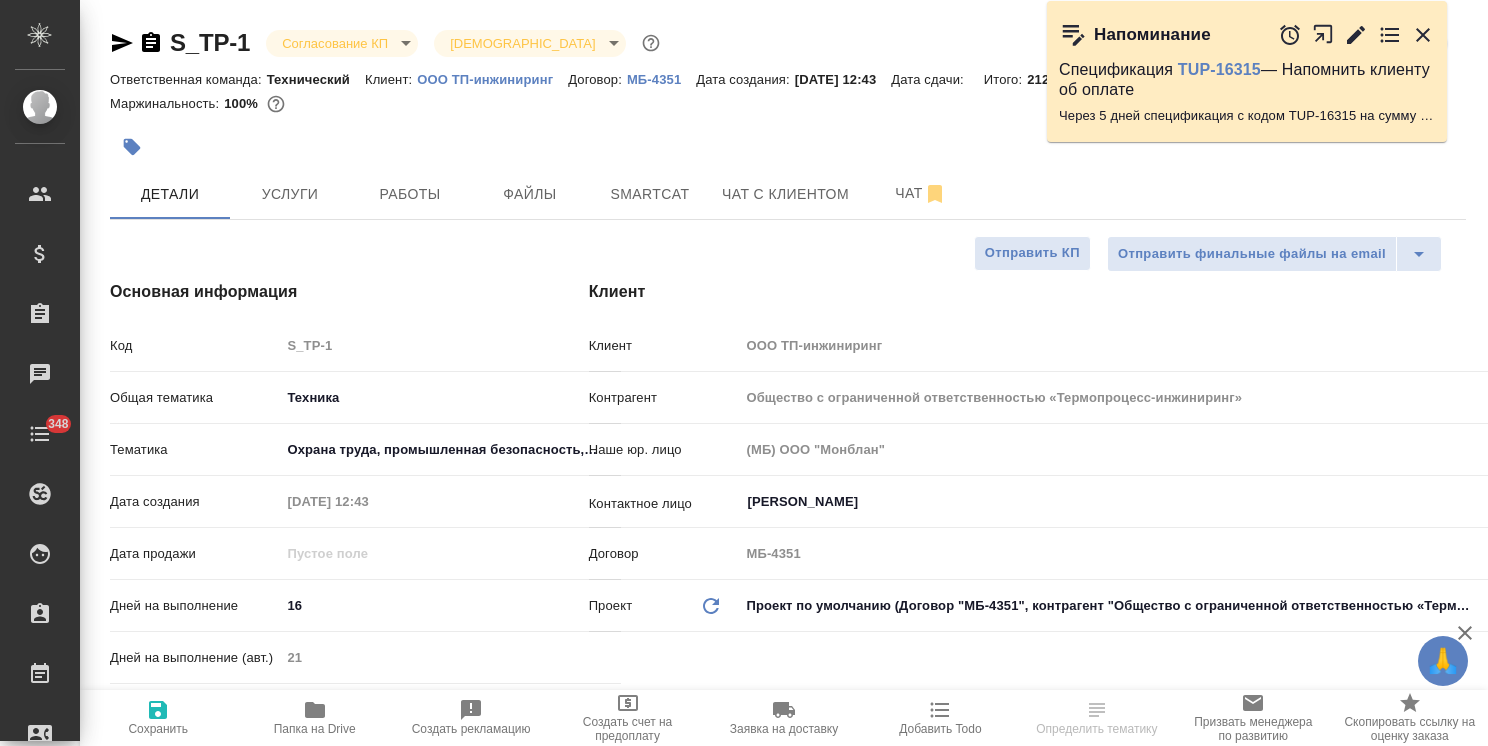 type on "x" 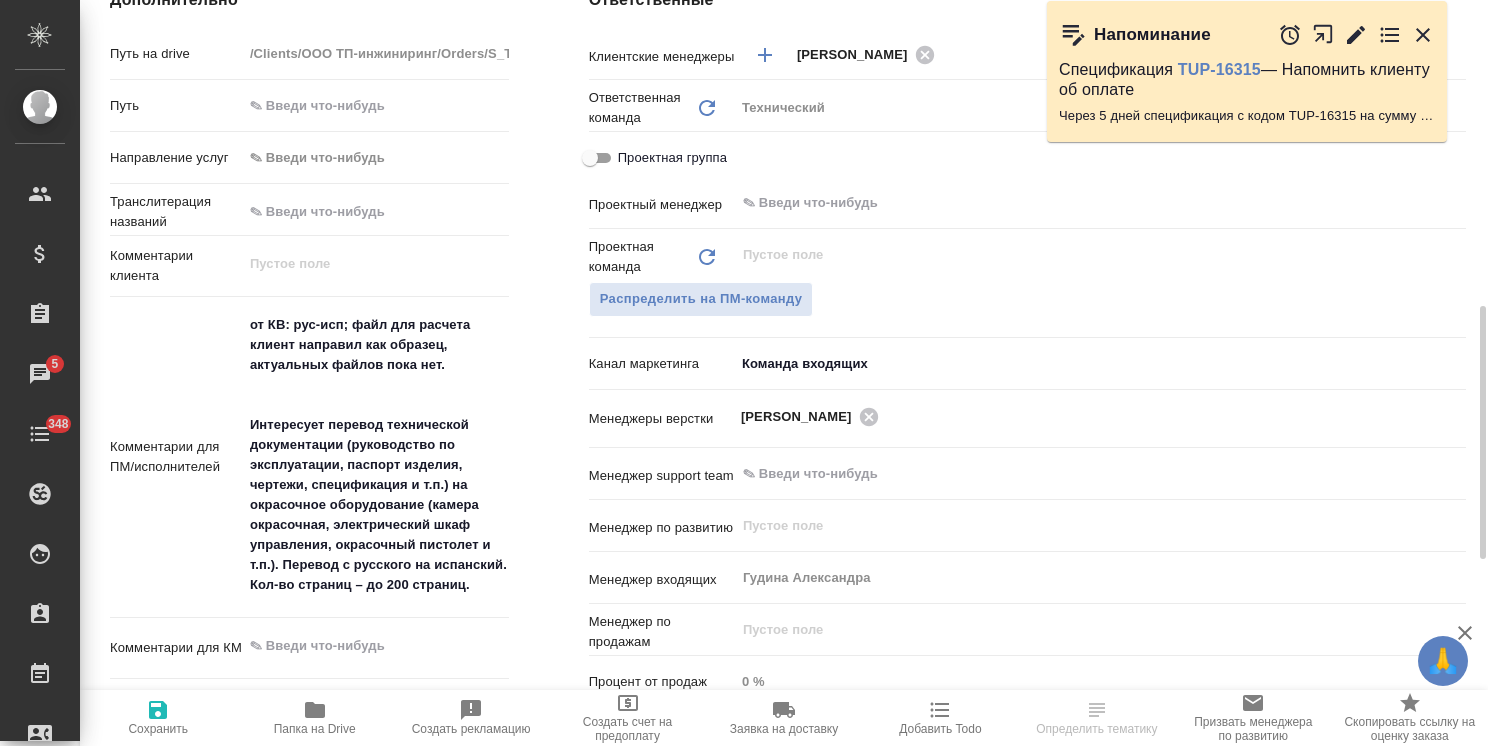 scroll, scrollTop: 1000, scrollLeft: 0, axis: vertical 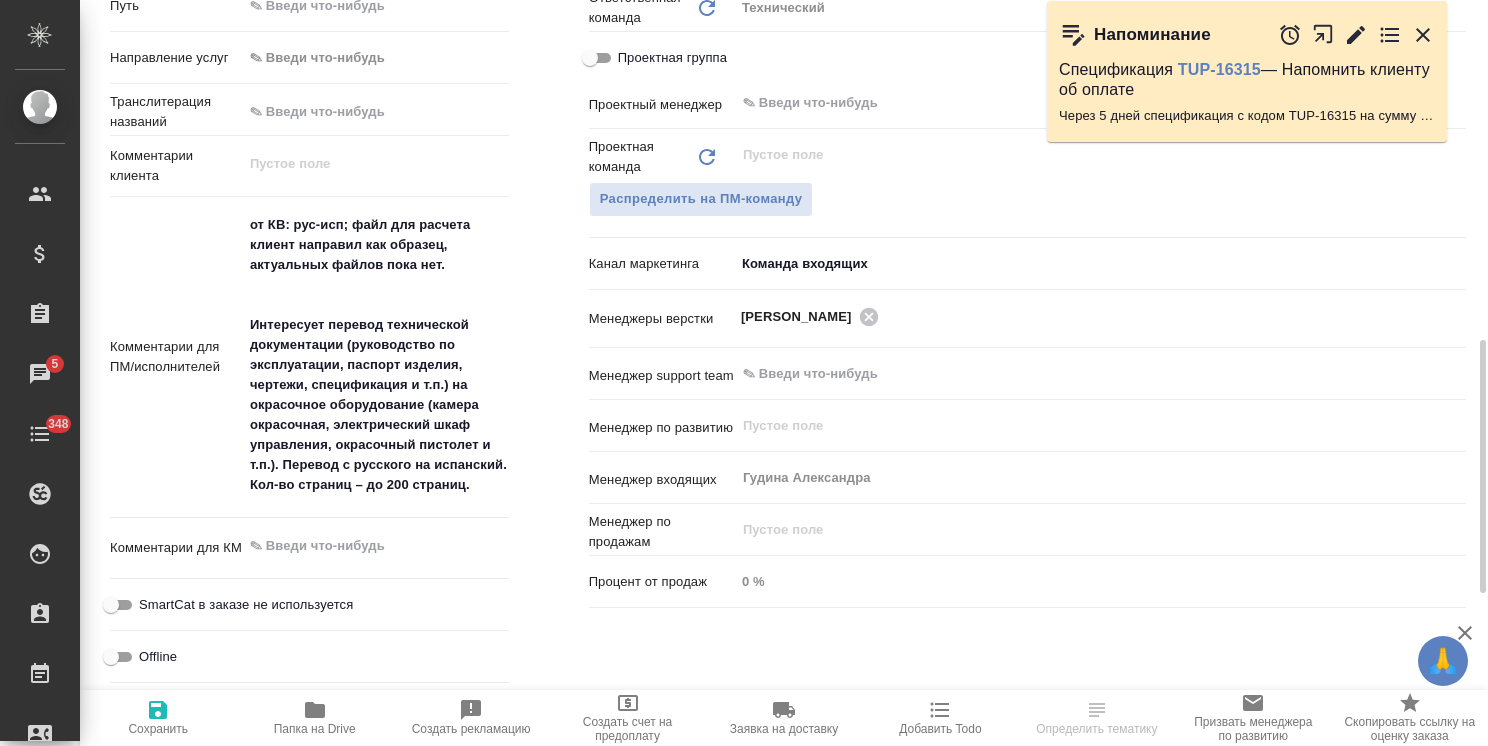 type on "x" 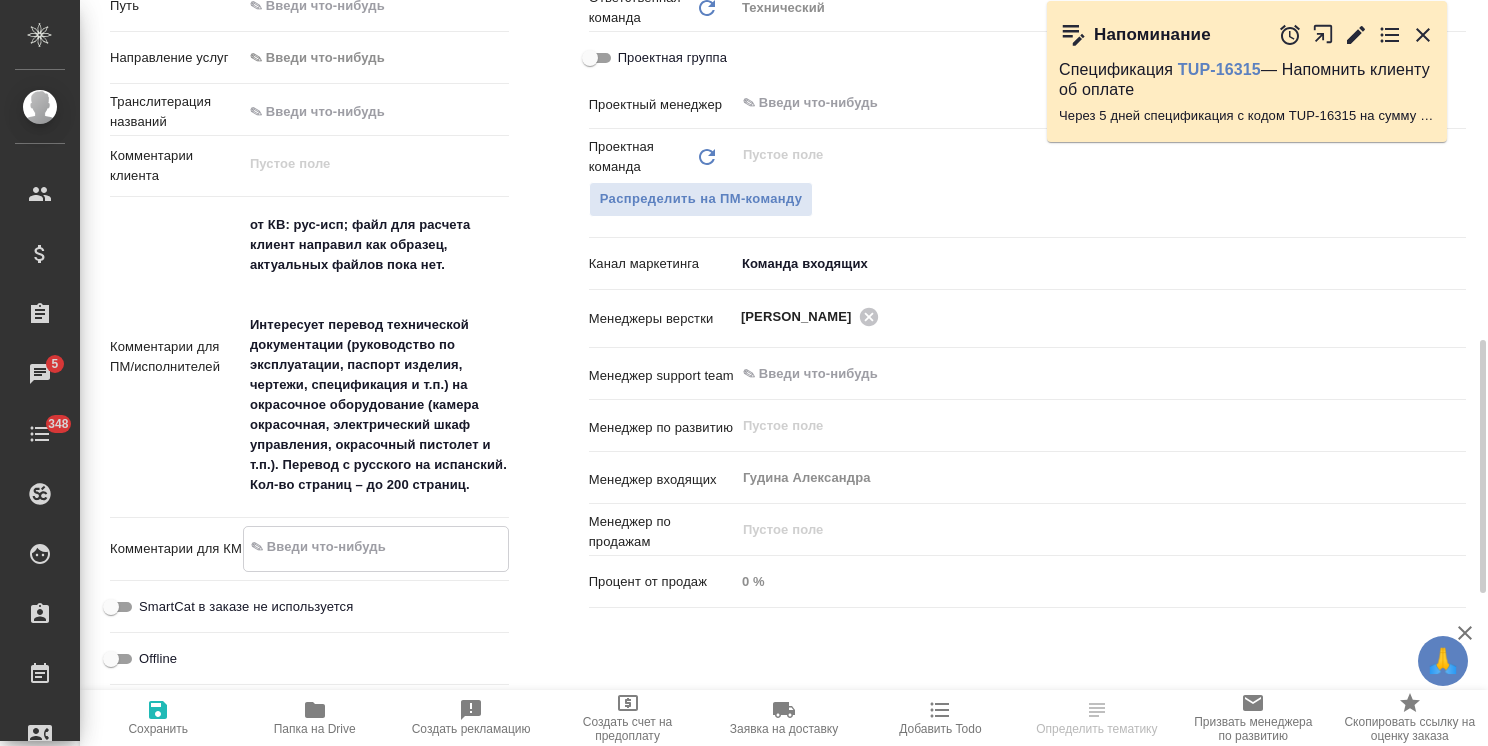 type on "x" 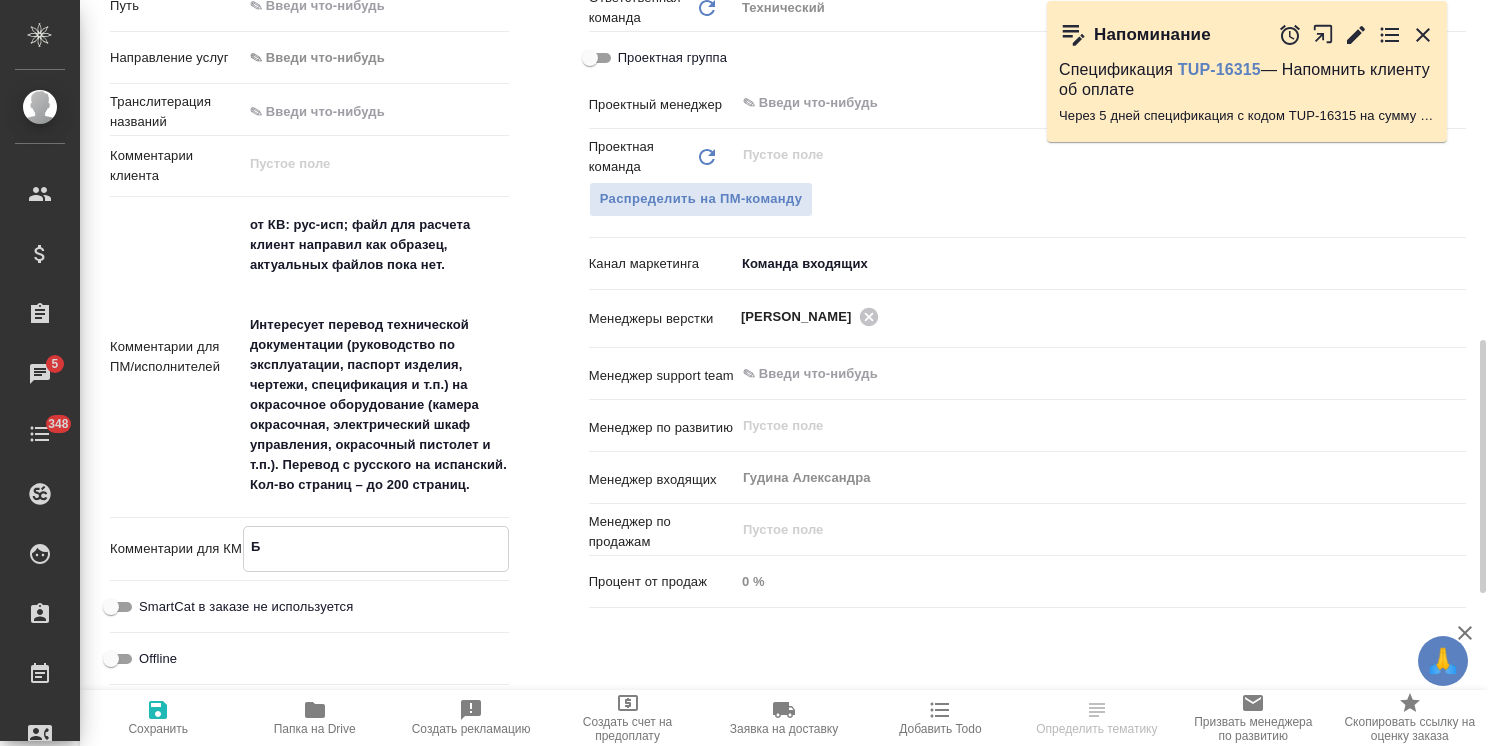 type on "x" 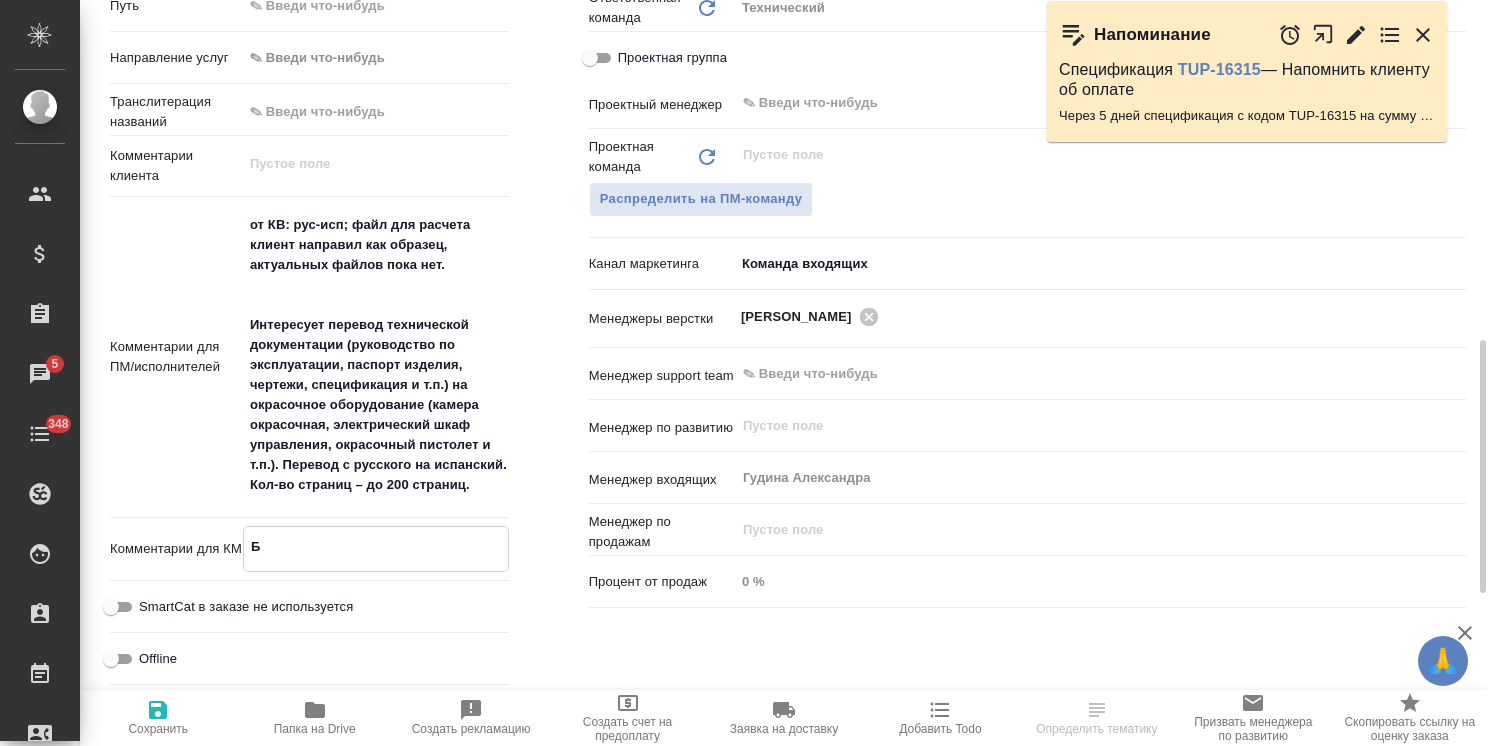 type on "x" 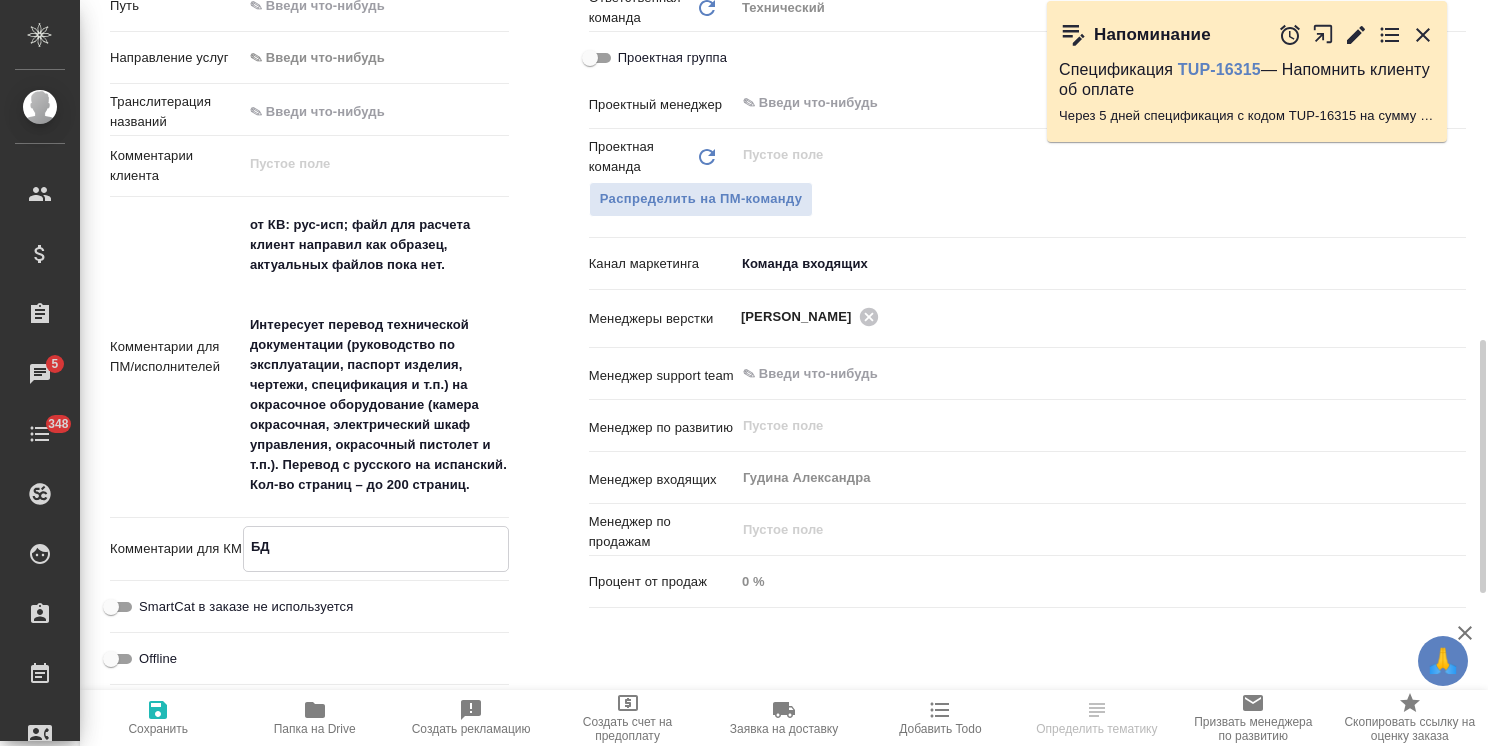 type on "x" 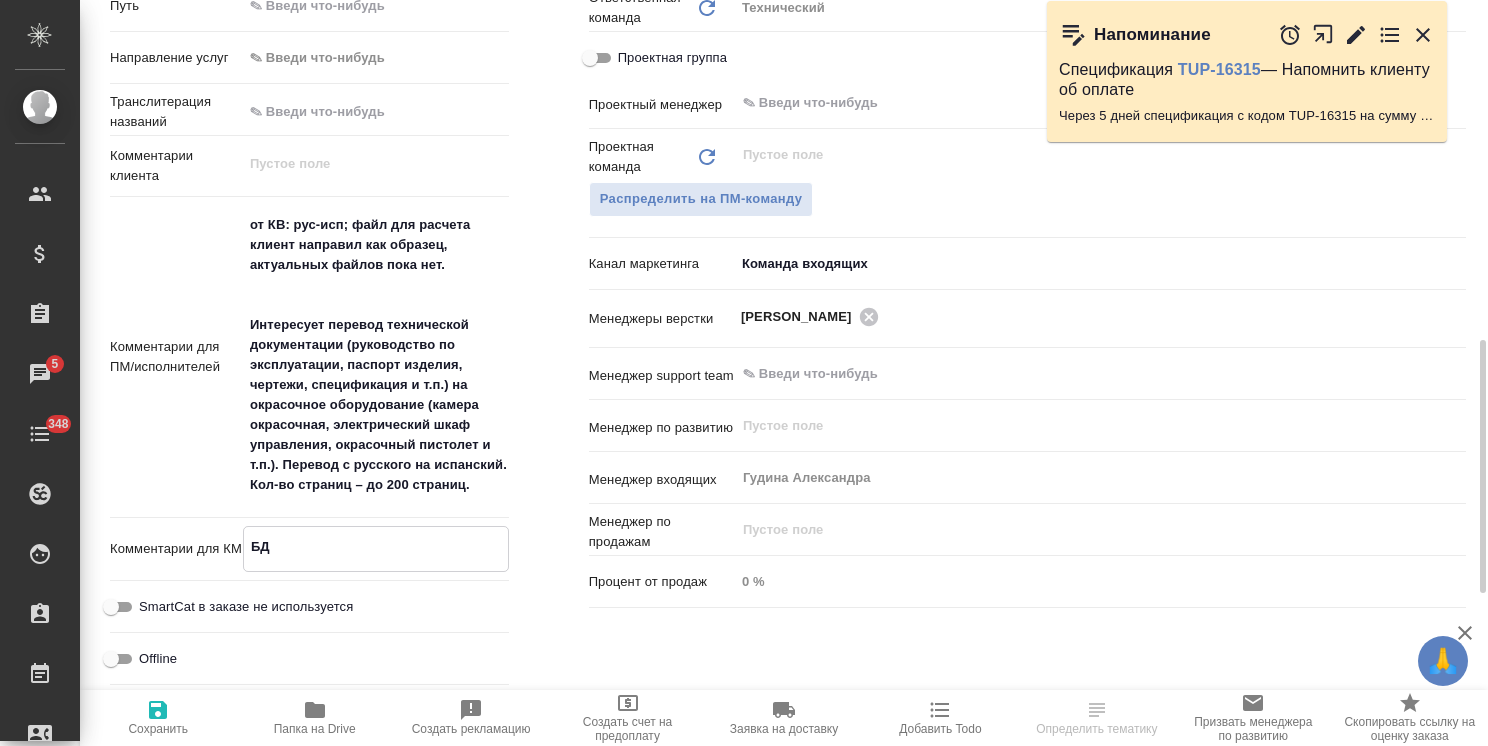 type on "БД Б" 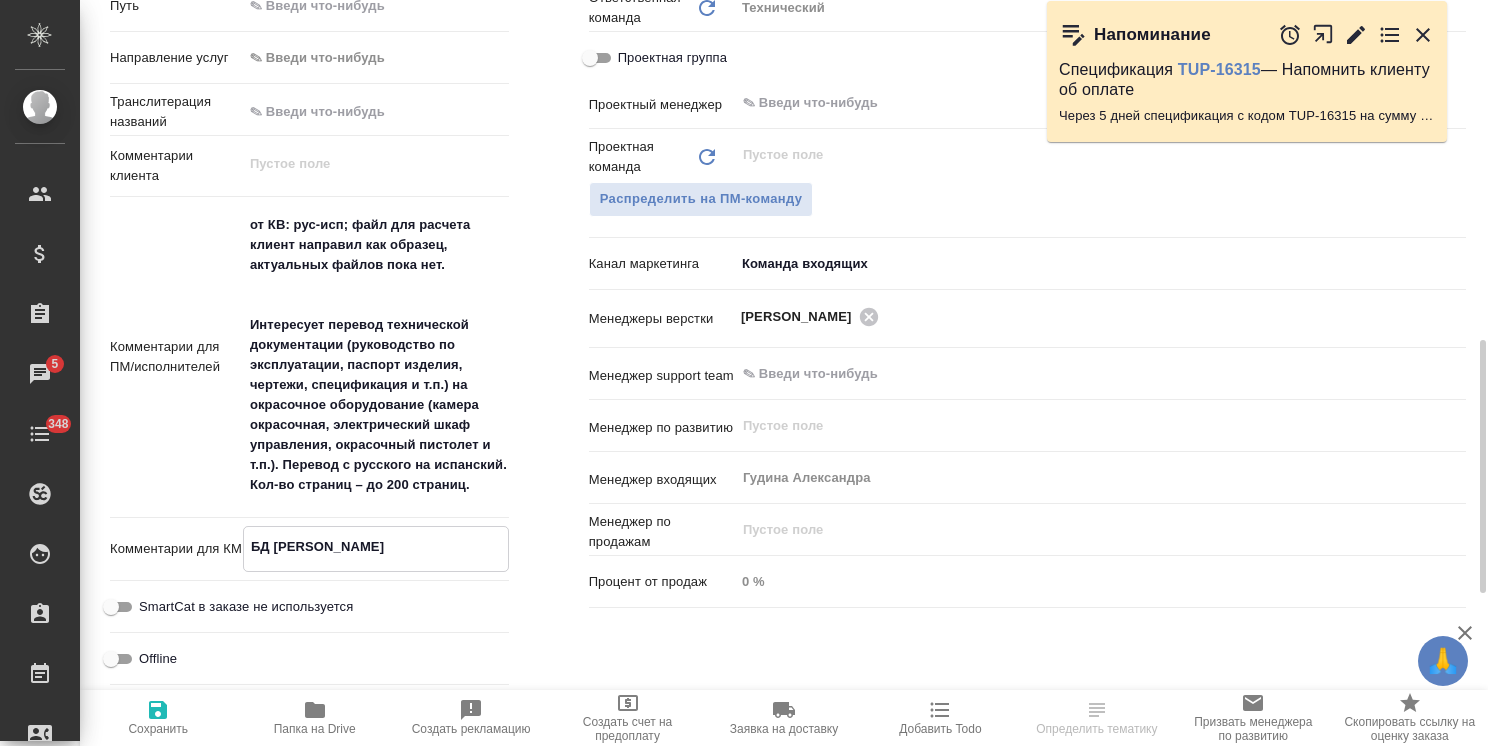 type on "x" 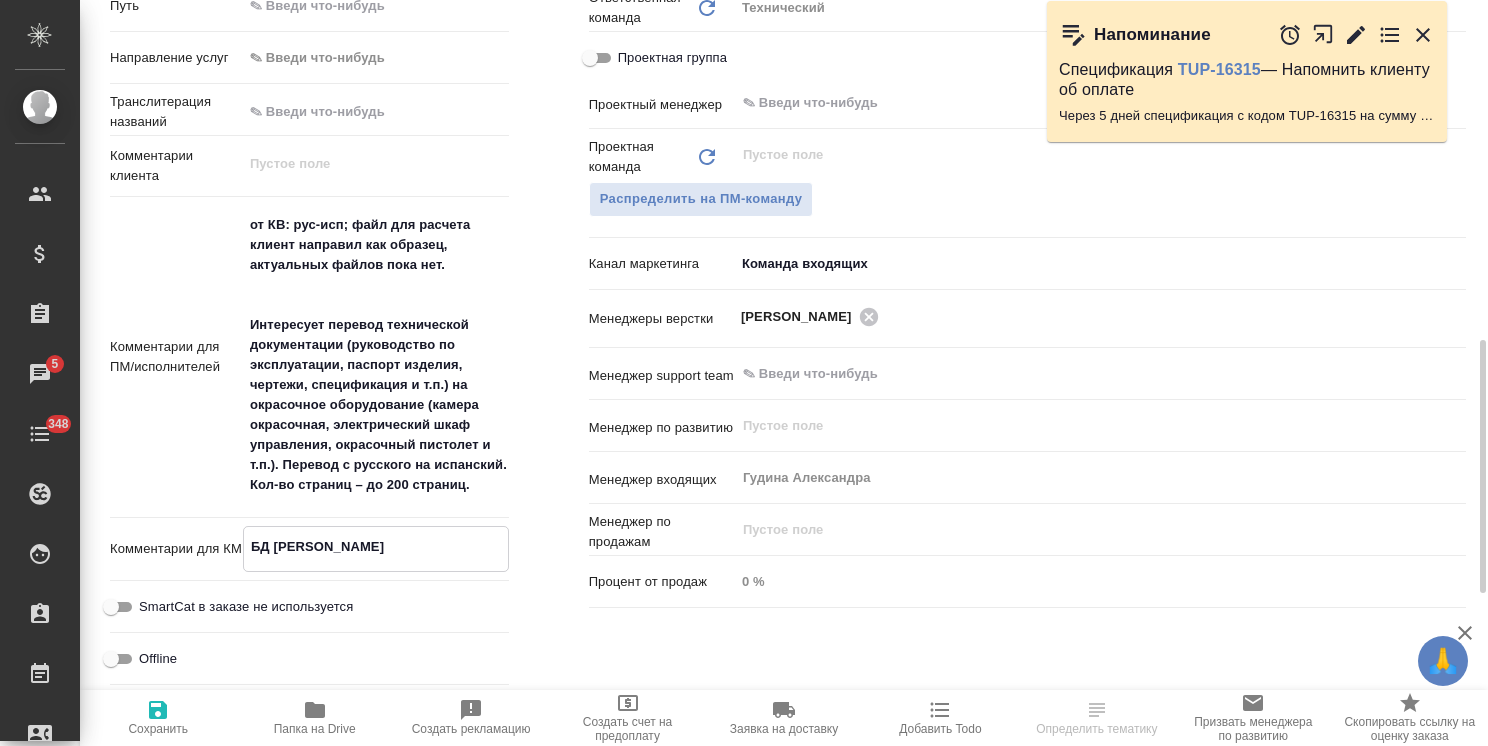 type on "БД Бэ" 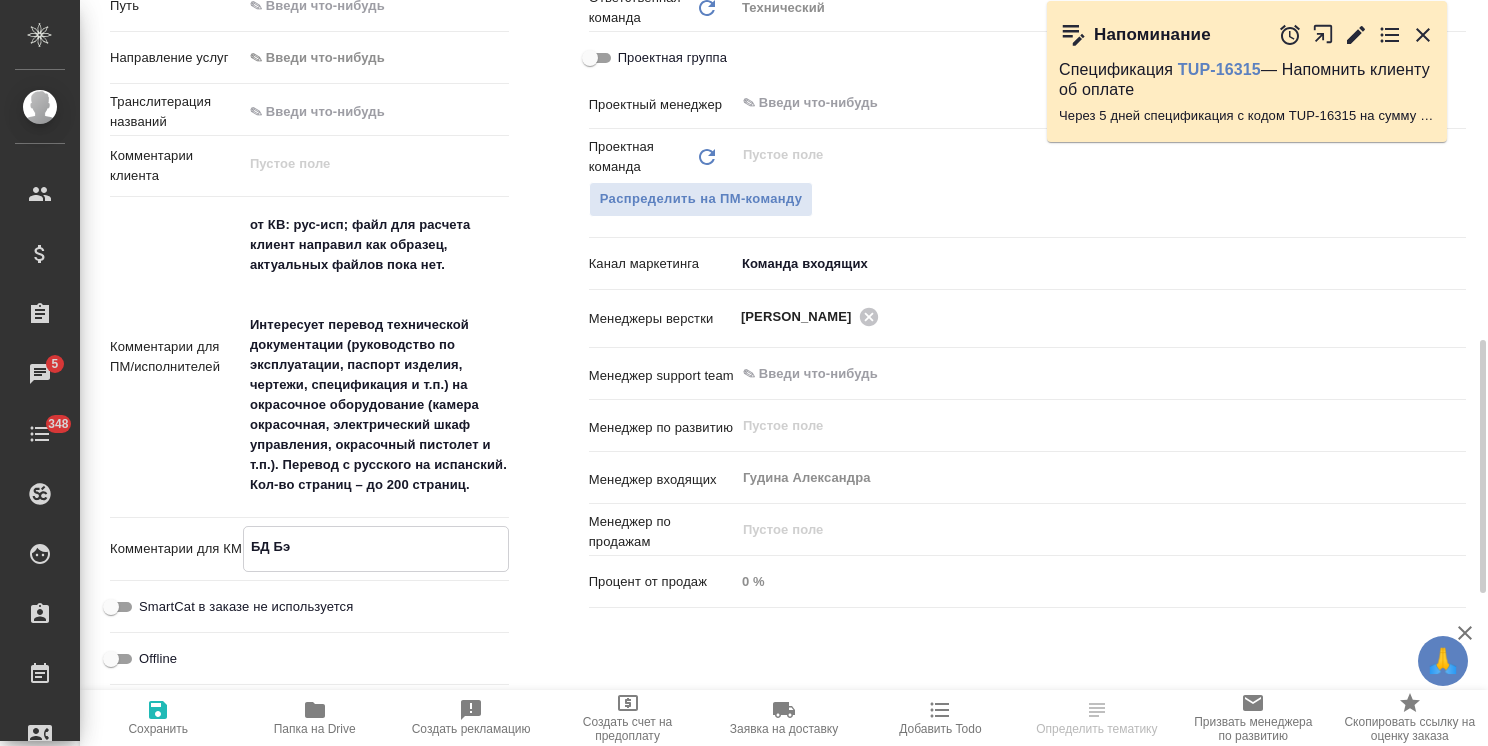 type on "x" 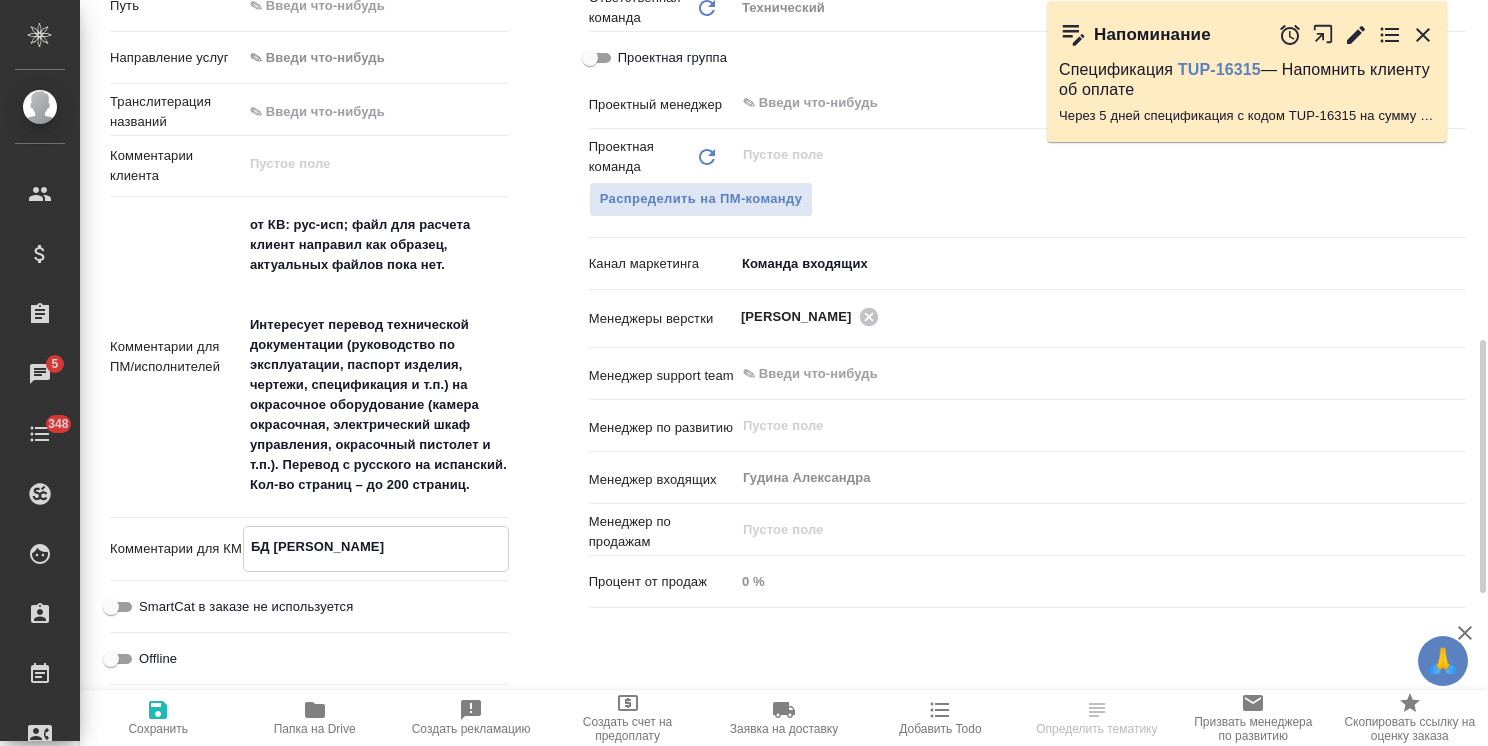 type on "x" 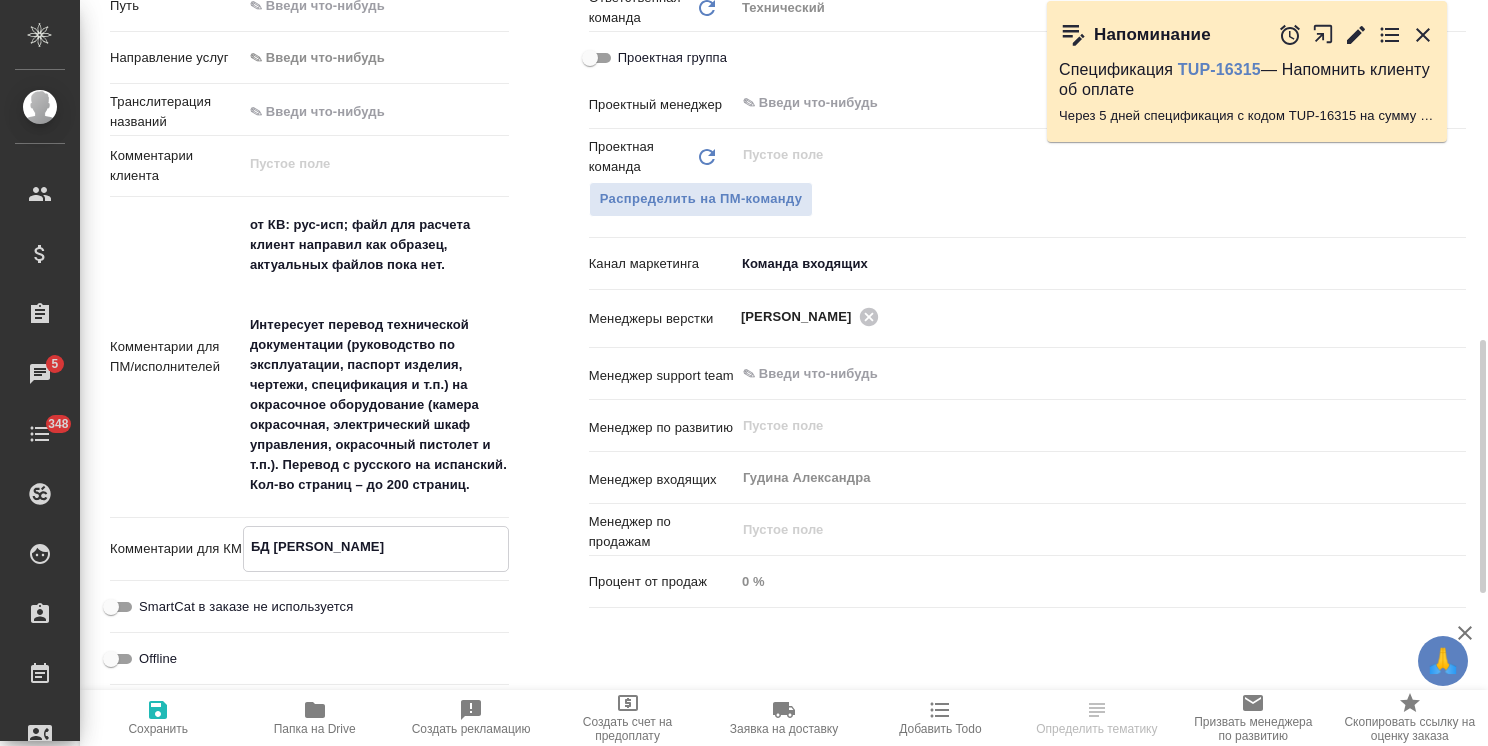 type on "x" 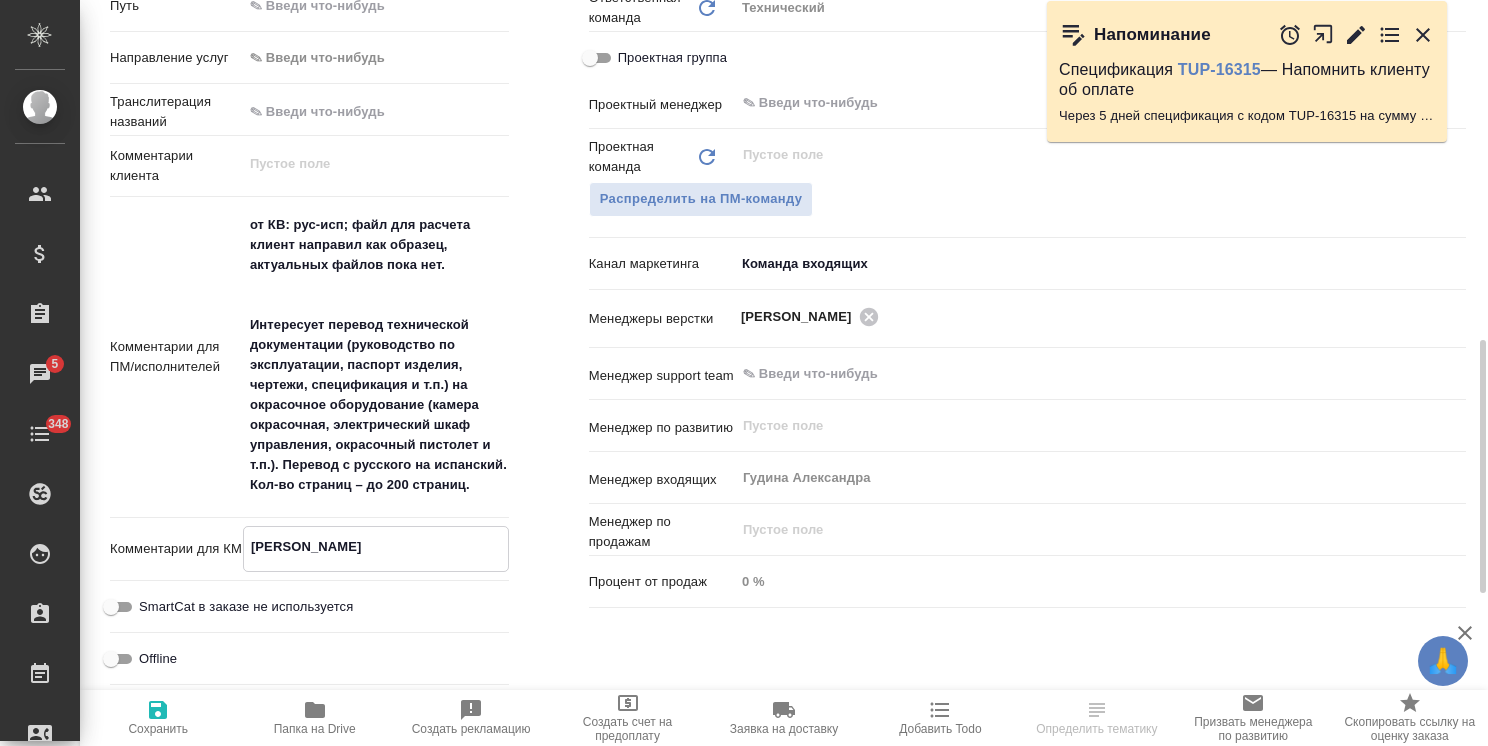 type on "x" 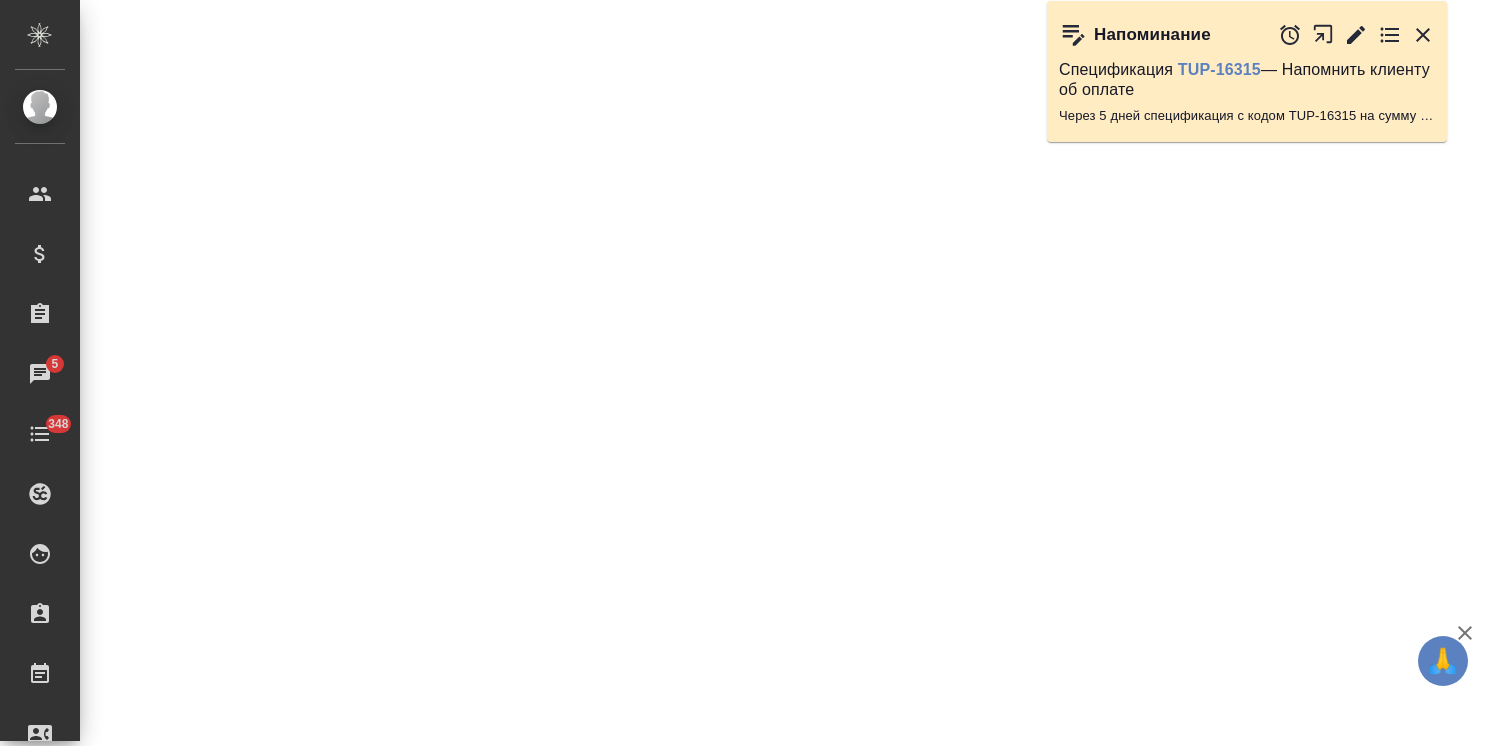 select on "RU" 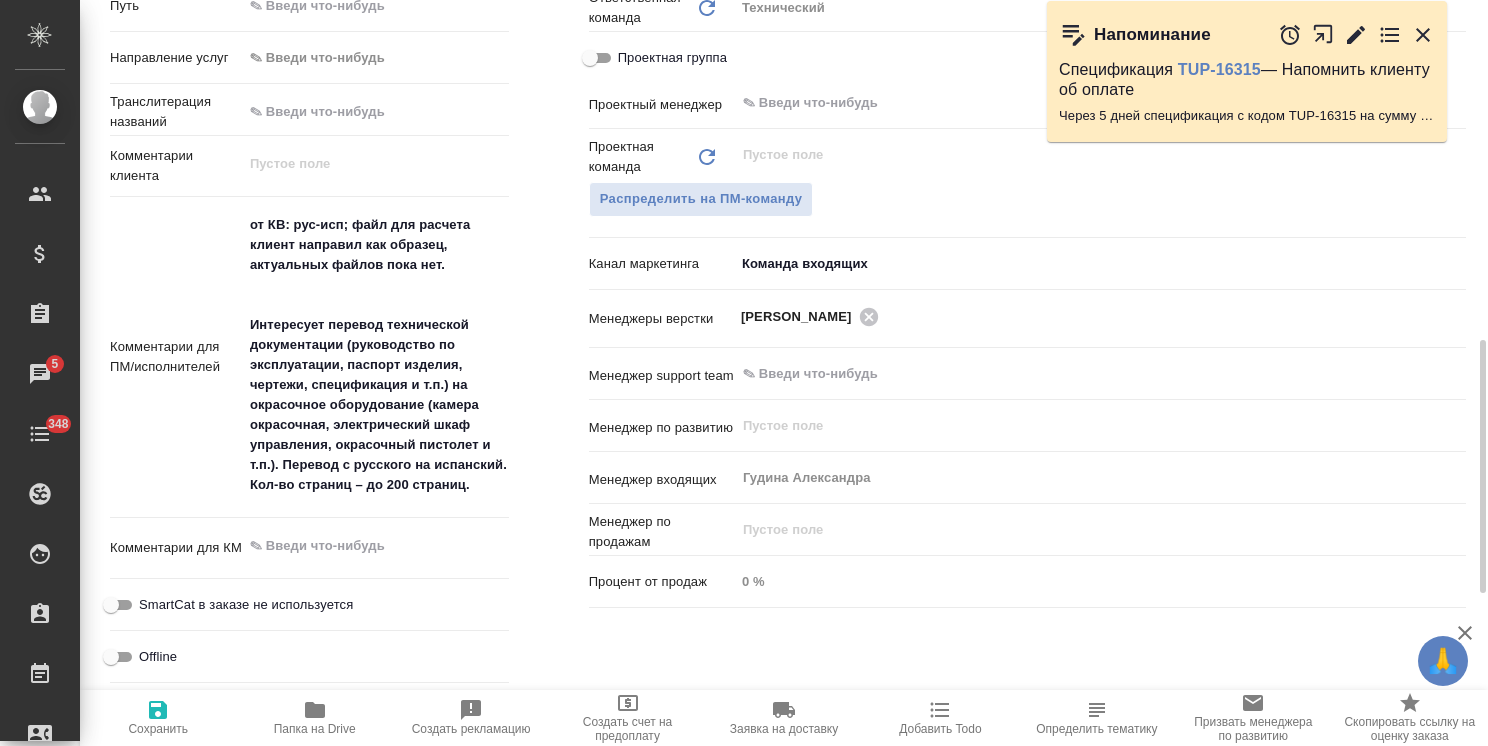 type on "x" 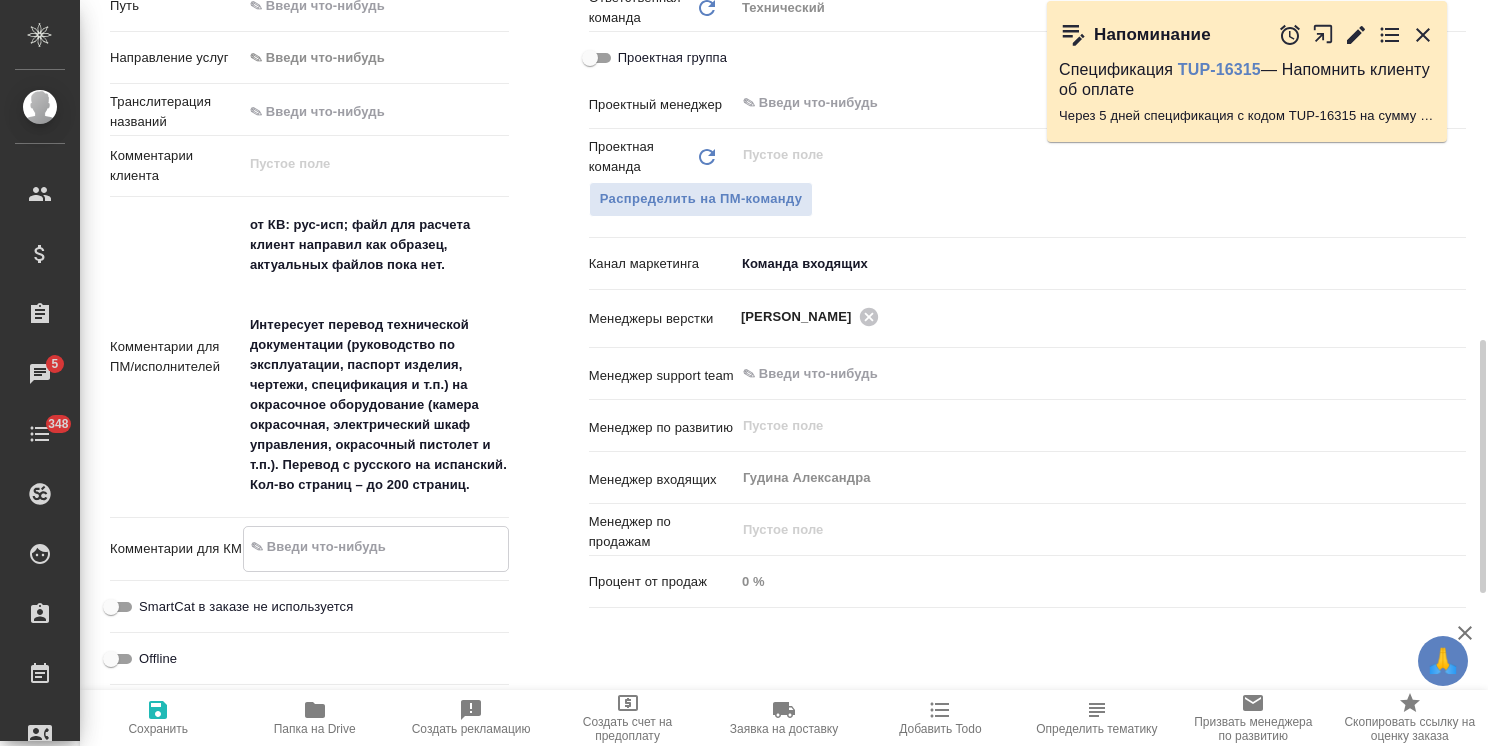 click at bounding box center [376, 547] 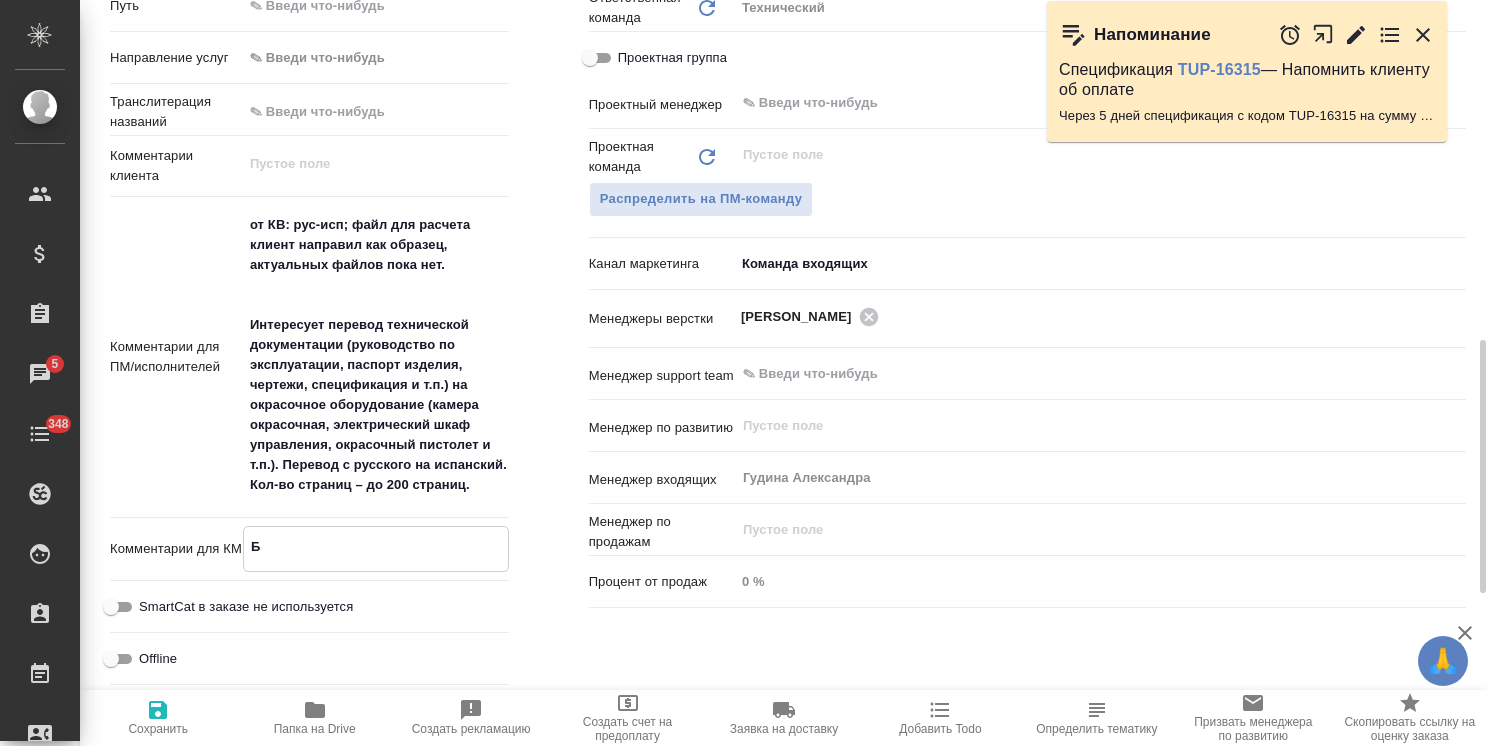 type on "x" 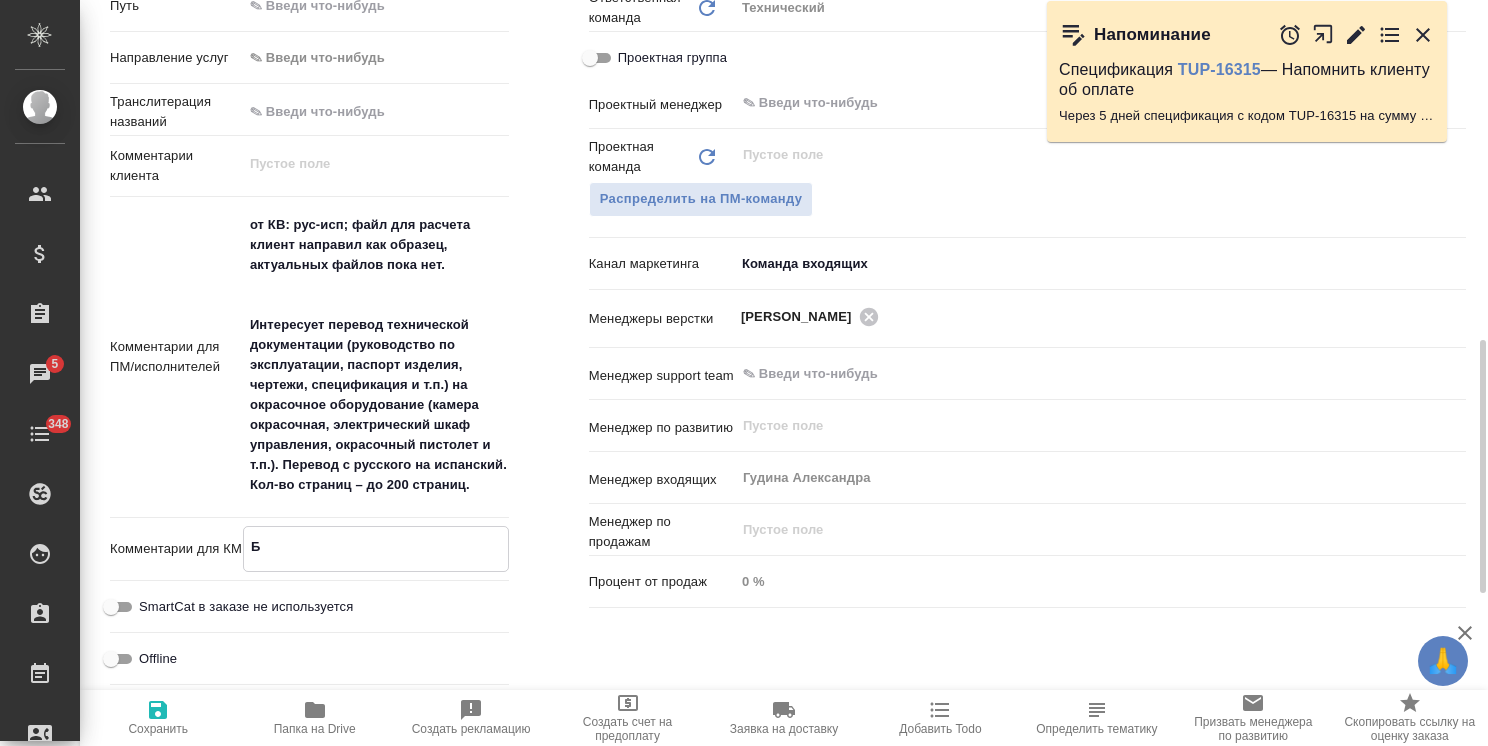 type on "x" 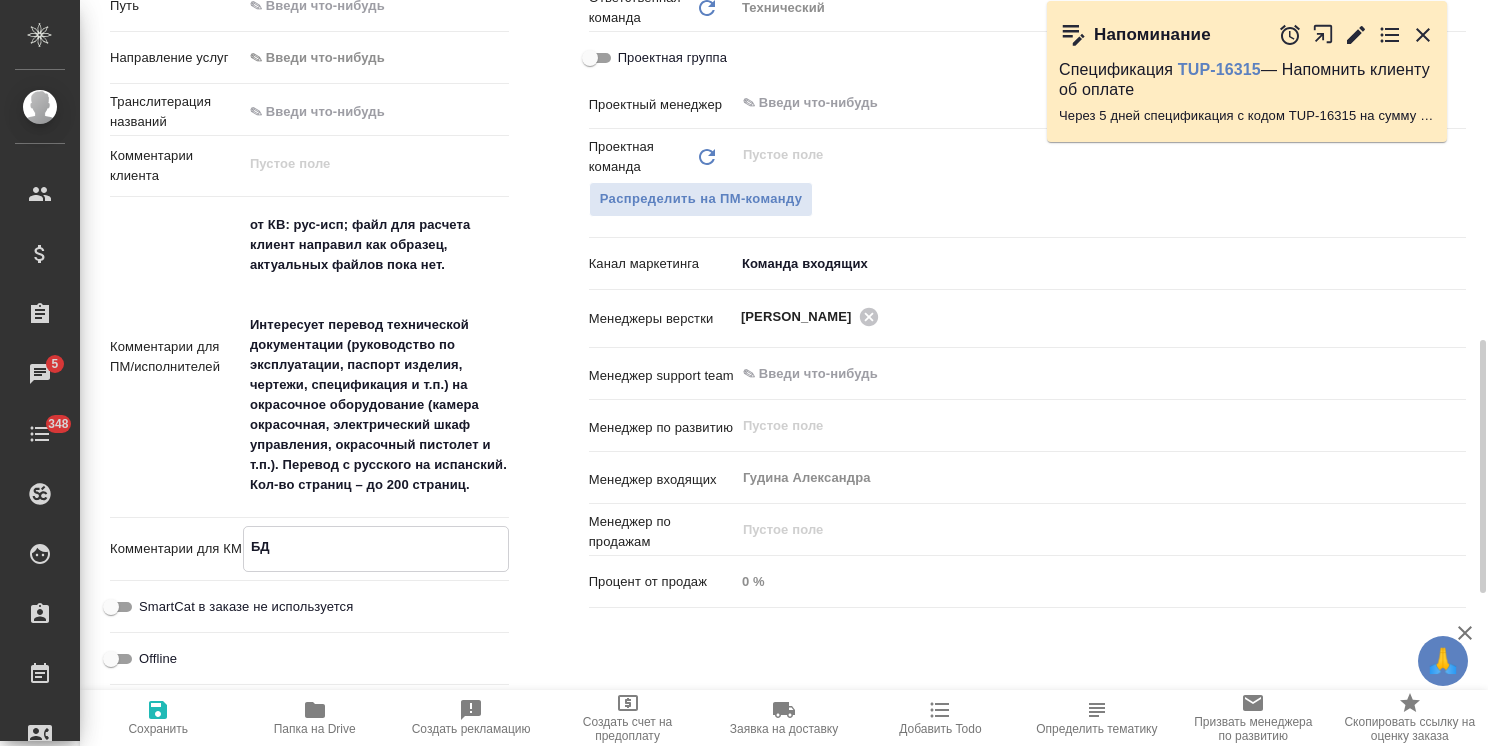 type on "x" 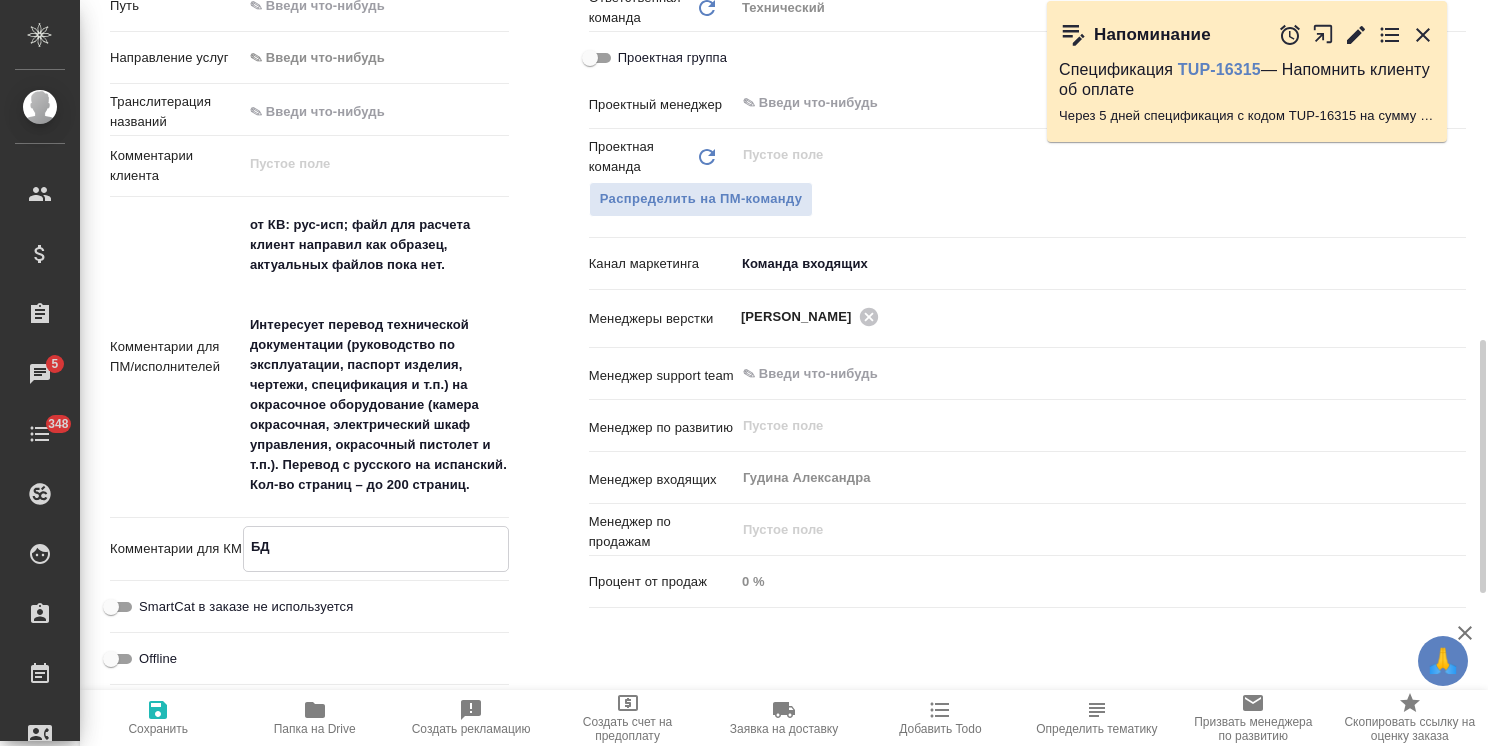type on "БД Б" 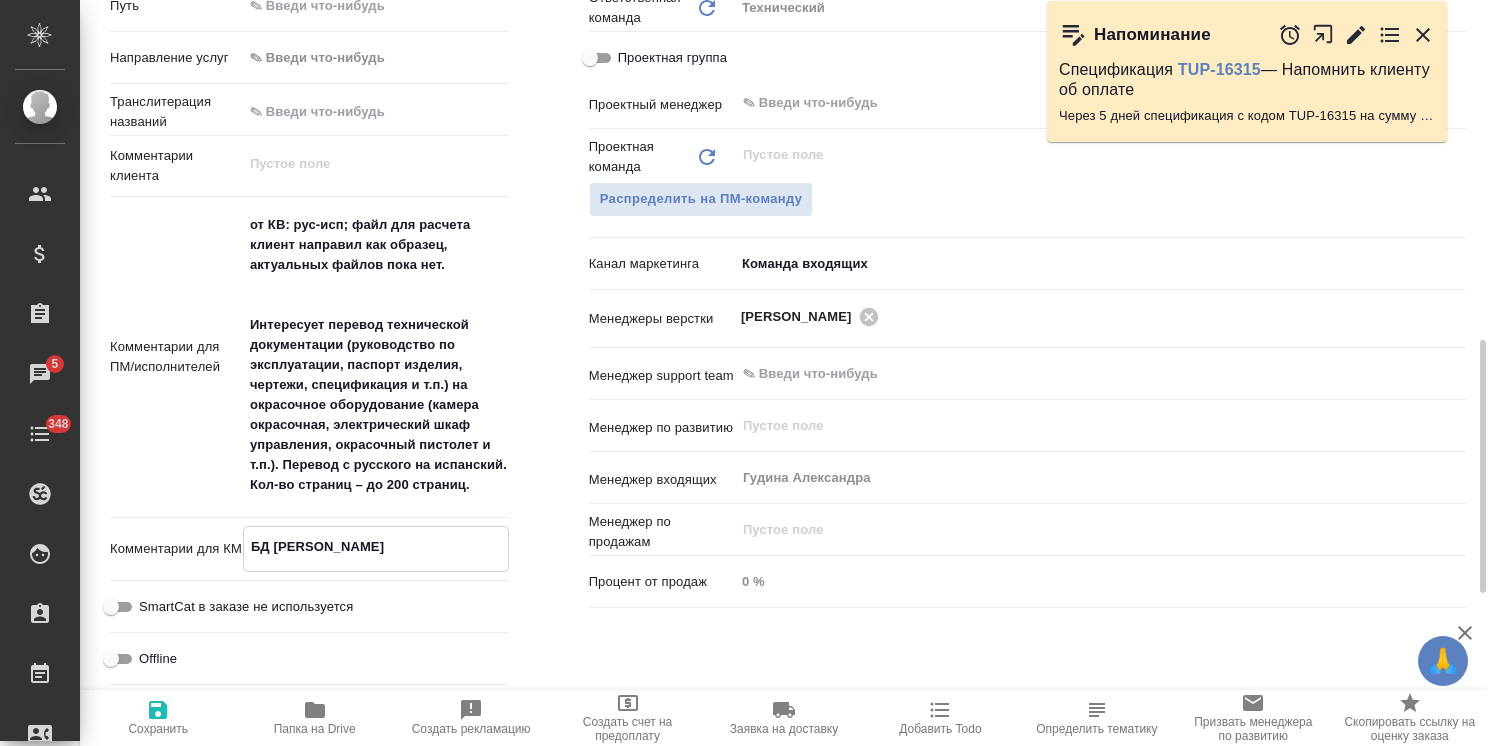 type on "x" 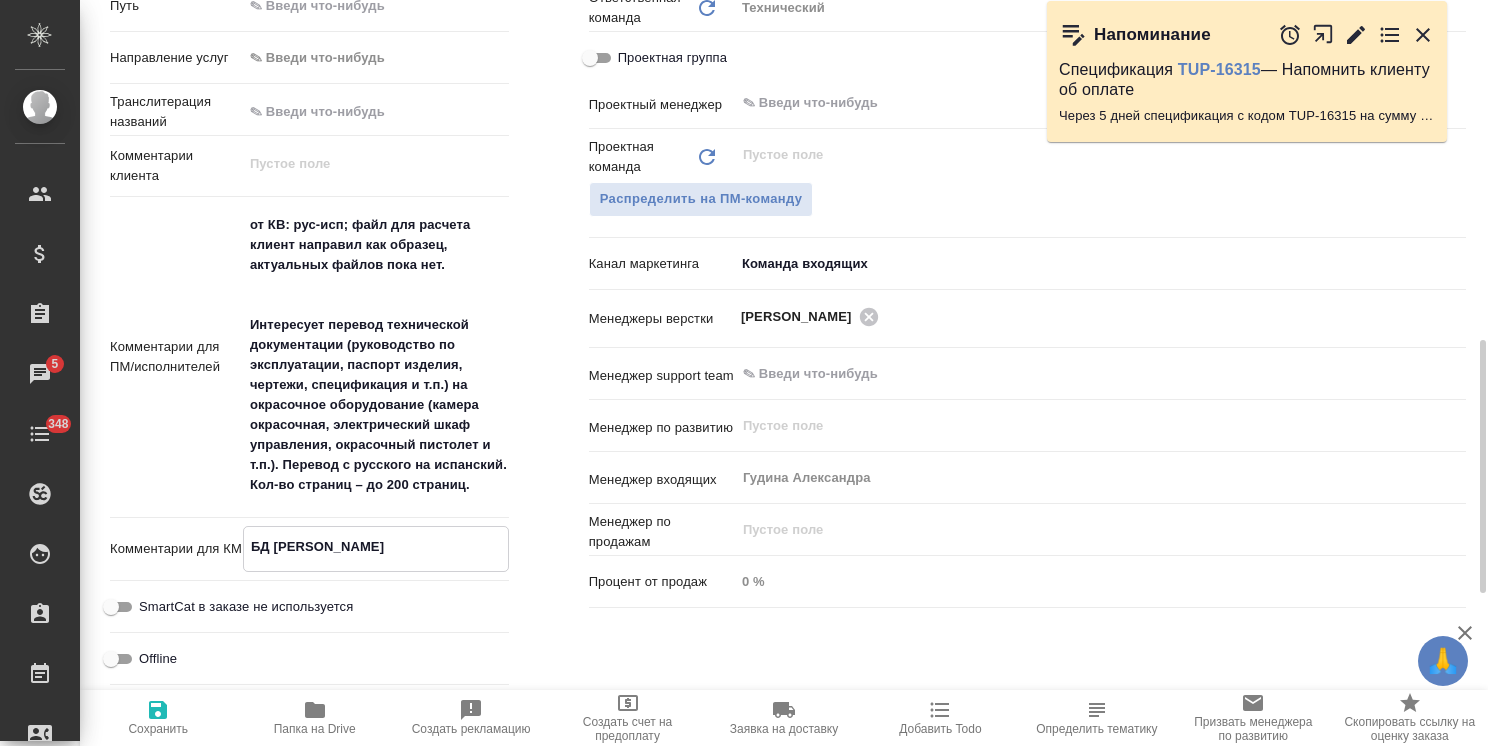 type on "БД Бэ" 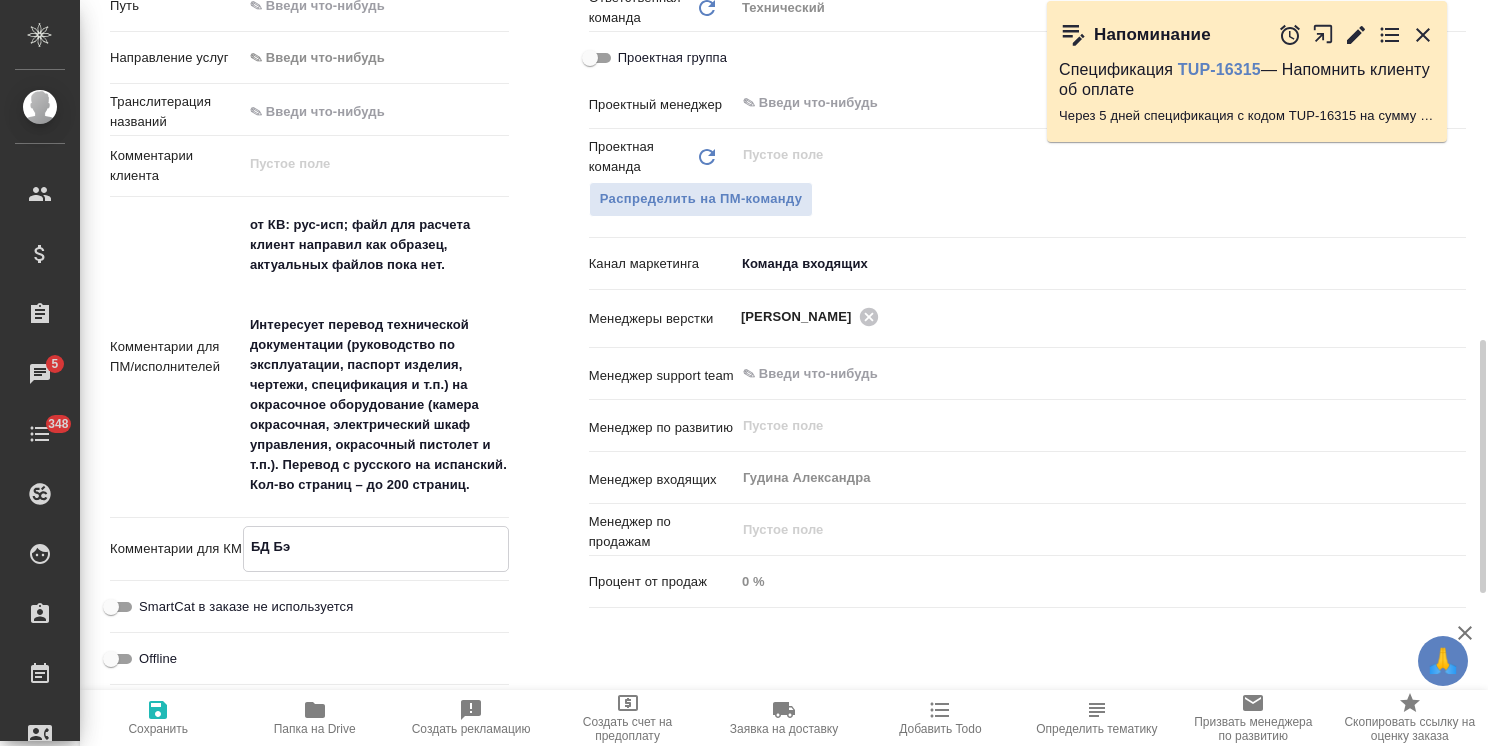 type on "x" 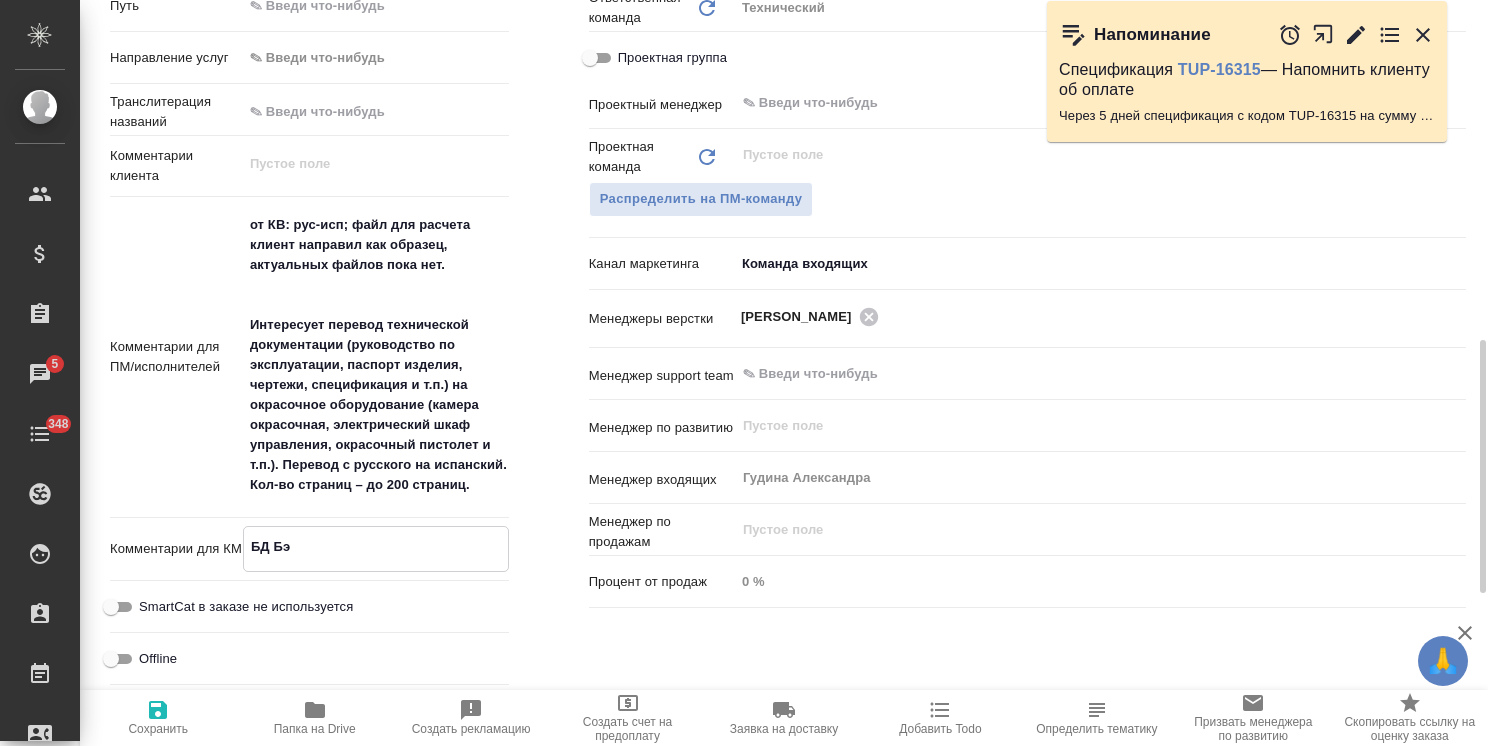 type on "x" 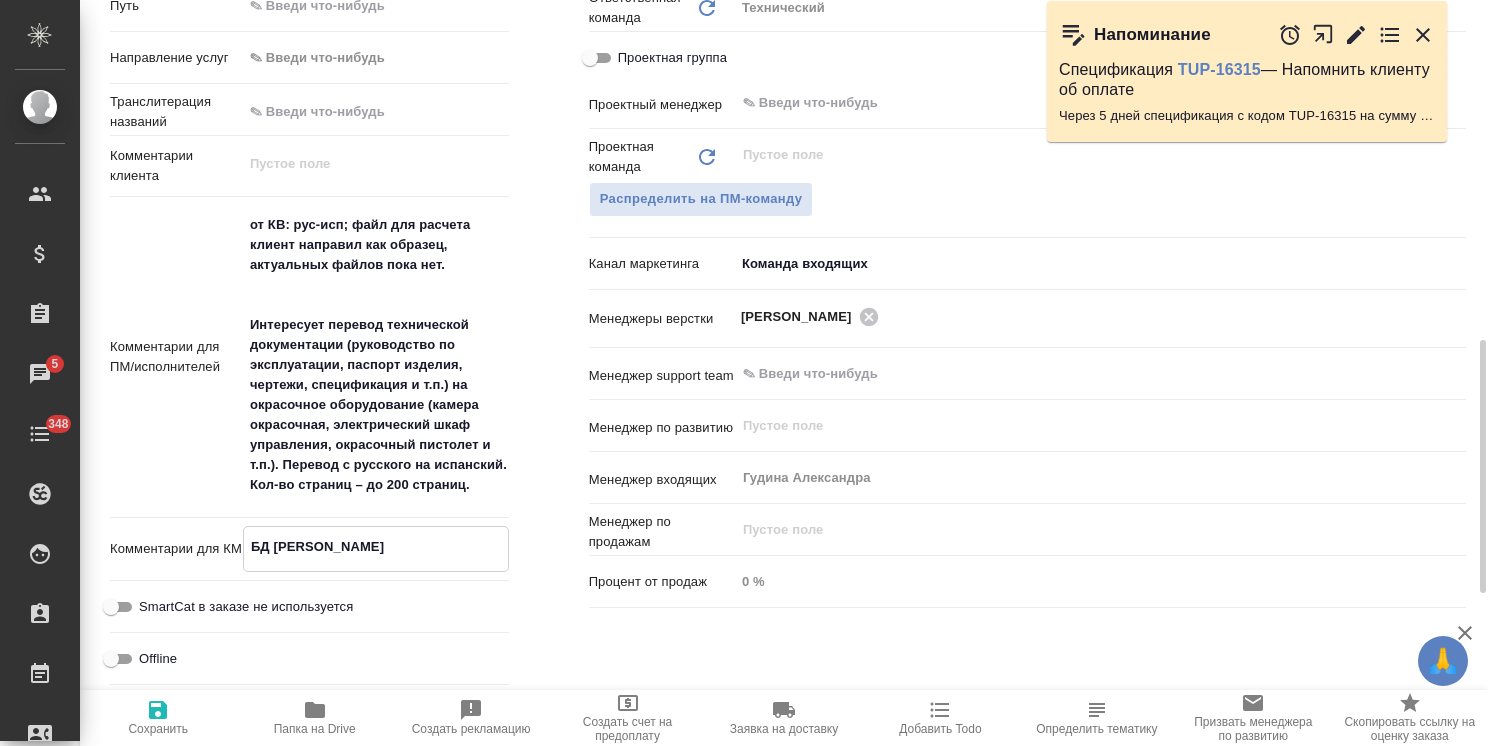 type on "x" 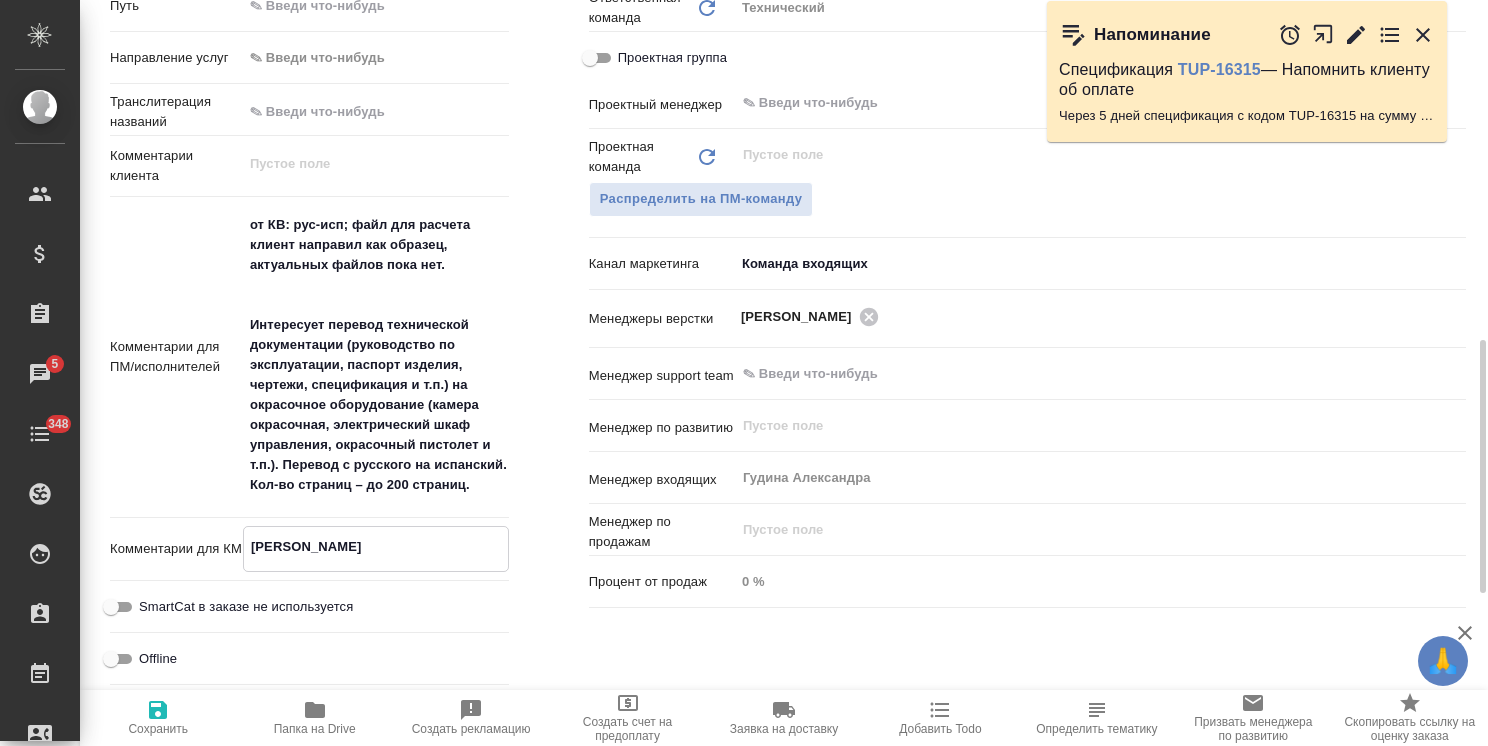 type on "x" 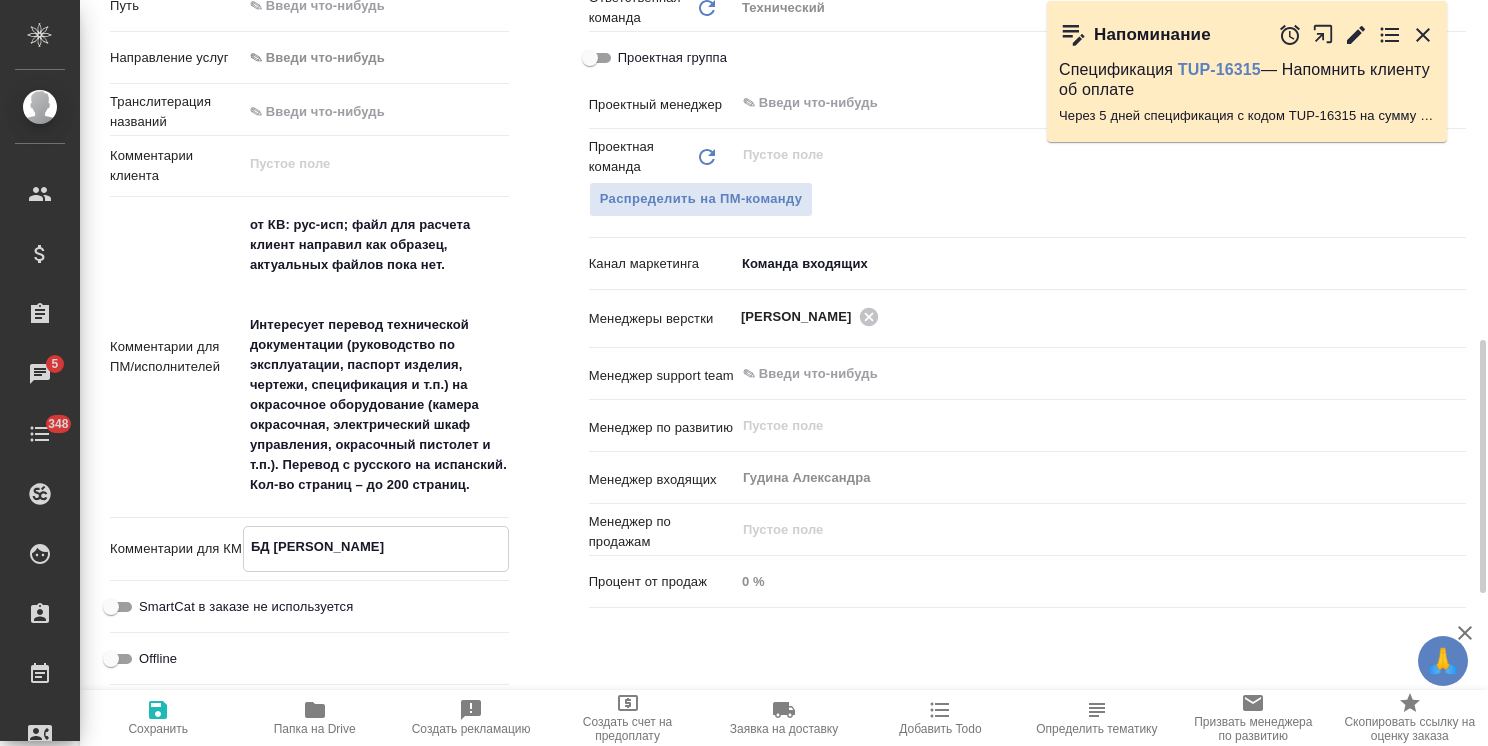 type on "x" 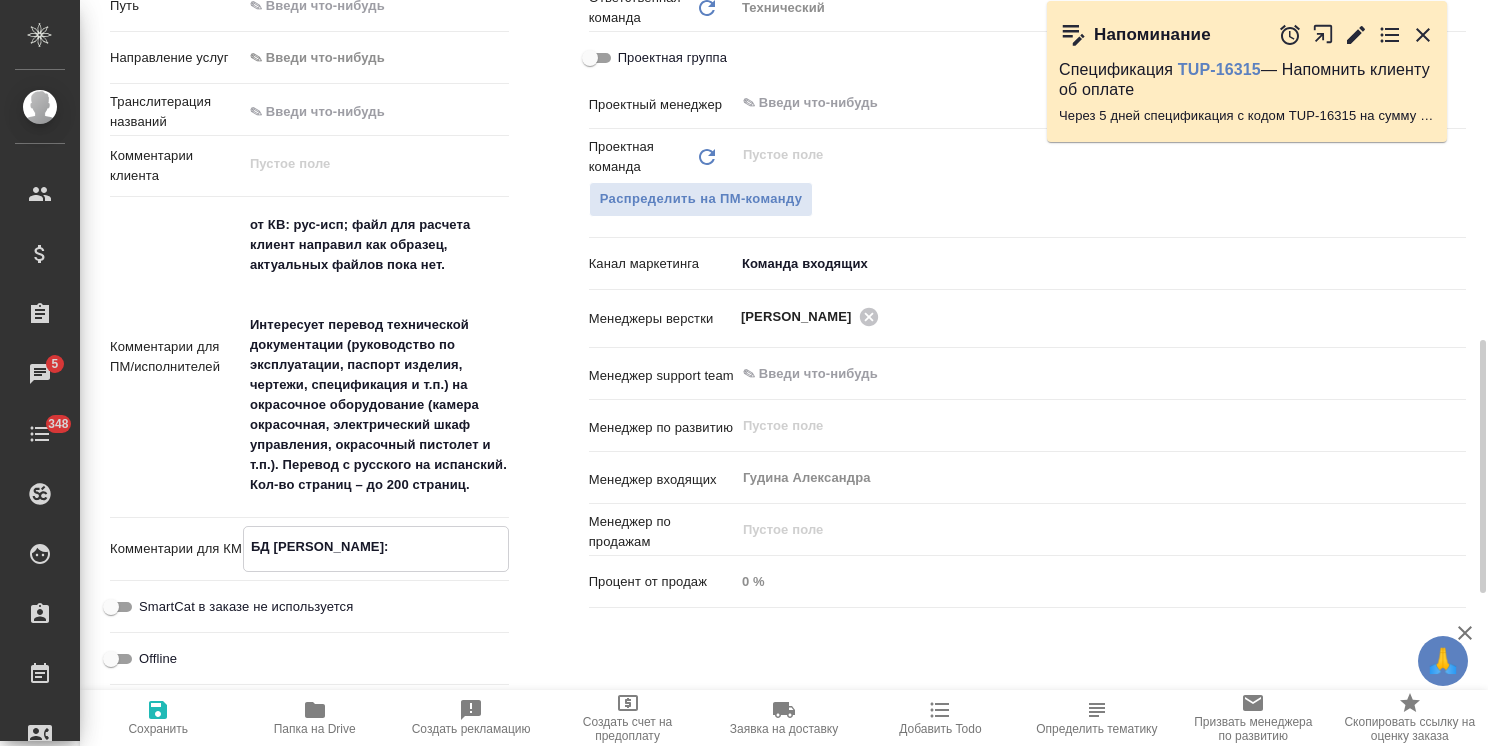 type on "x" 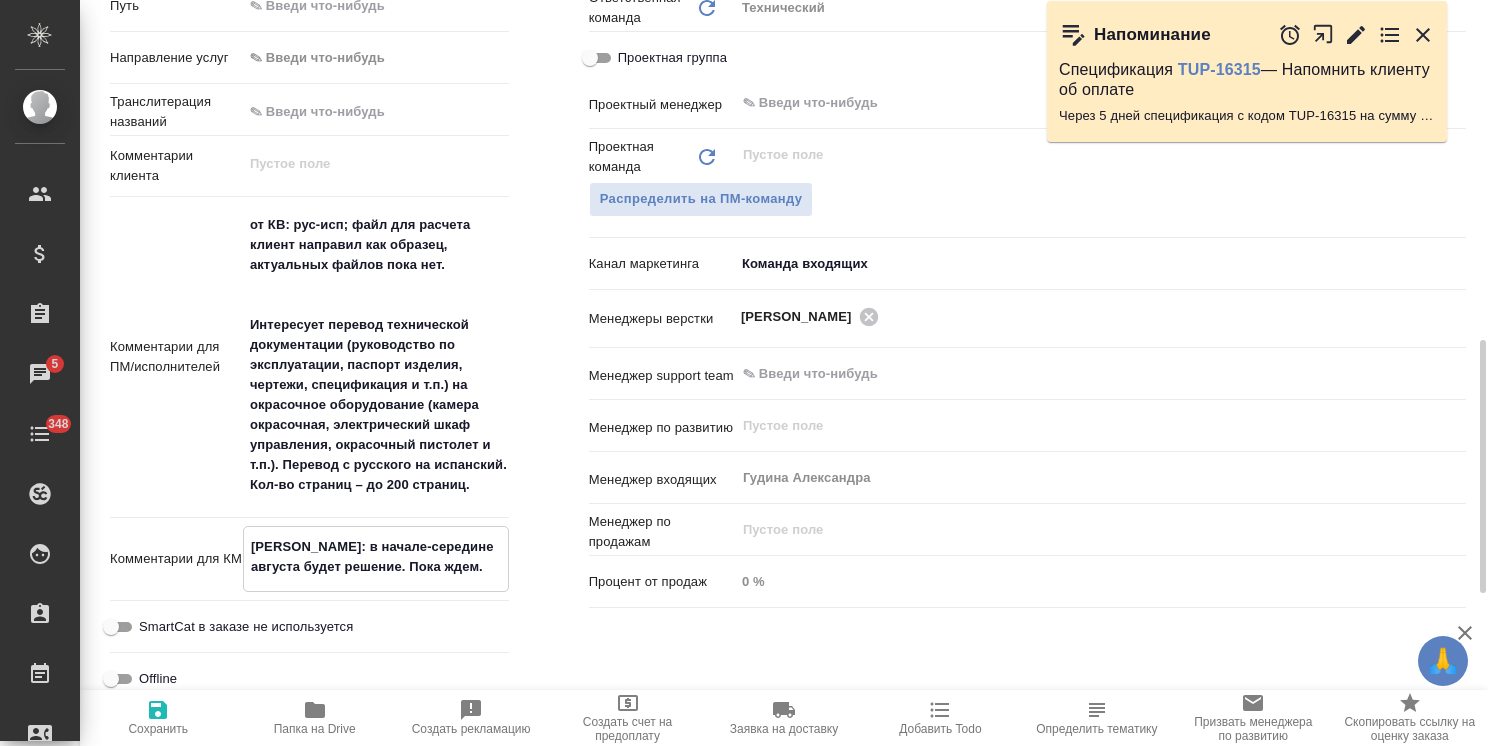 type on "БД Бэлла: в начале-середине августа будет решение. Пока ждем." 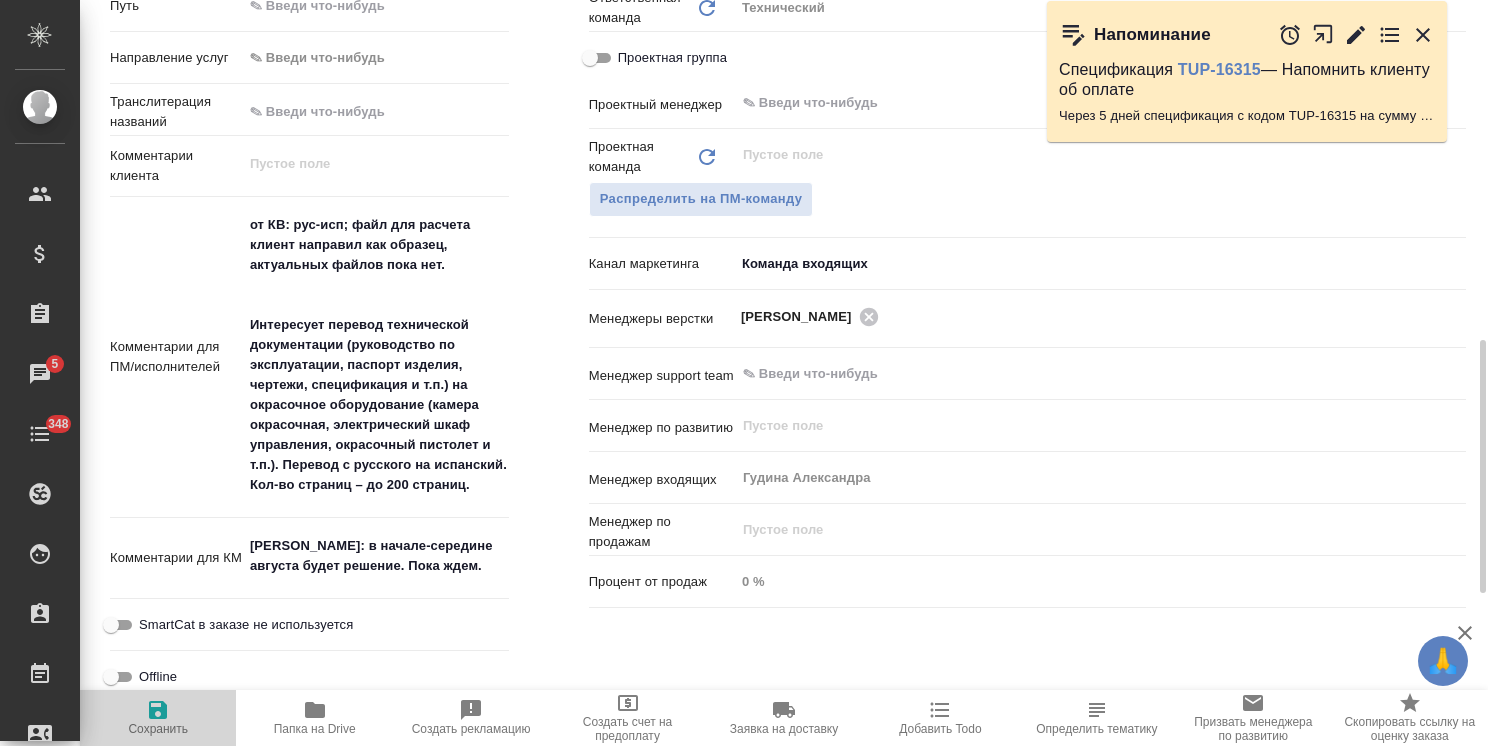 click 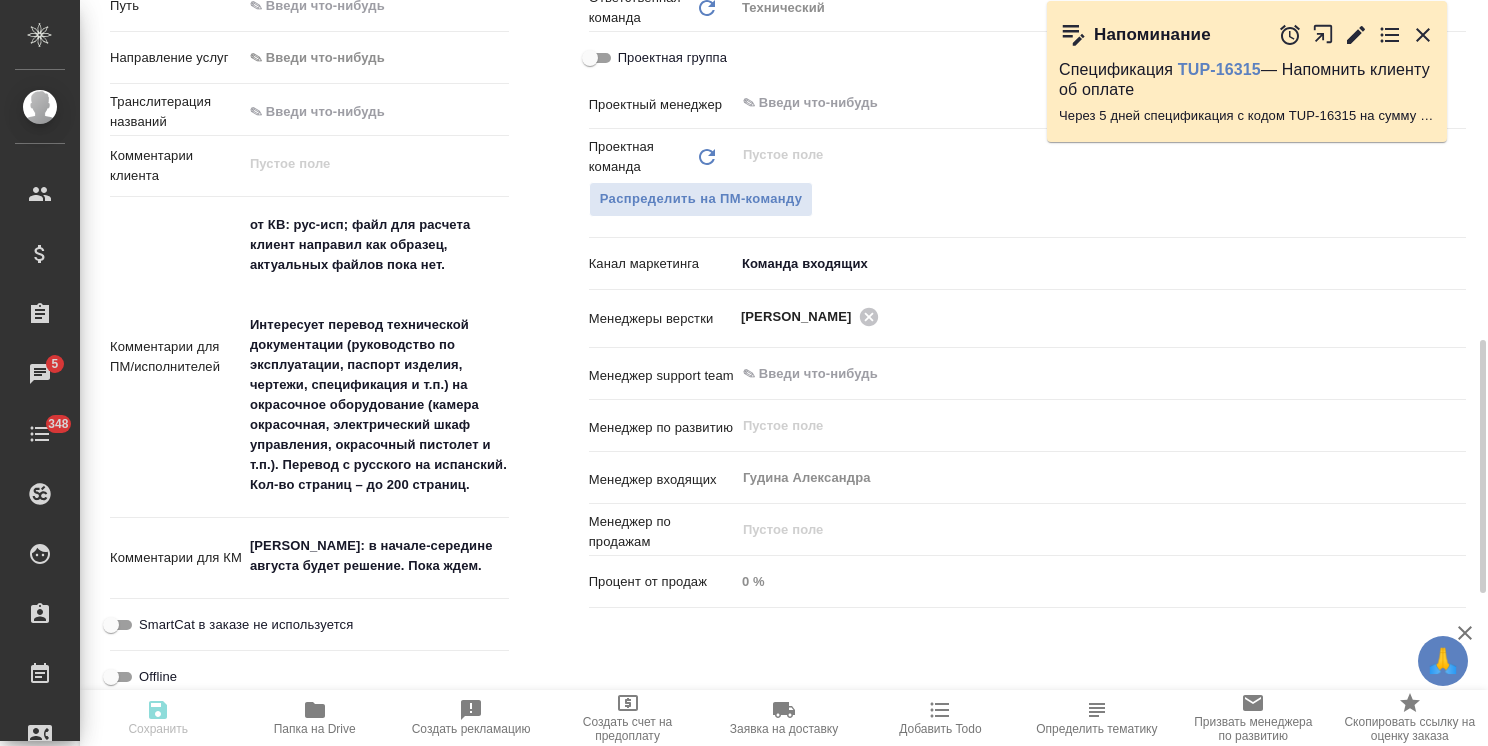 type on "x" 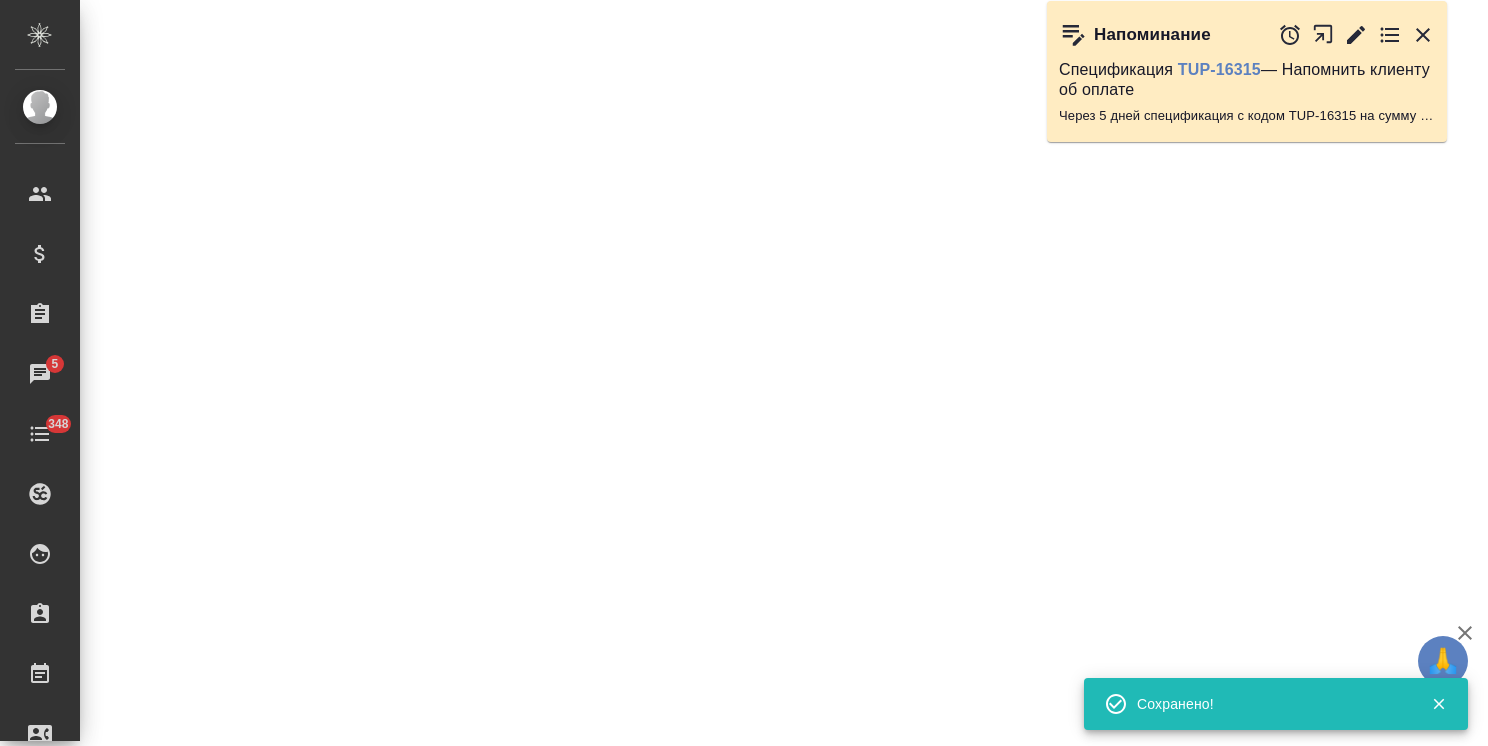 select on "RU" 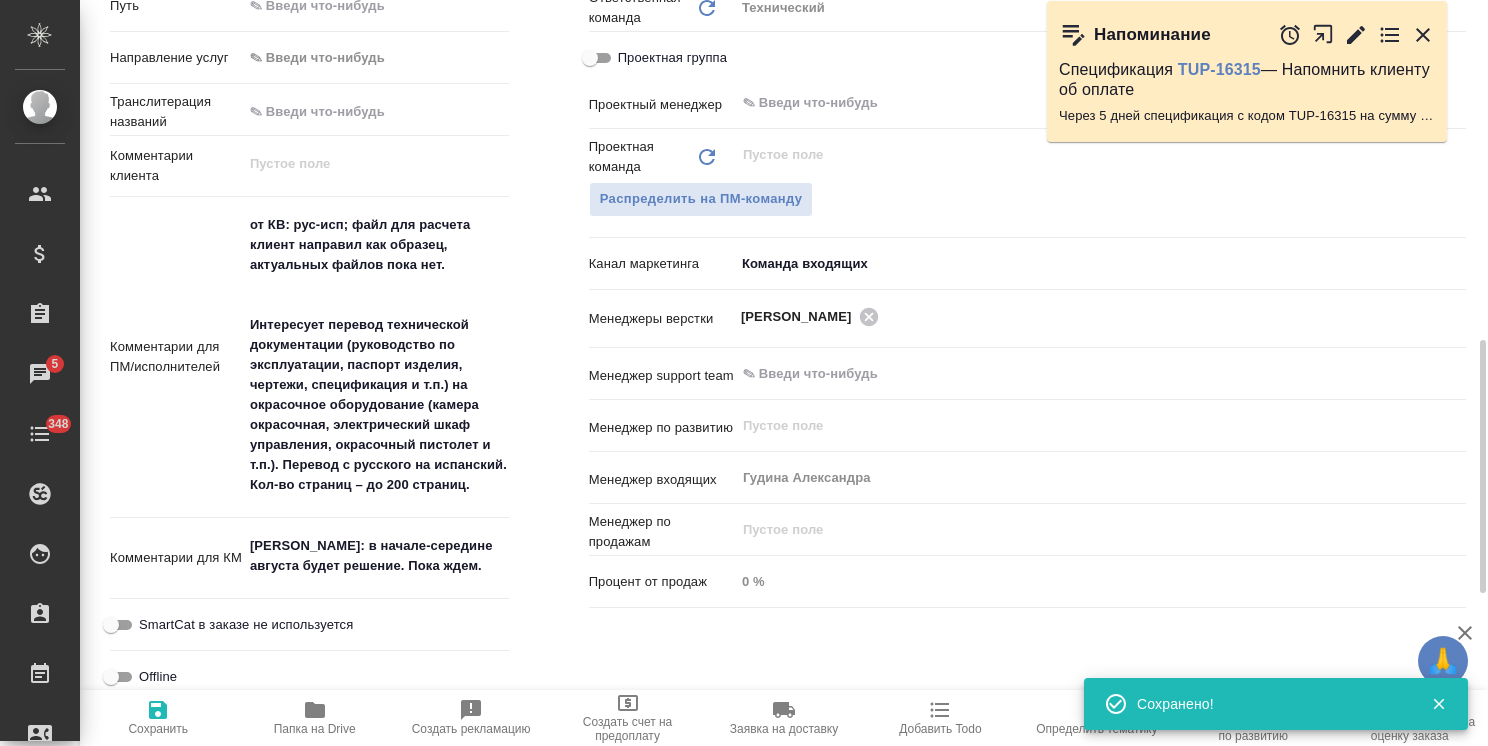 type on "x" 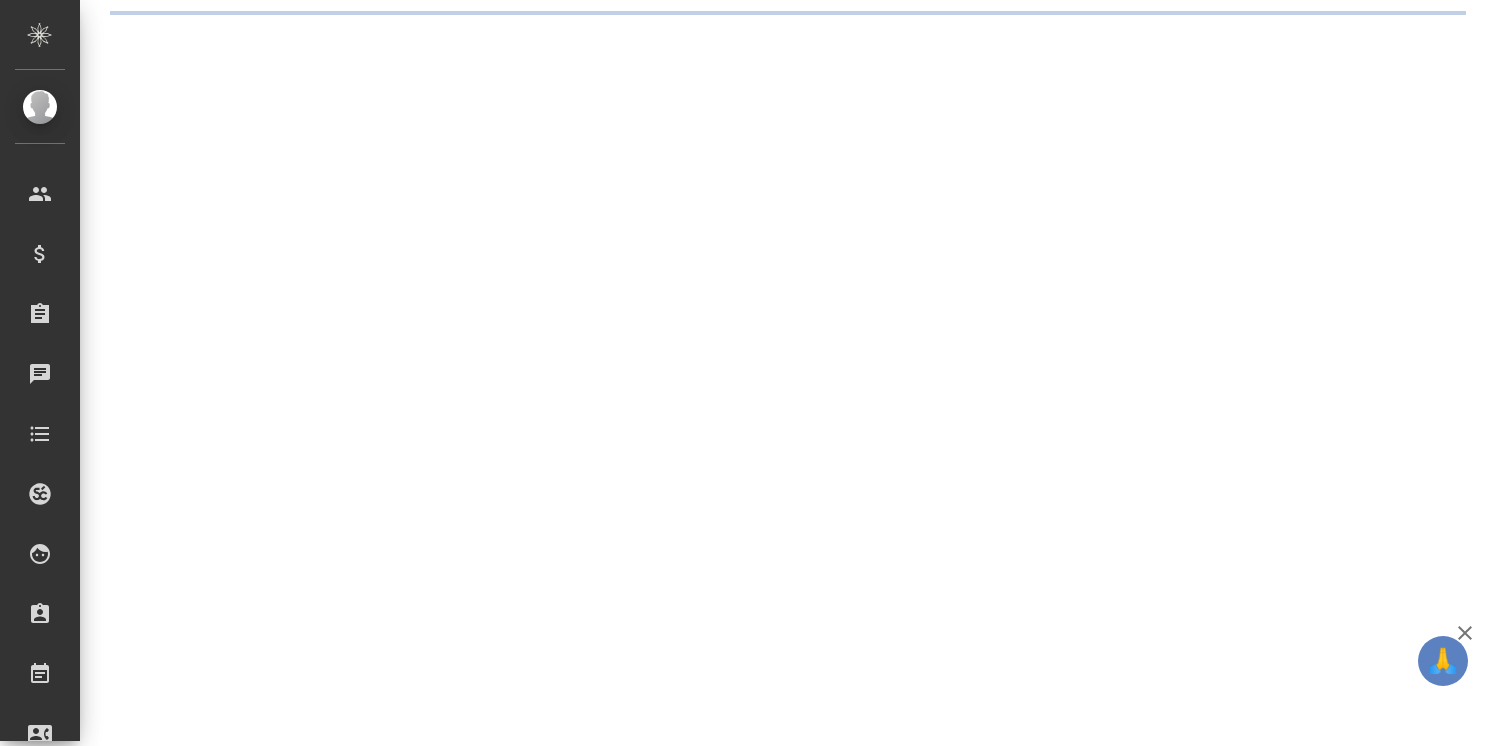 scroll, scrollTop: 0, scrollLeft: 0, axis: both 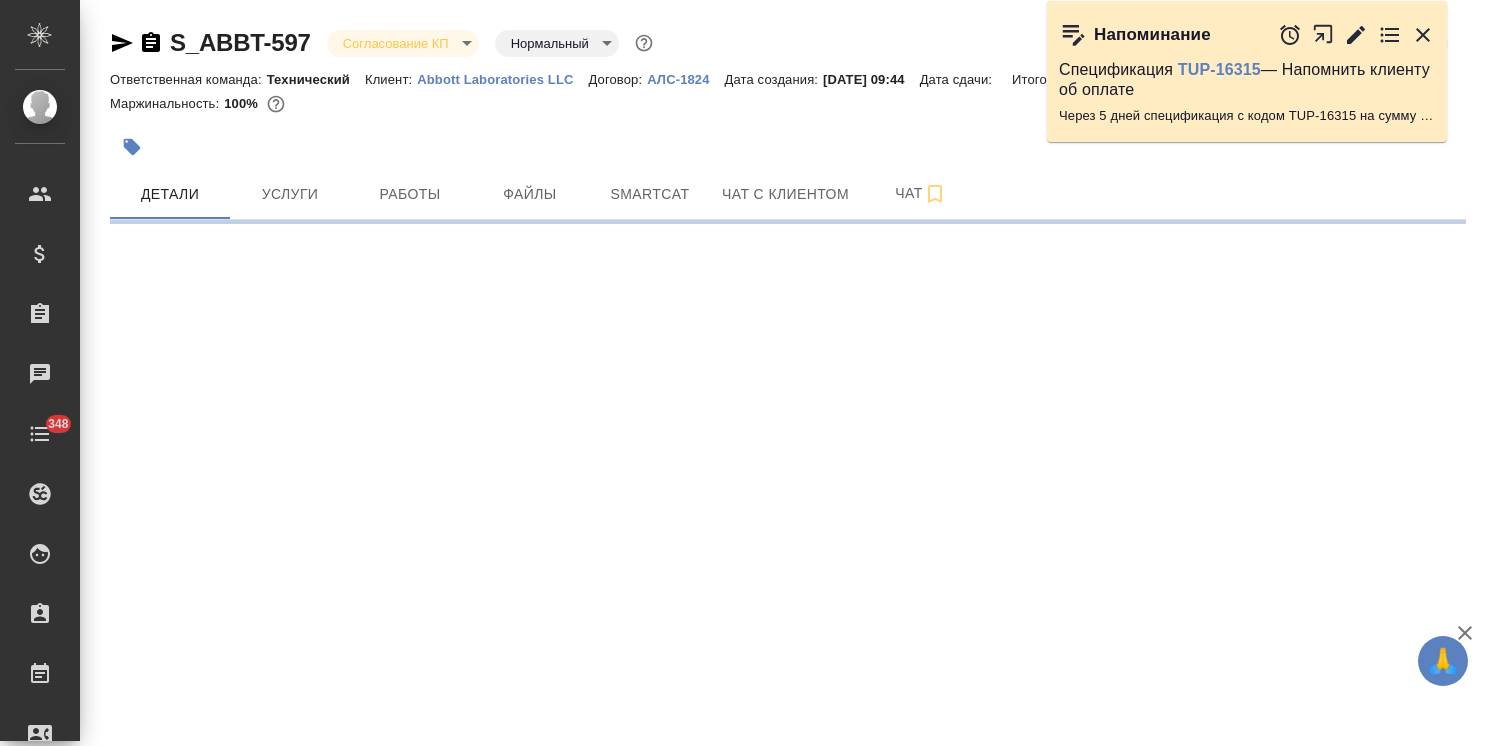 select on "RU" 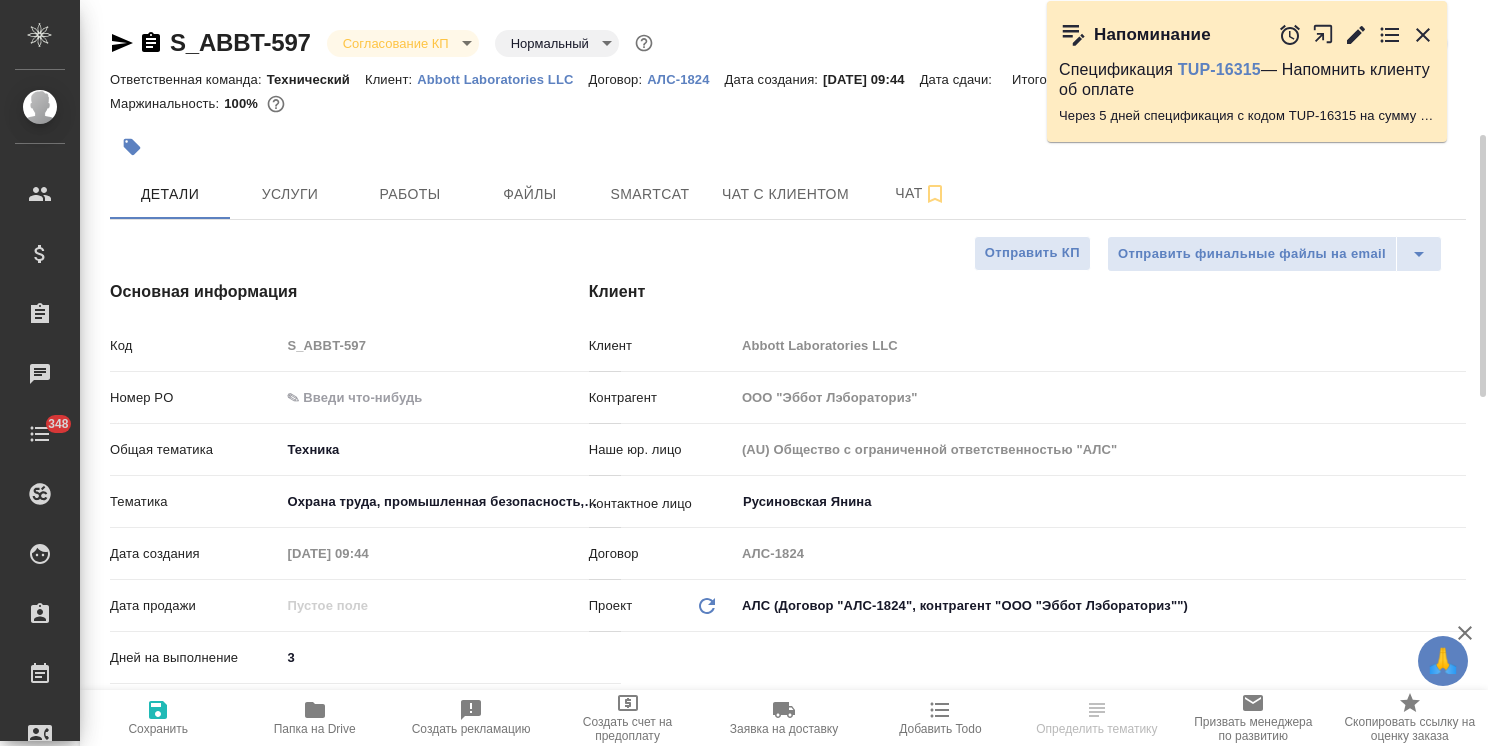 type on "x" 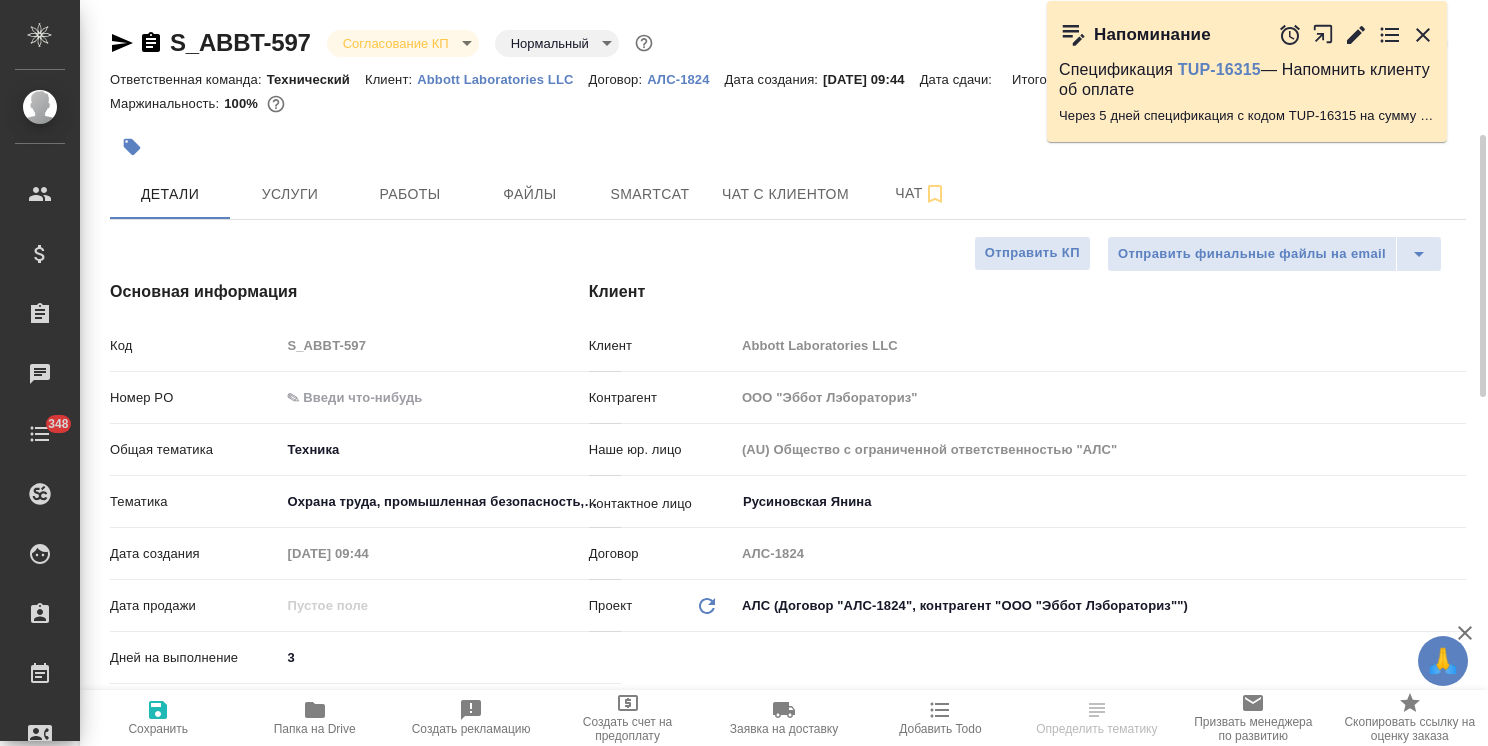 type on "x" 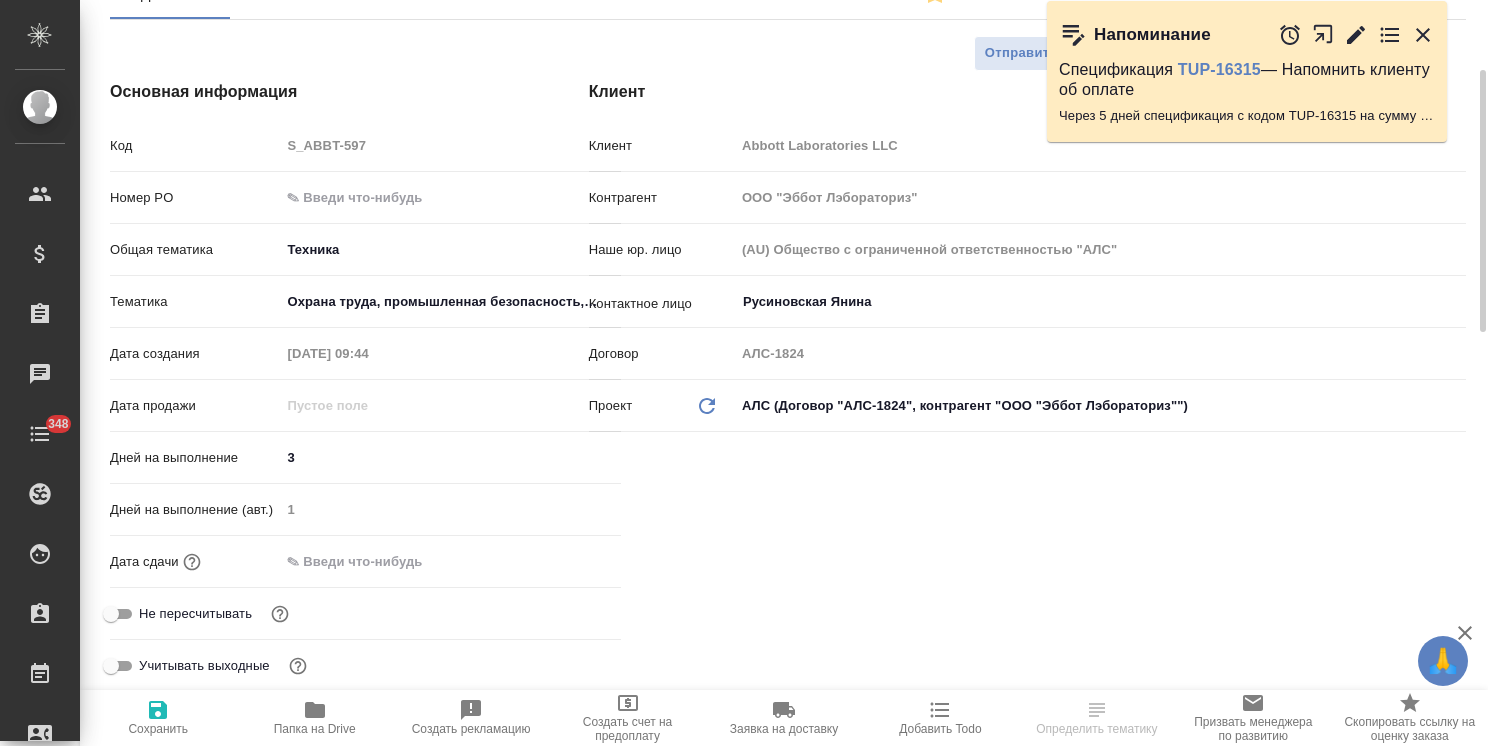 scroll, scrollTop: 300, scrollLeft: 0, axis: vertical 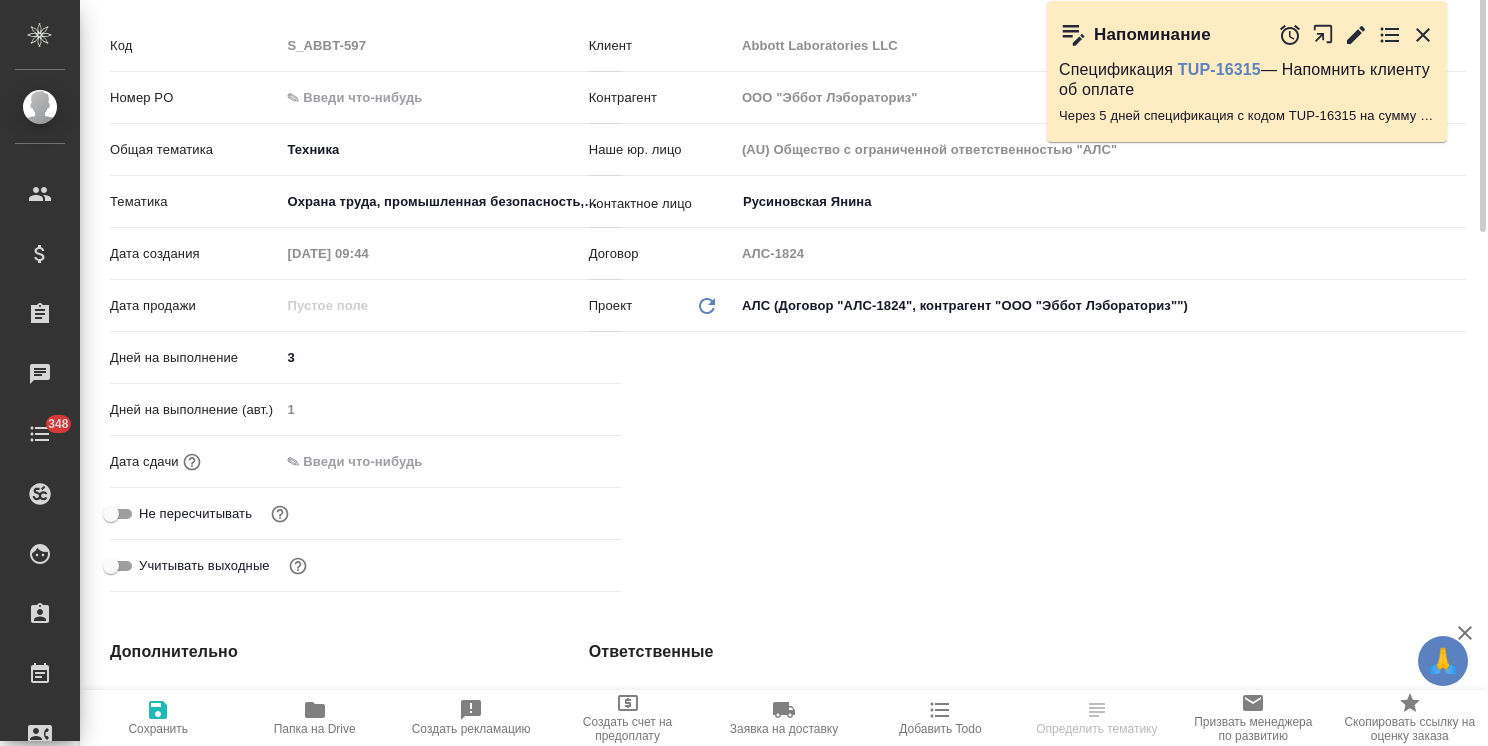 type on "x" 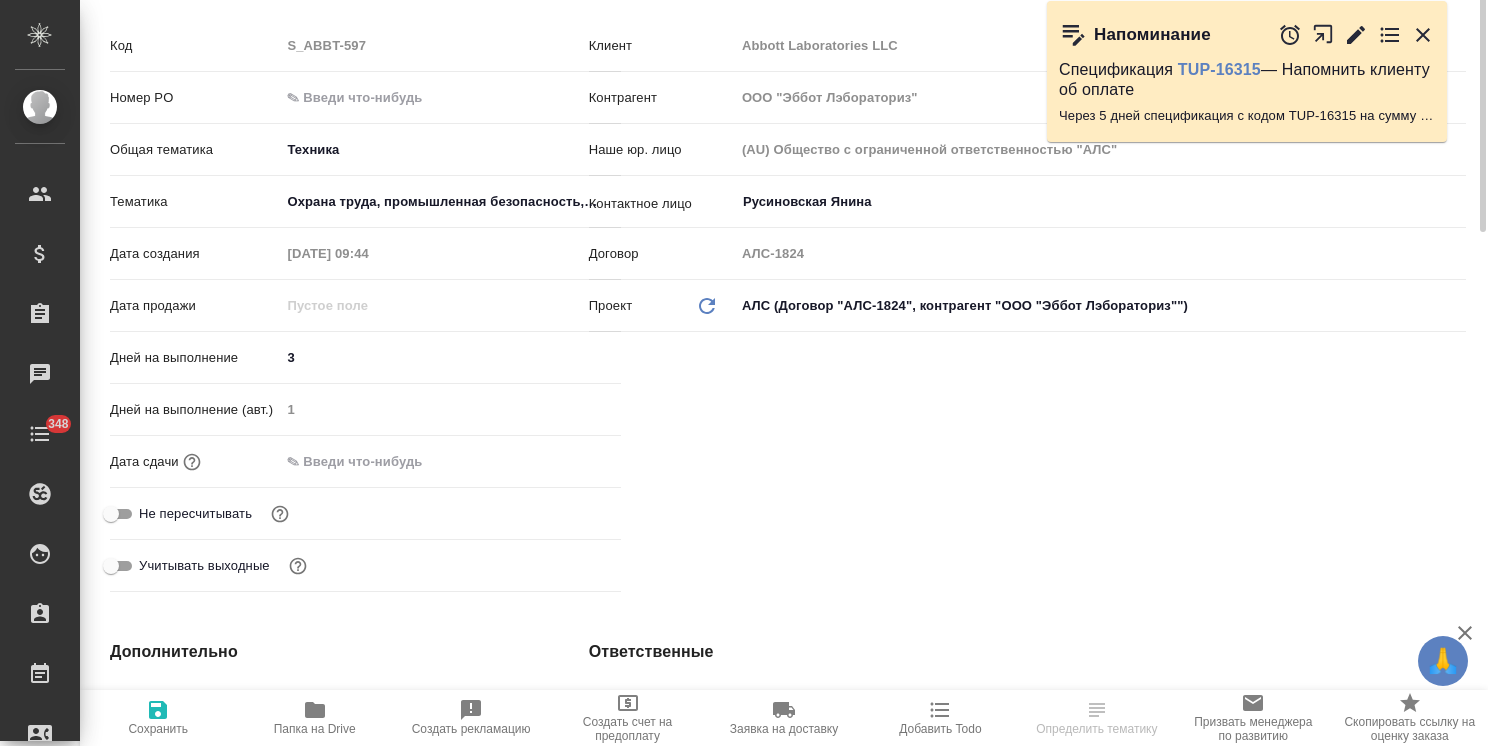 type on "x" 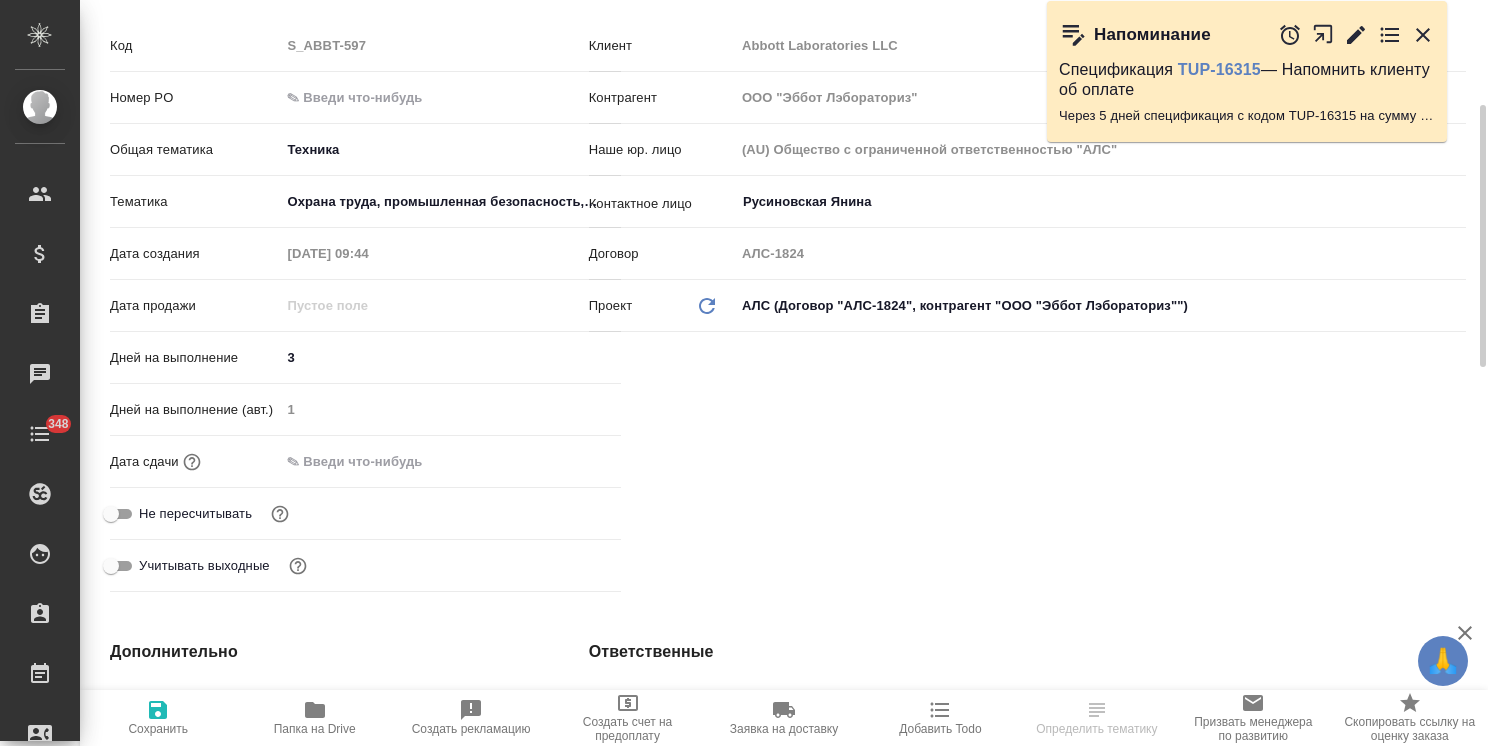 type on "x" 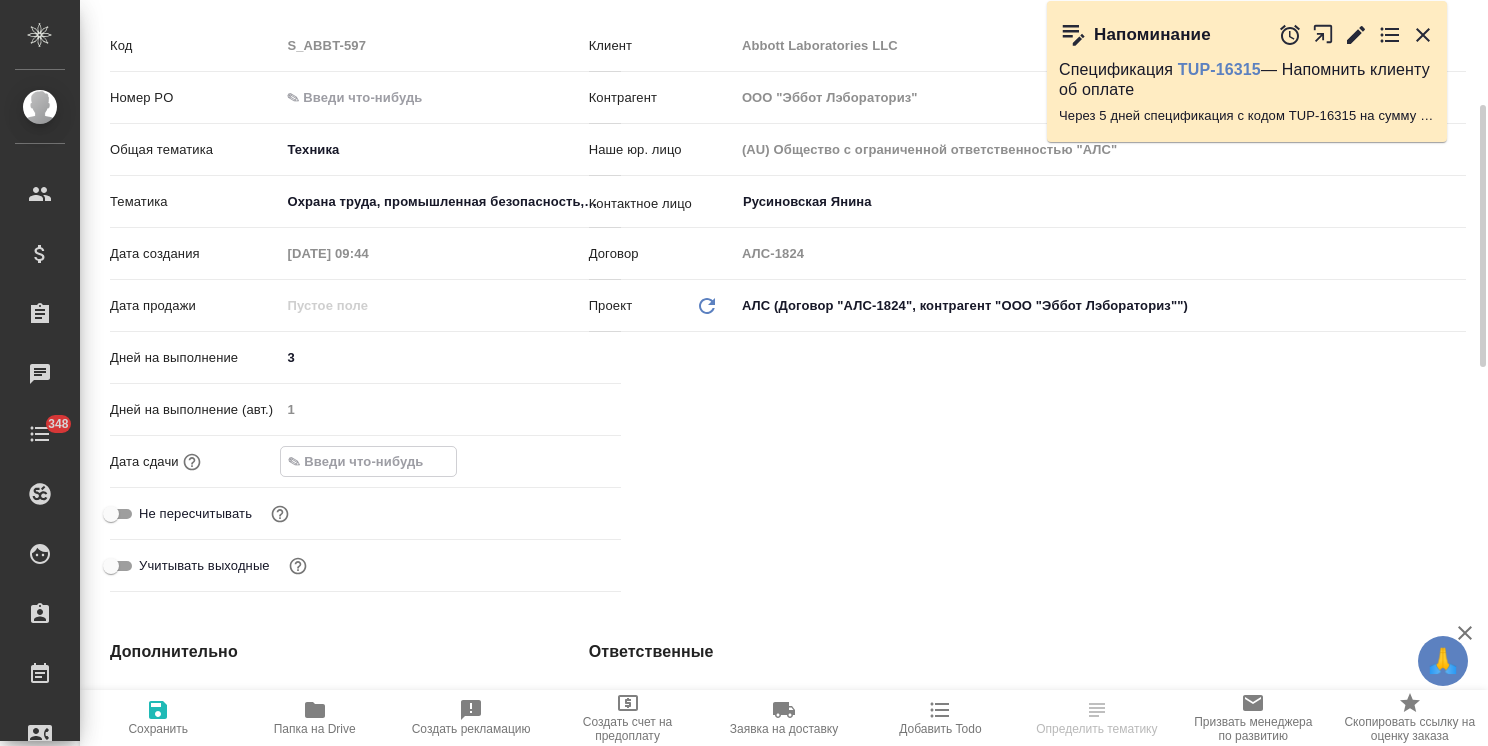 click at bounding box center (368, 461) 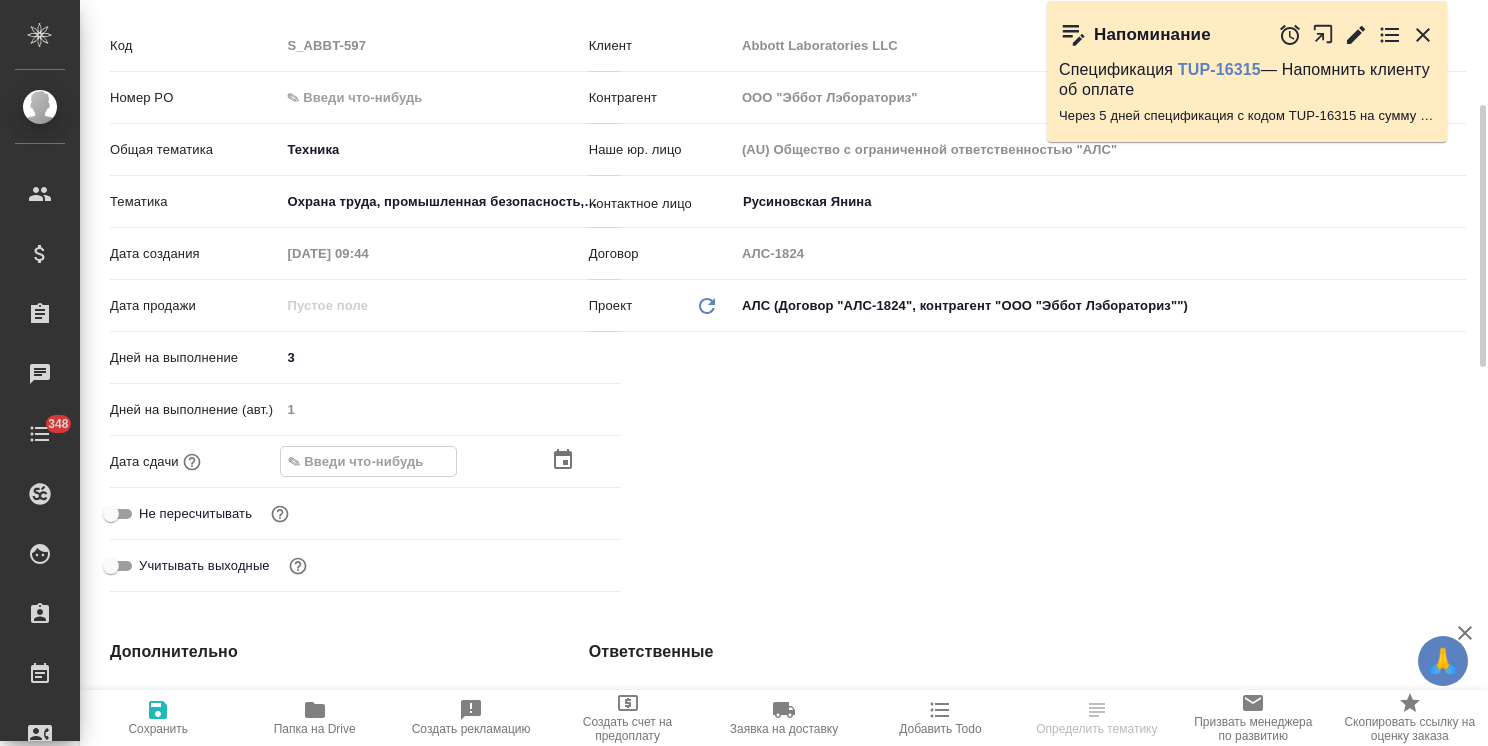 click 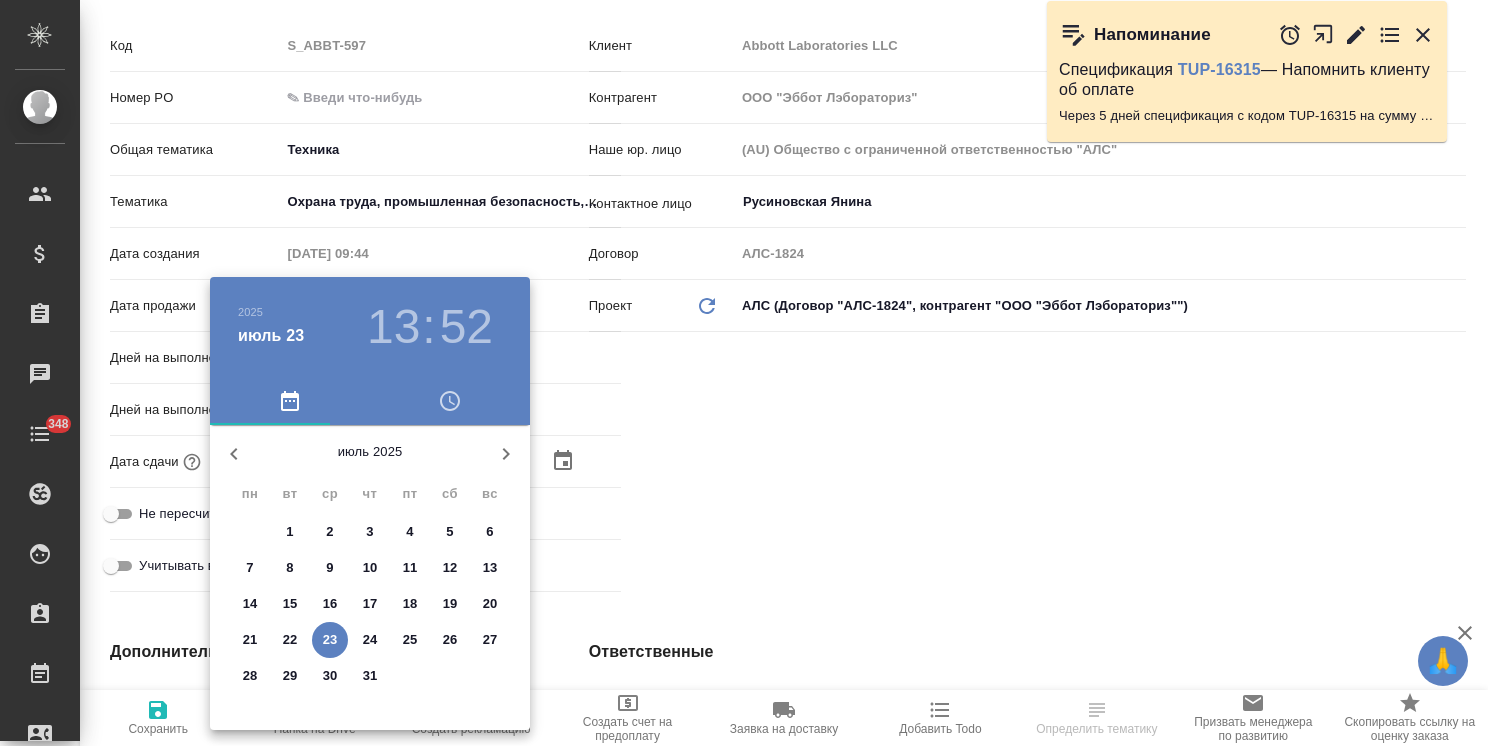 click on "25" at bounding box center (410, 640) 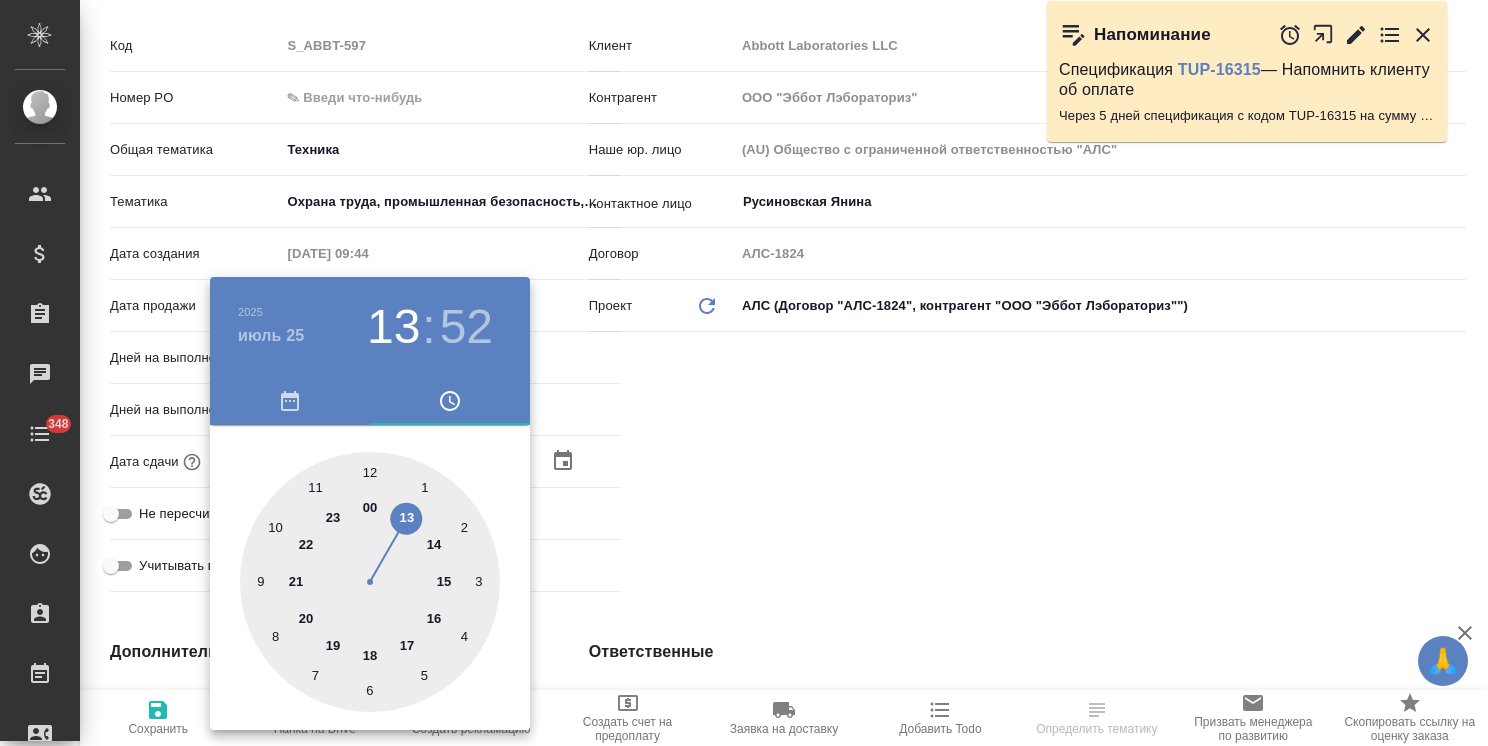 click at bounding box center (744, 373) 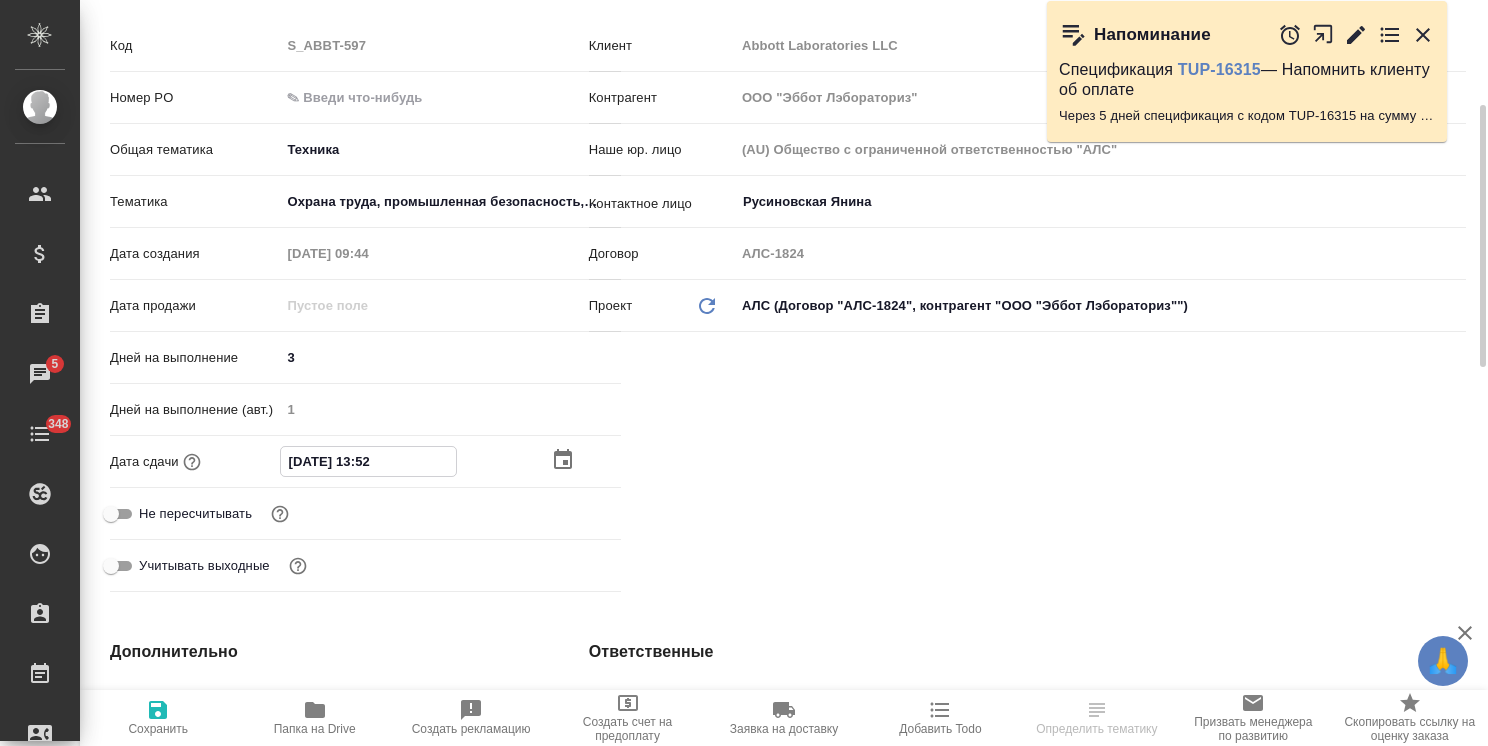 click on "25.07.2025 13:52" at bounding box center (368, 461) 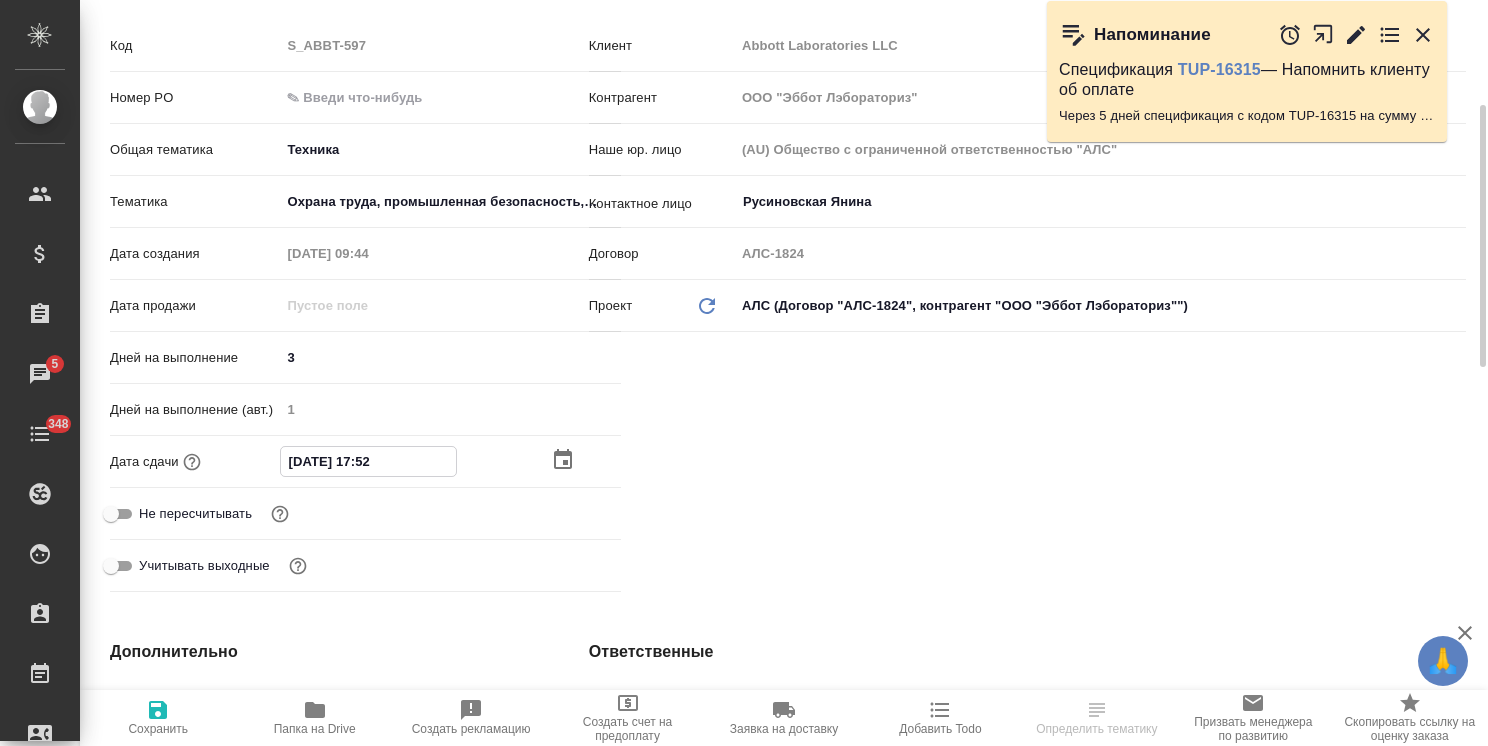drag, startPoint x: 398, startPoint y: 458, endPoint x: 378, endPoint y: 467, distance: 21.931713 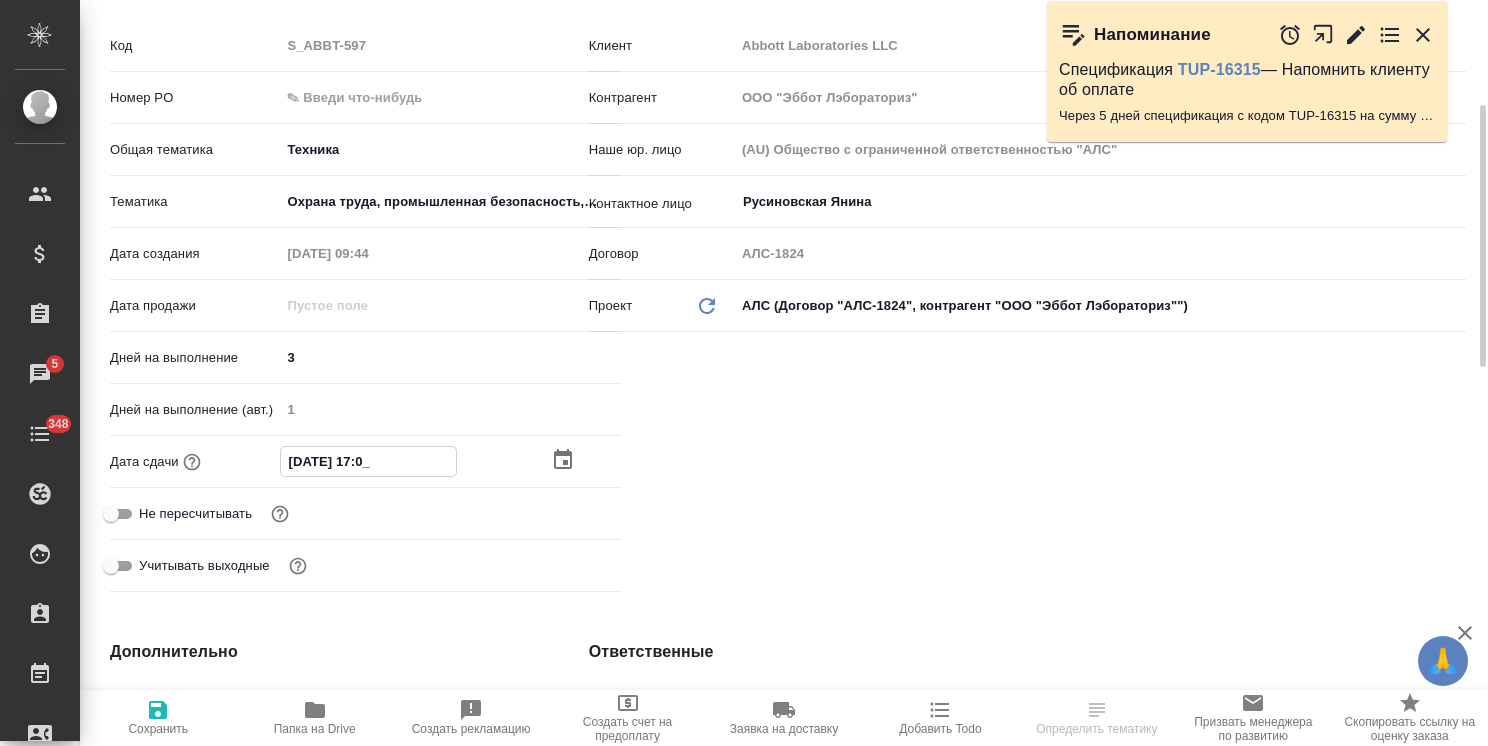 type on "25.07.2025 17:00" 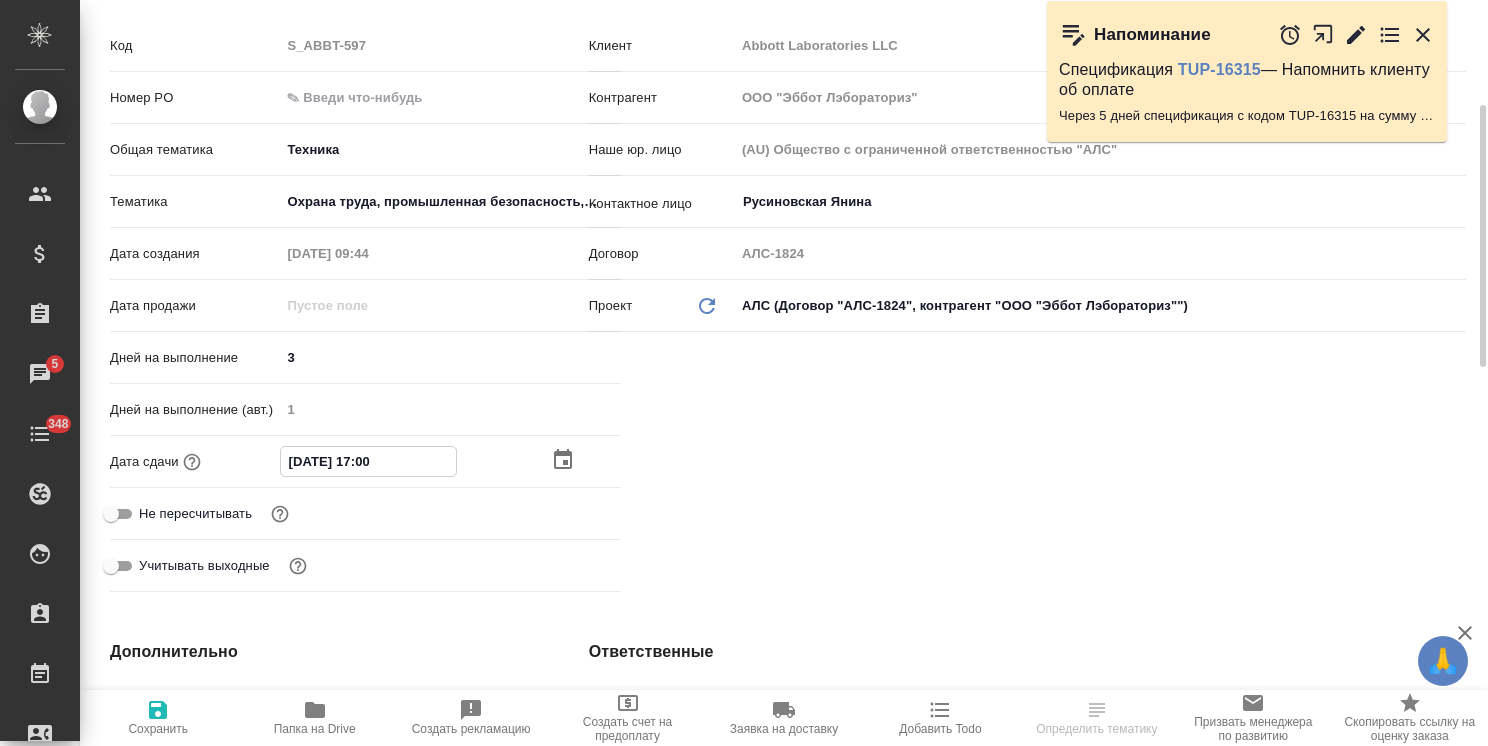 type on "25.07.2025 17:00" 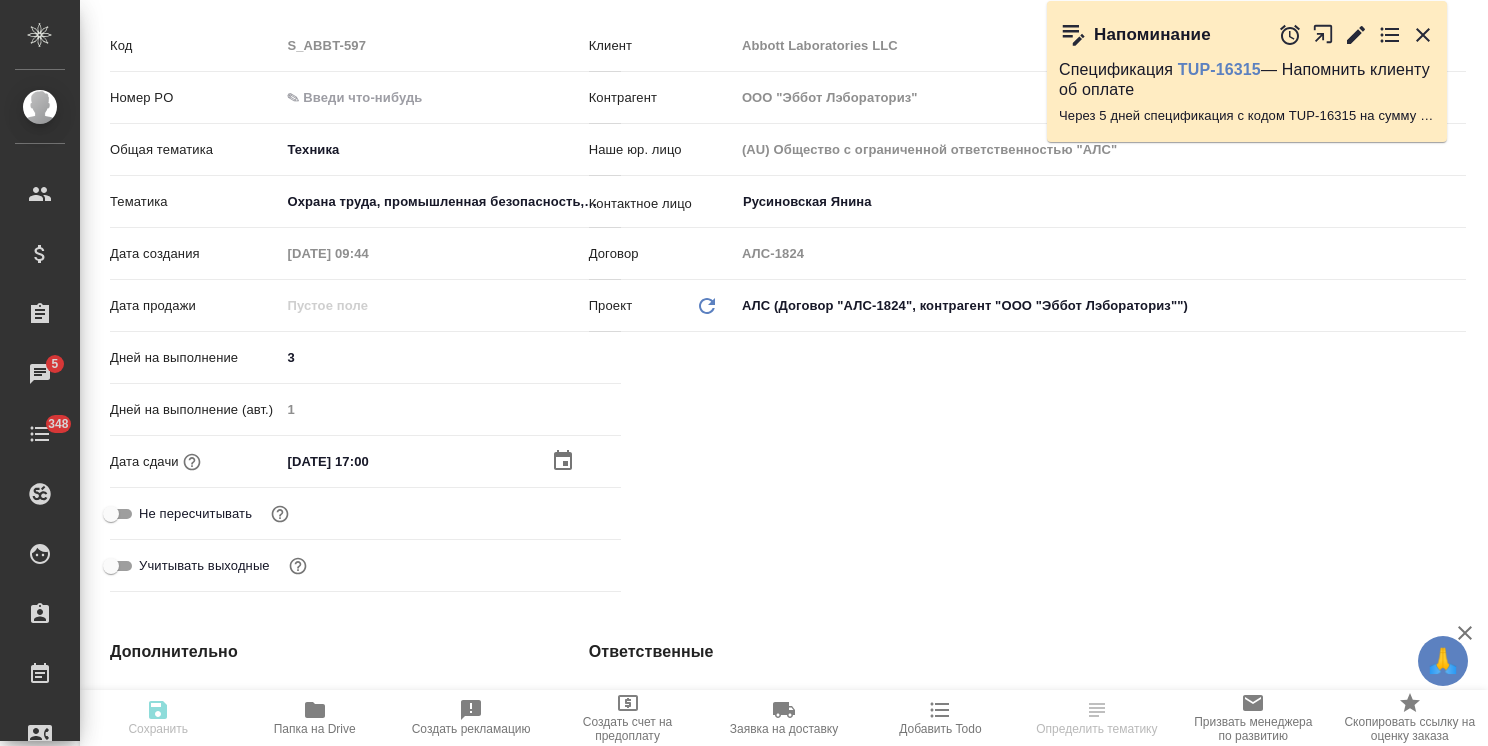 type on "x" 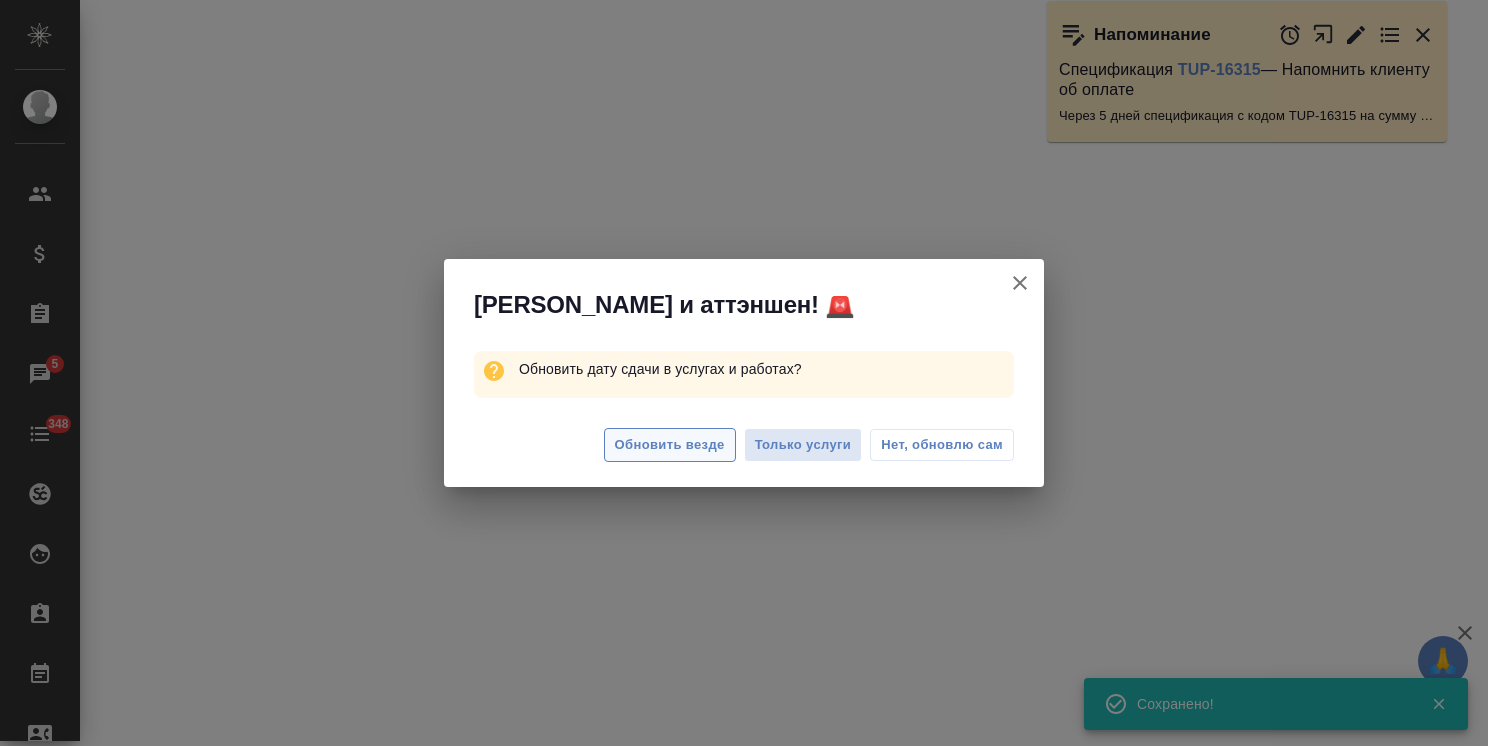 click on "Обновить везде" at bounding box center (670, 445) 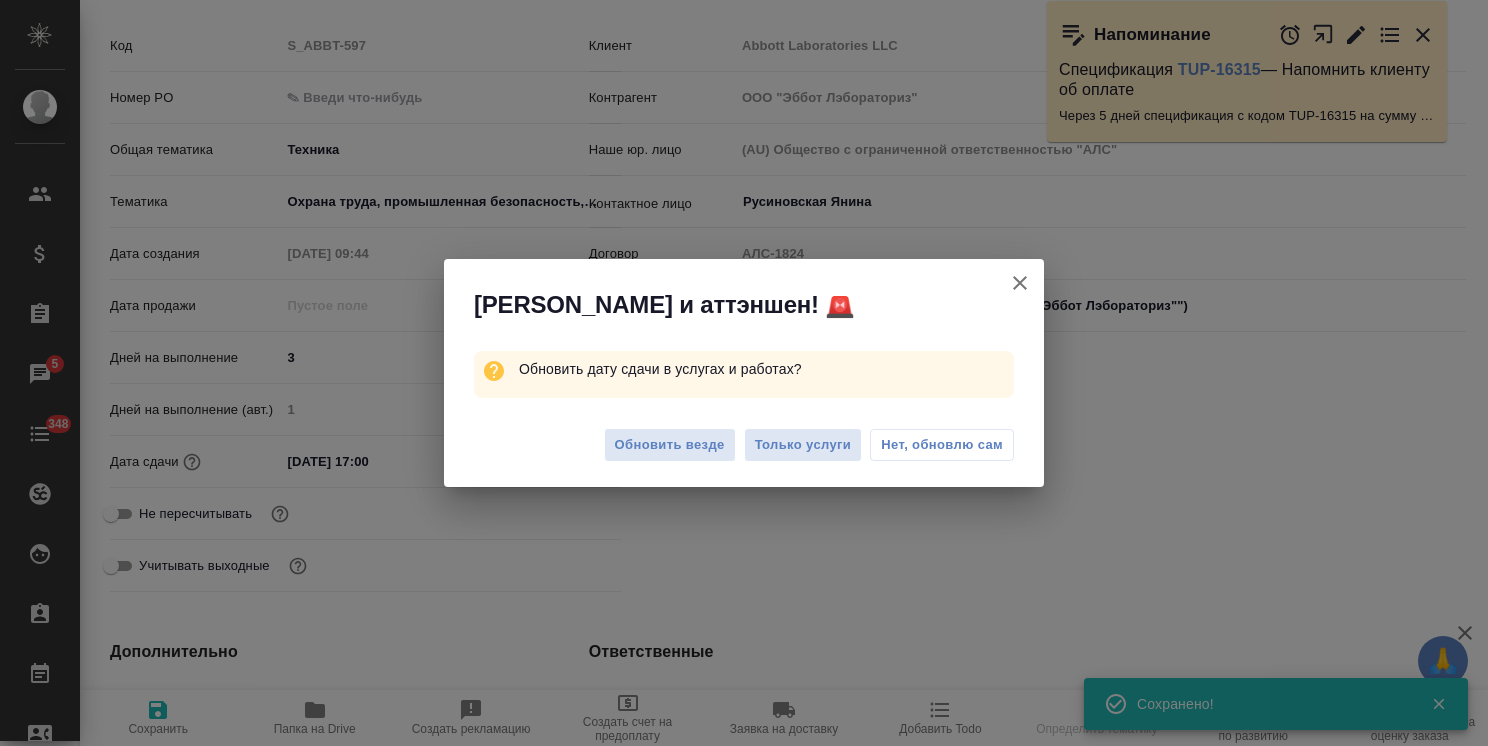type on "x" 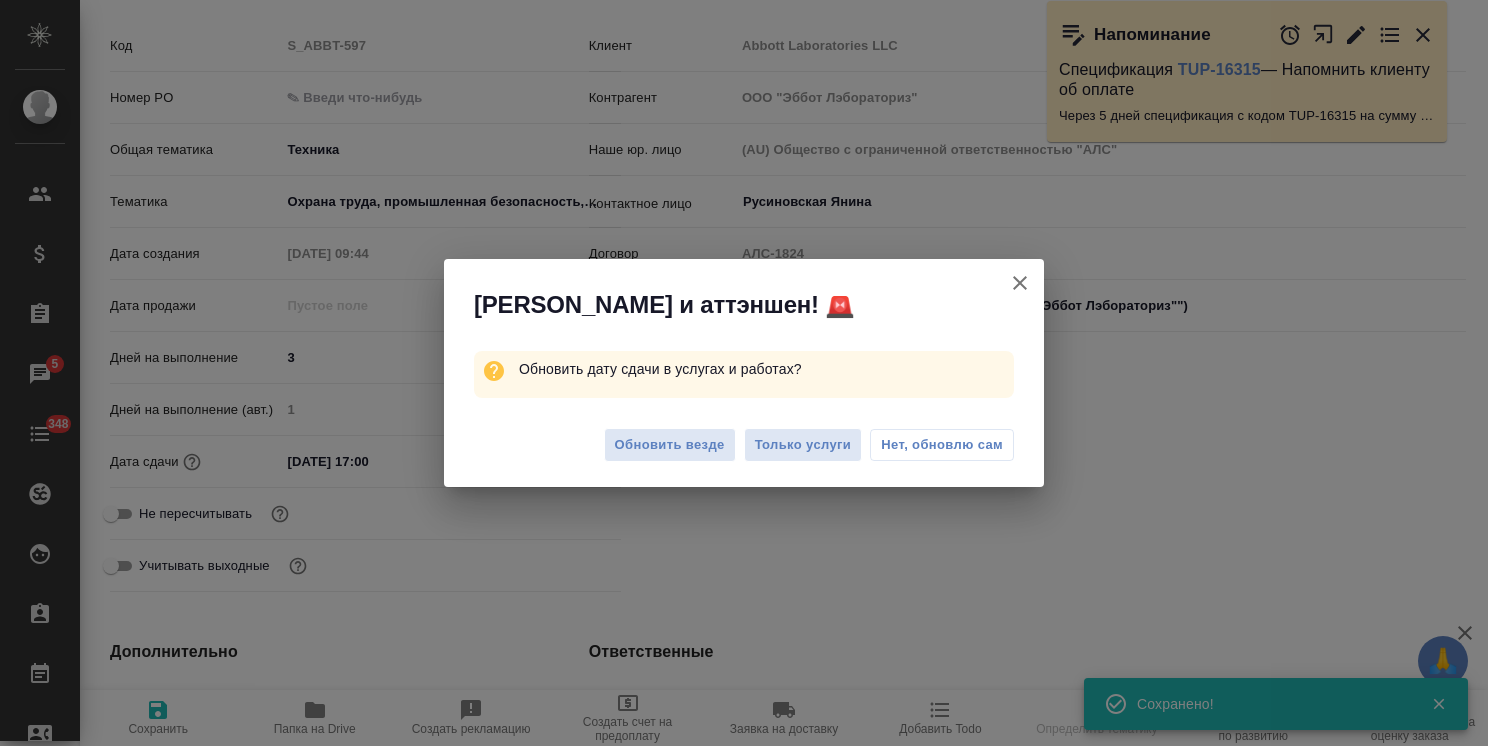 type on "x" 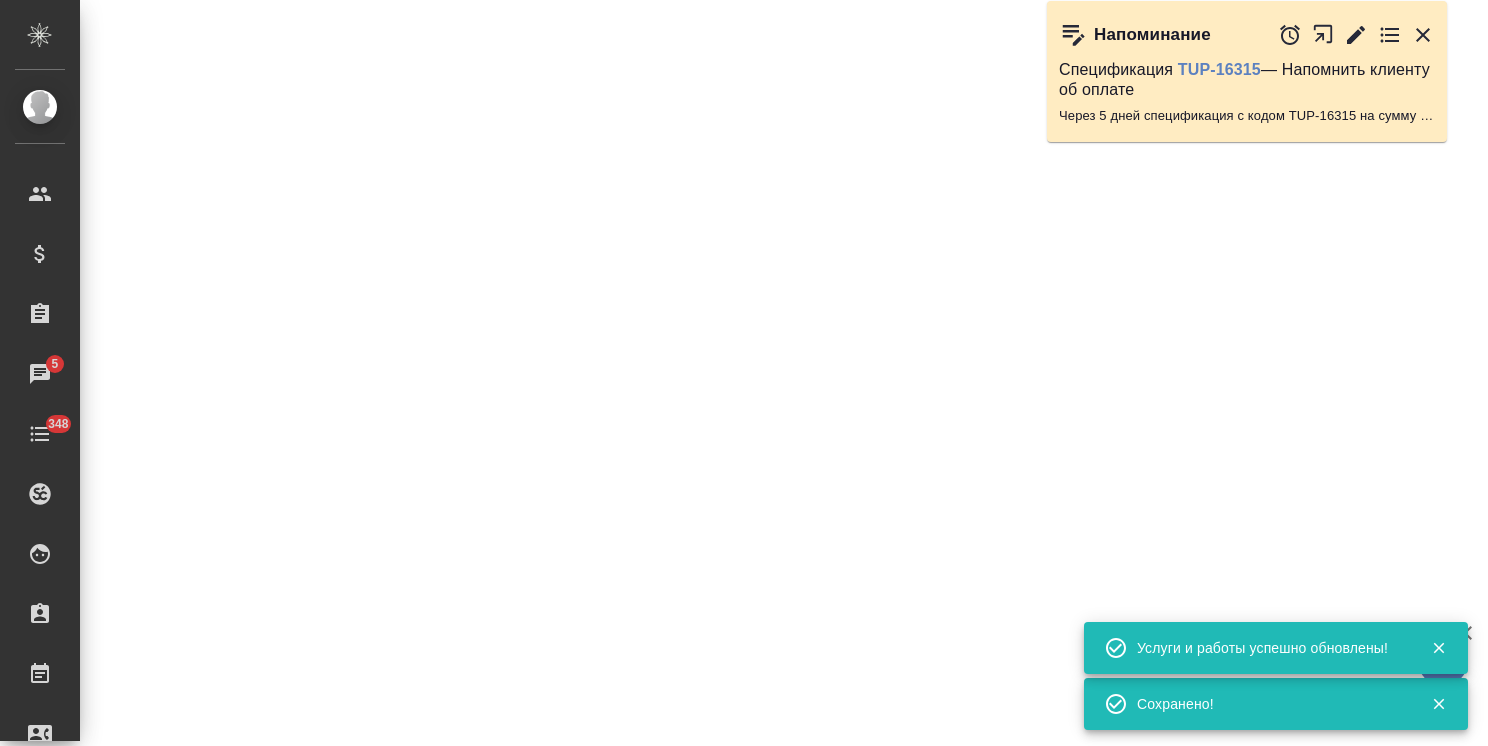 select on "RU" 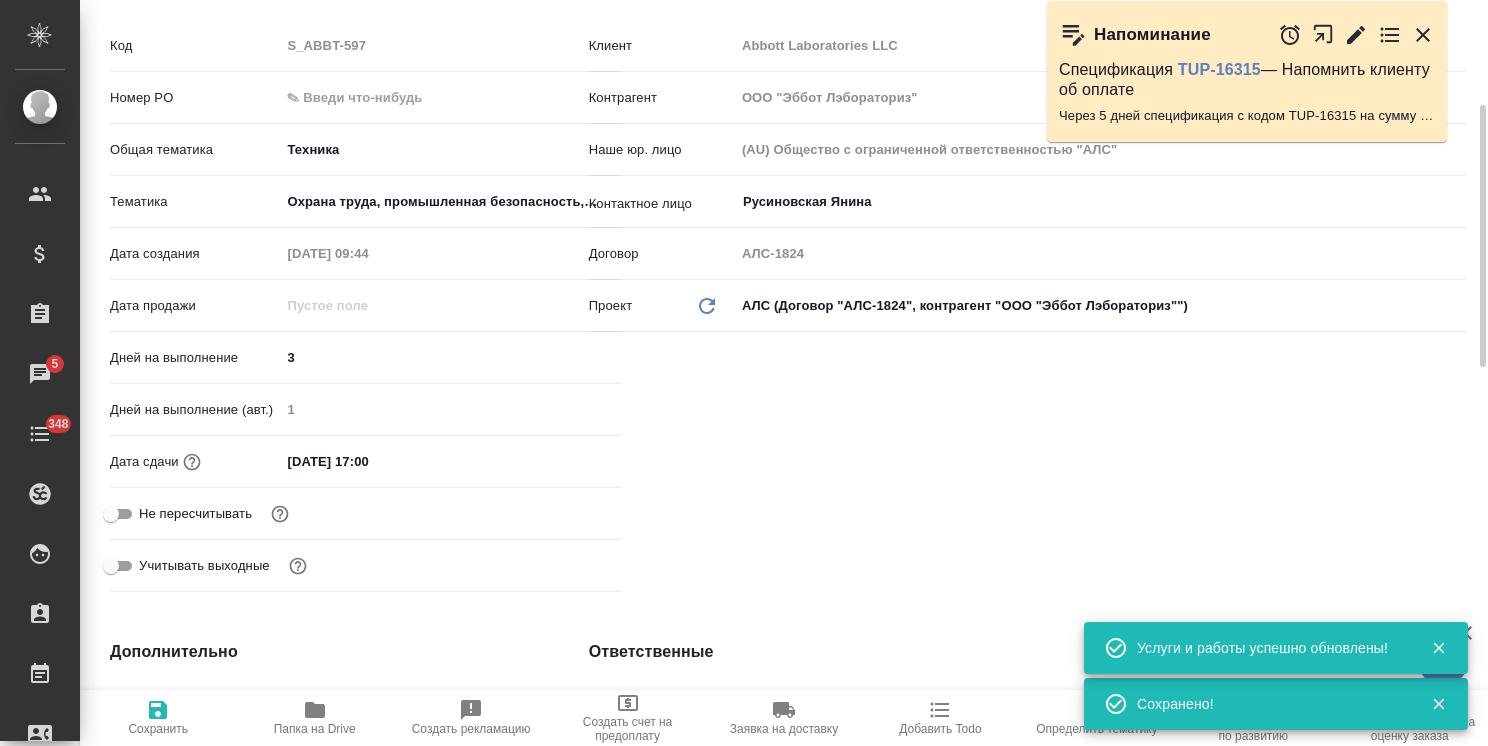 type on "x" 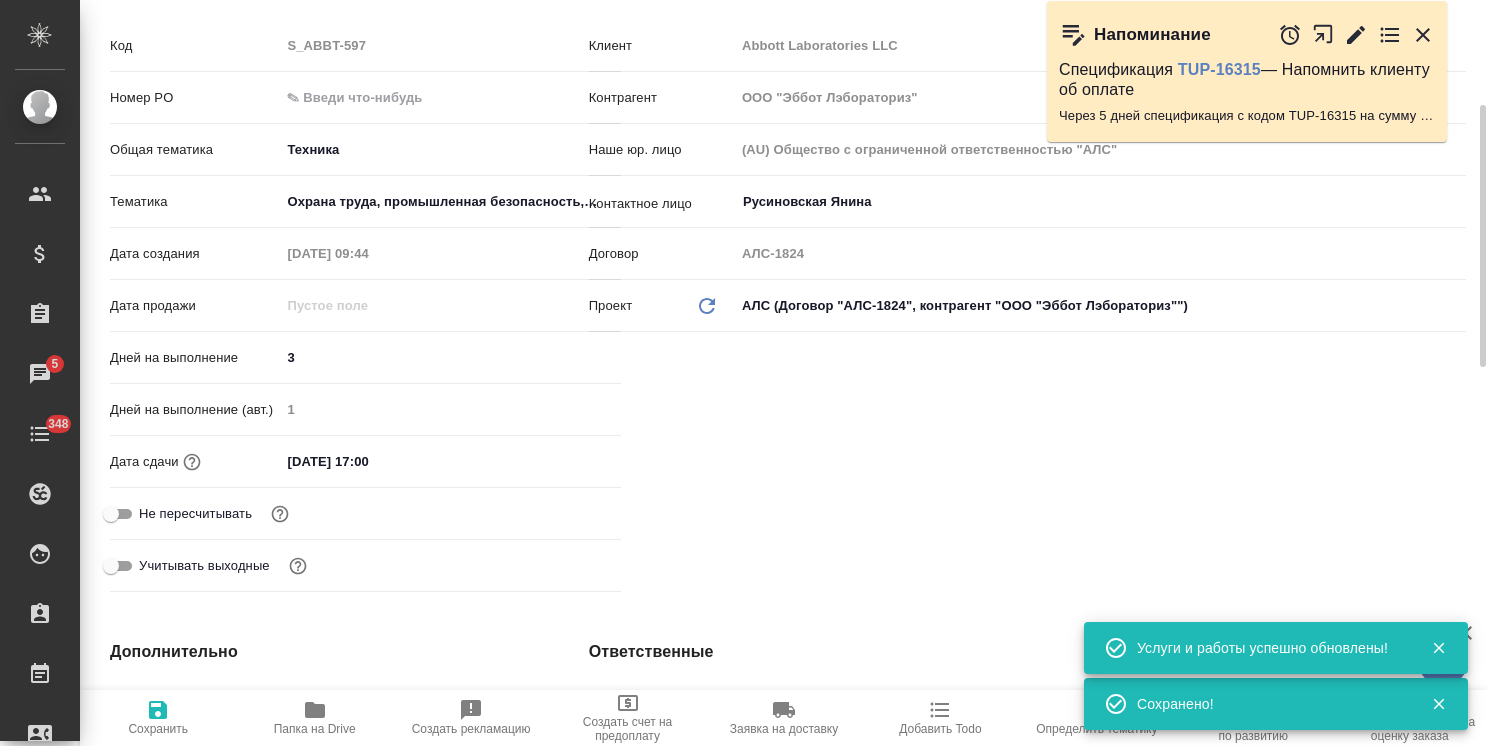 type on "x" 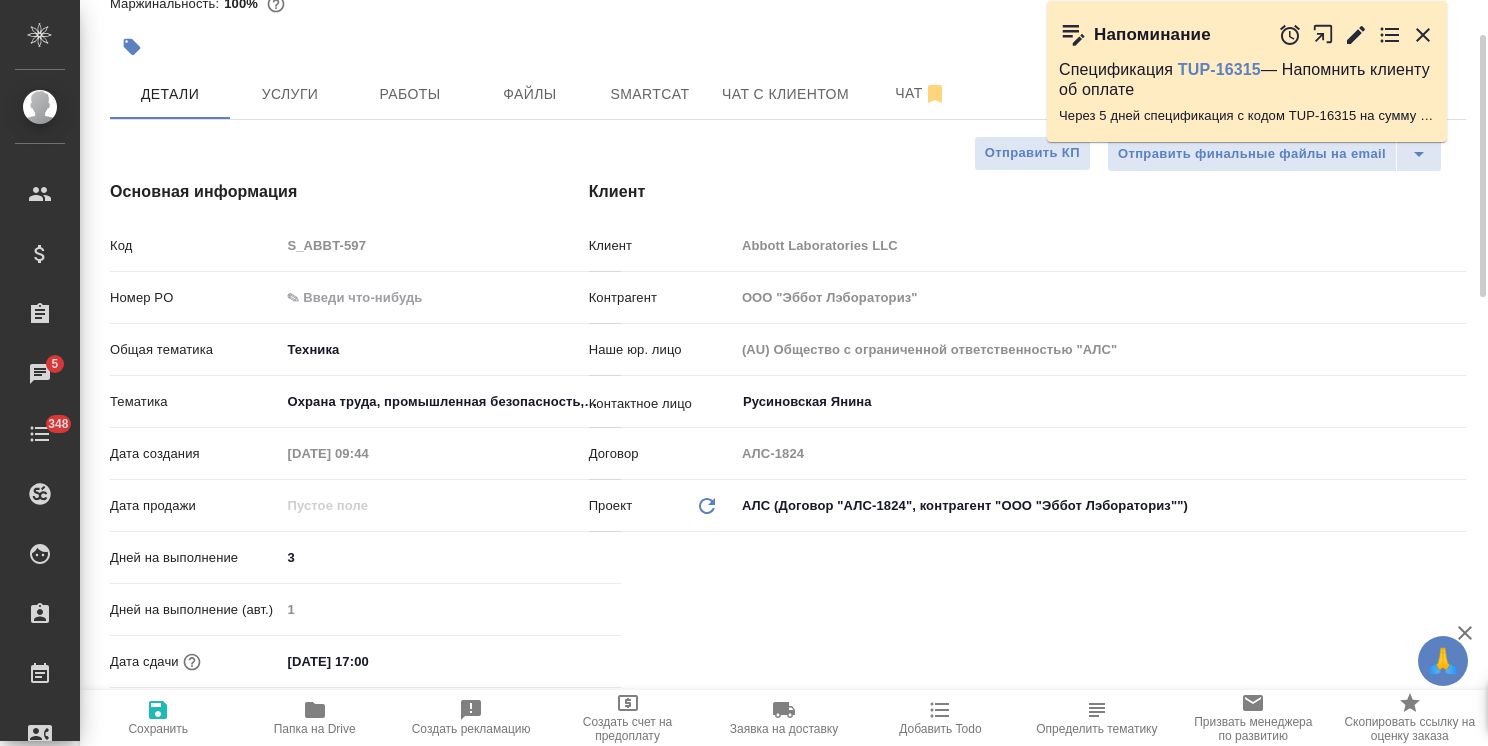 scroll, scrollTop: 0, scrollLeft: 0, axis: both 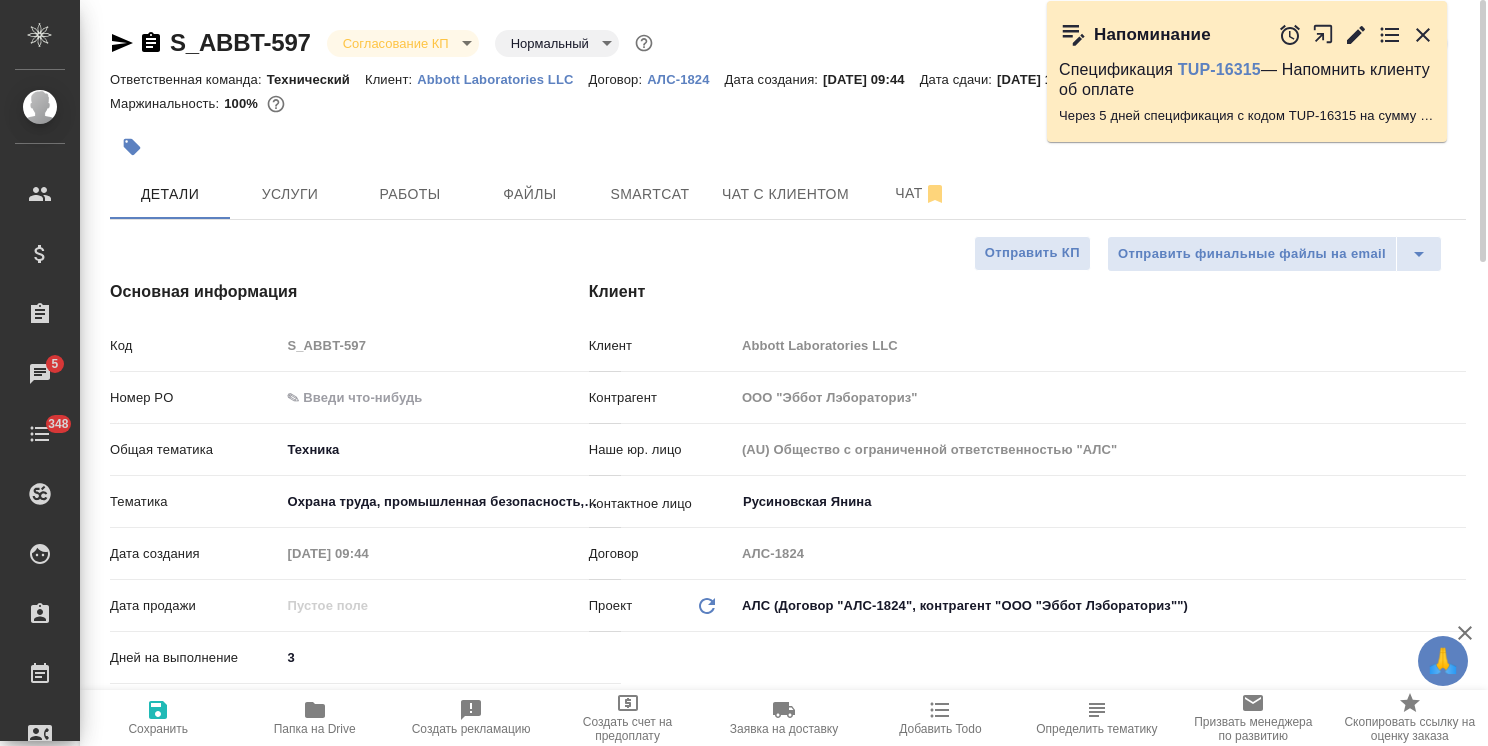 click on "🙏 .cls-1
fill:#fff;
AWATERA Usmanova Olga Клиенты Спецификации Заказы 5 Чаты 348 Todo Проекты SC Исполнители Кандидаты Работы Входящие заявки Заявки на доставку Рекламации Проекты процессинга Конференции Выйти S_ABBT-597 Согласование КП kpNegotiation Нормальный normal Кратко детали заказа Ответственная команда: Технический Клиент: Abbott Laboratories LLC Договор: АЛС-1824 Дата создания: 23.07.2025, 09:44 Дата сдачи: 25.07.2025, 17:00 Итого: 11 616,00 ₽ К оплате: 11 616,00 ₽ Маржинальность: 100% Детали Услуги Работы Файлы Smartcat Чат с клиентом Чат Отправить финальные файлы на email Отправить КП Код S_ABBT-597 Номер PO 3 1" at bounding box center [744, 373] 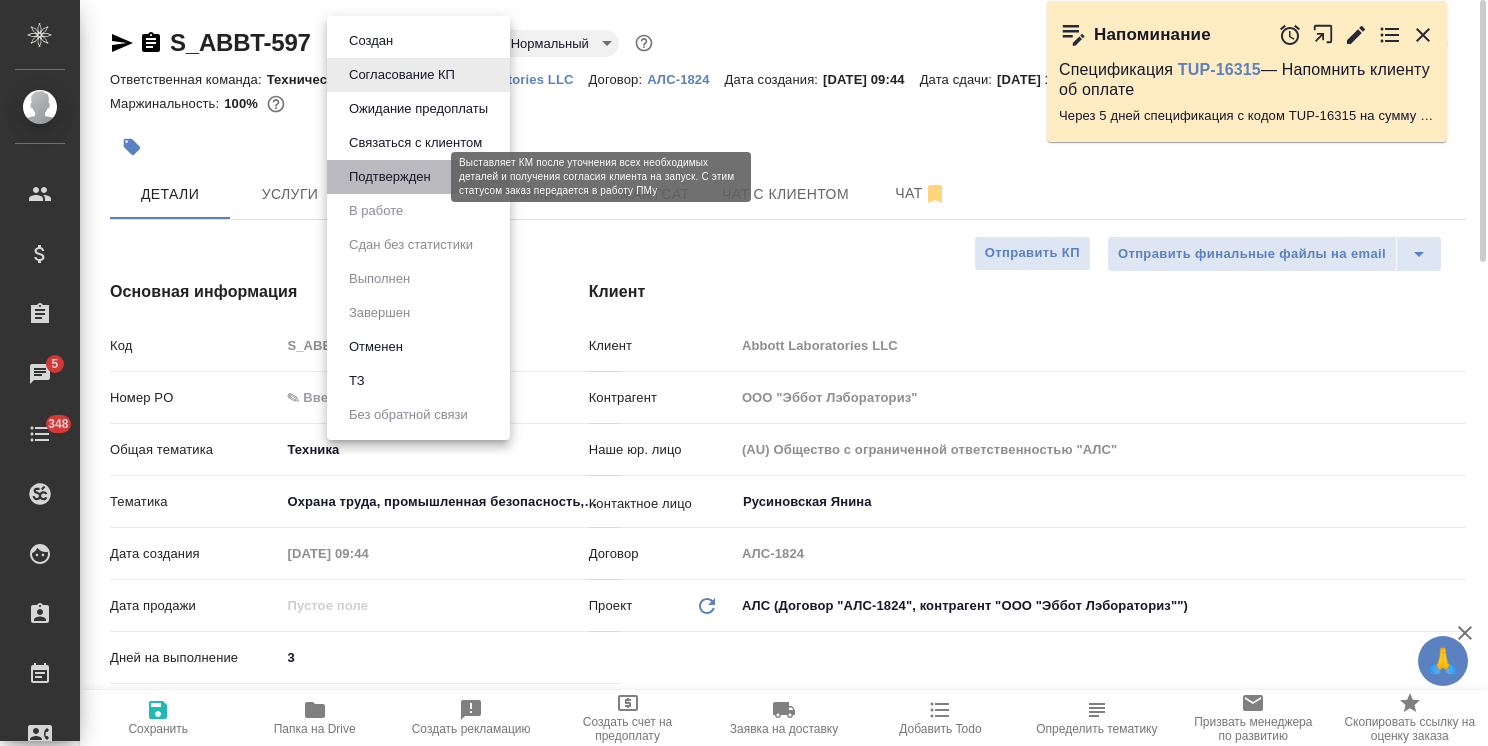 click on "Подтвержден" at bounding box center (390, 177) 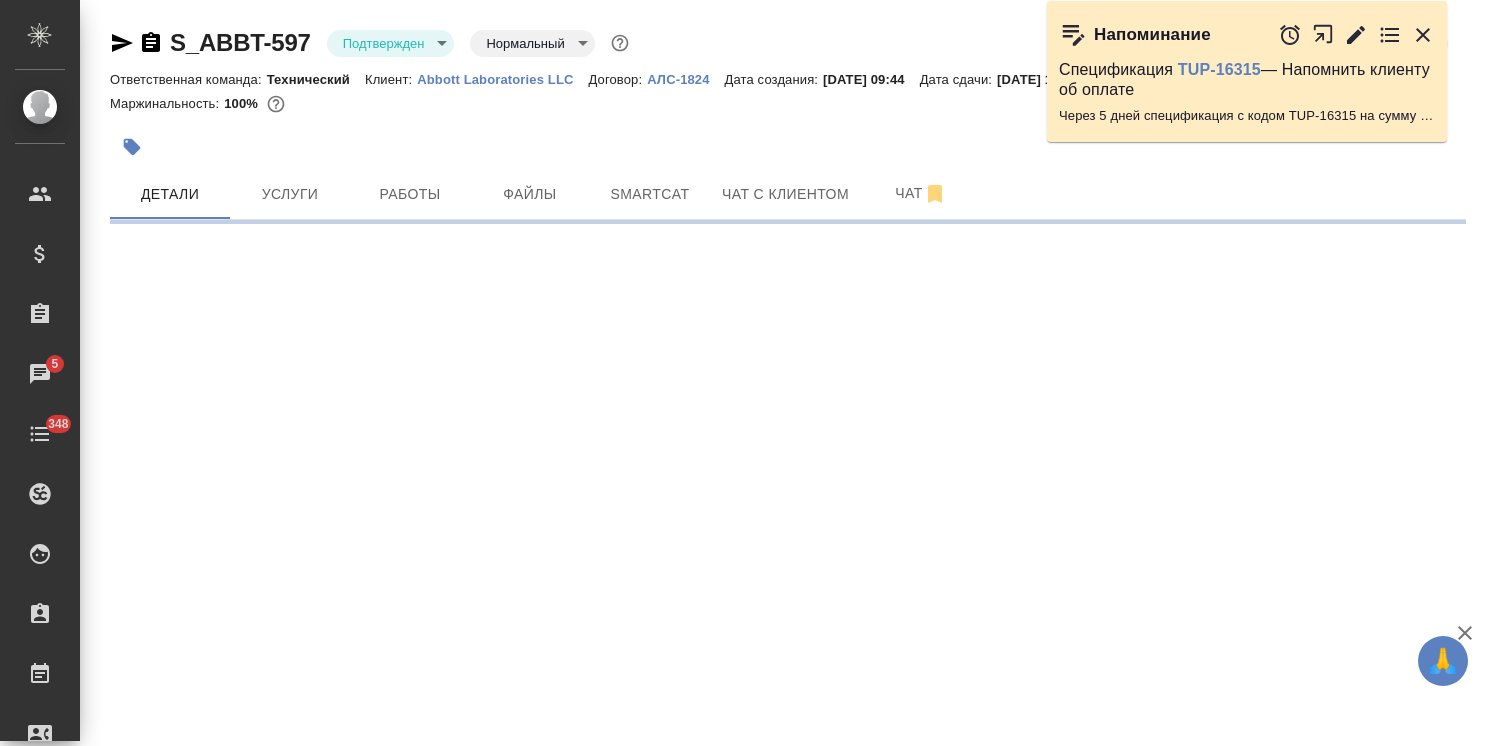 select on "RU" 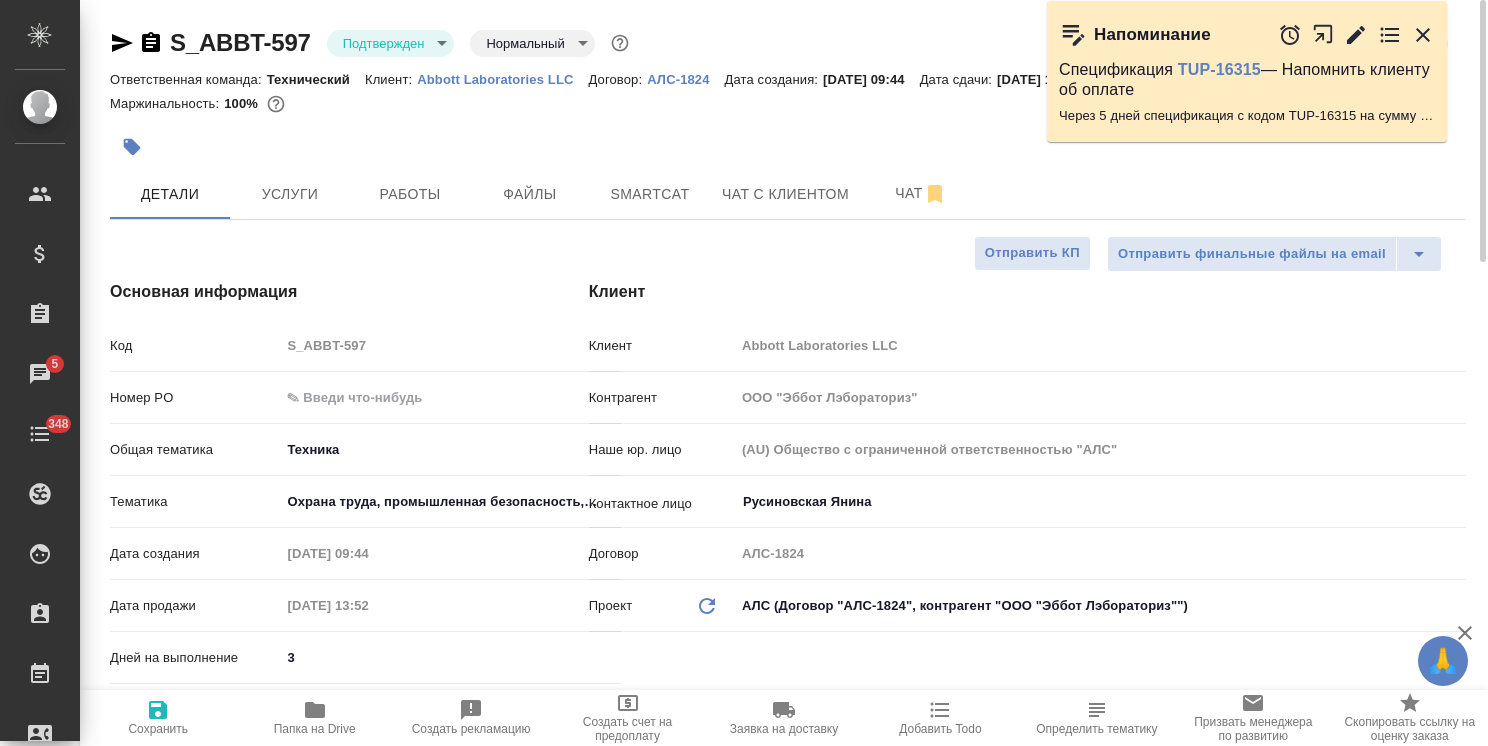 type on "x" 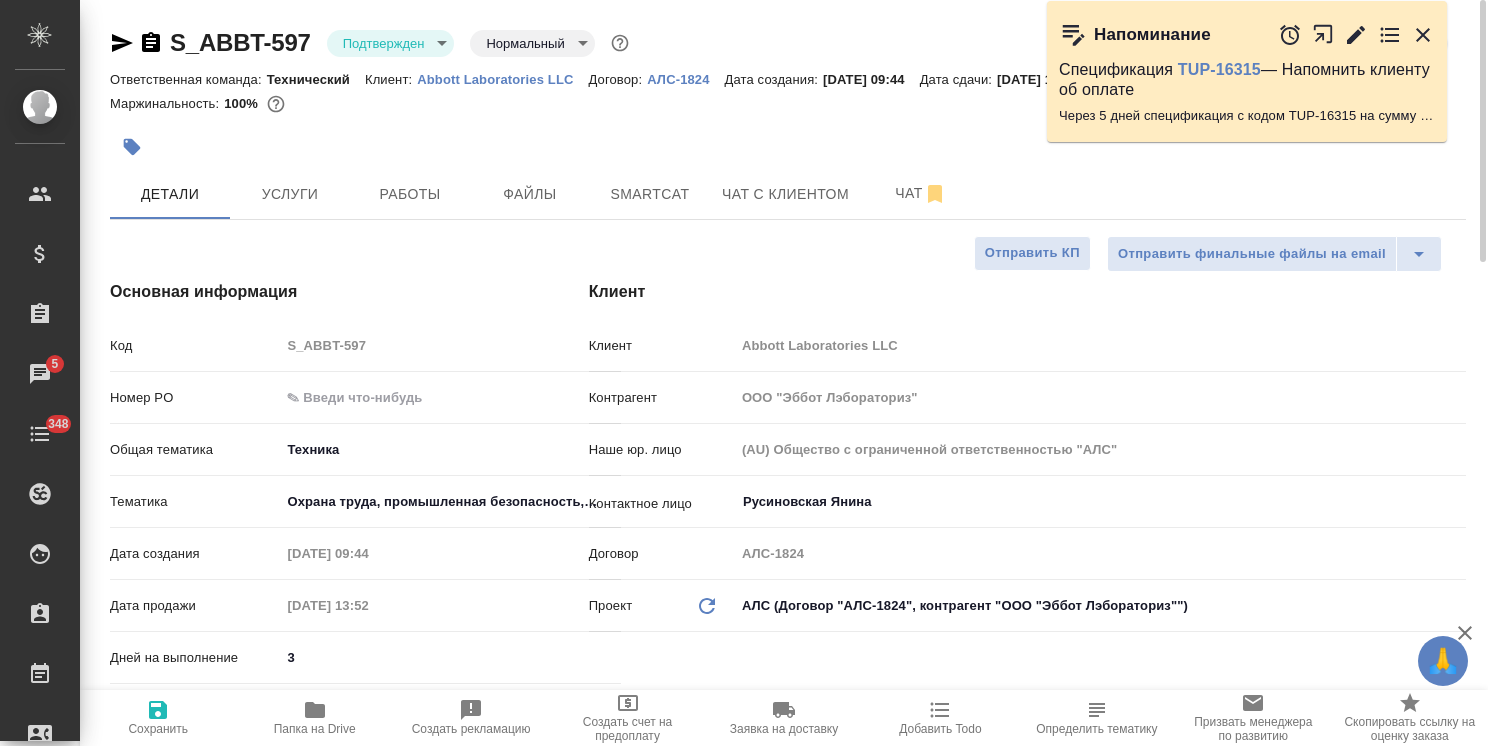 type on "x" 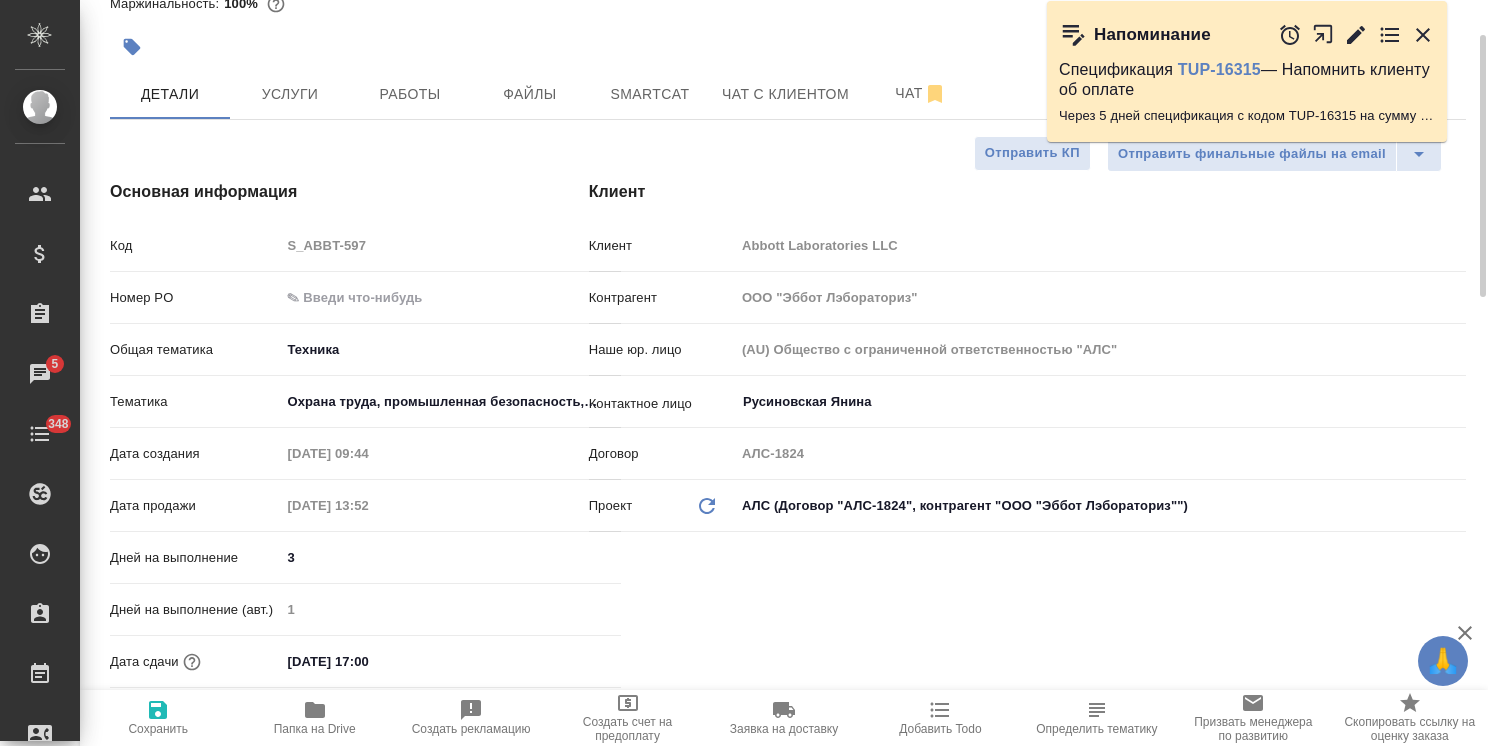 scroll, scrollTop: 0, scrollLeft: 0, axis: both 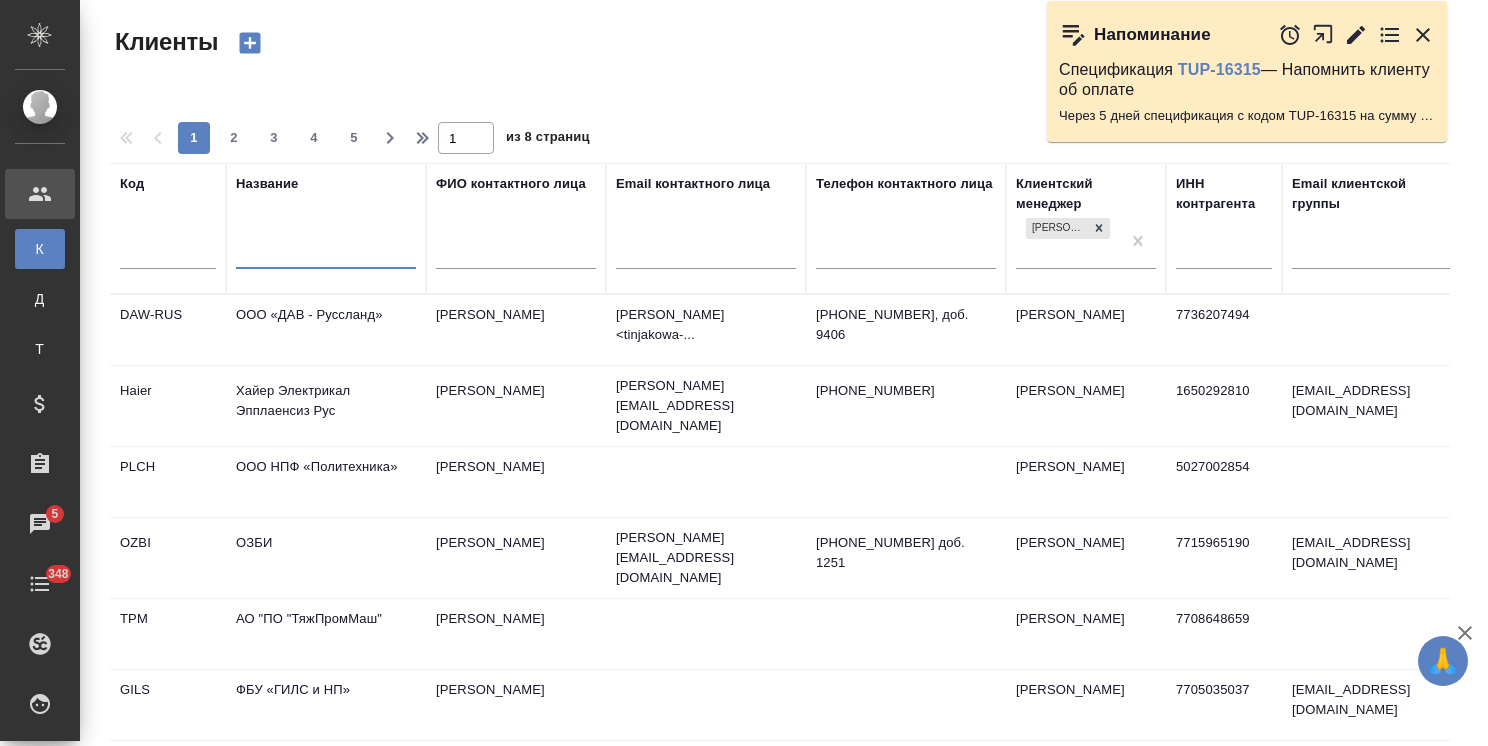 select on "RU" 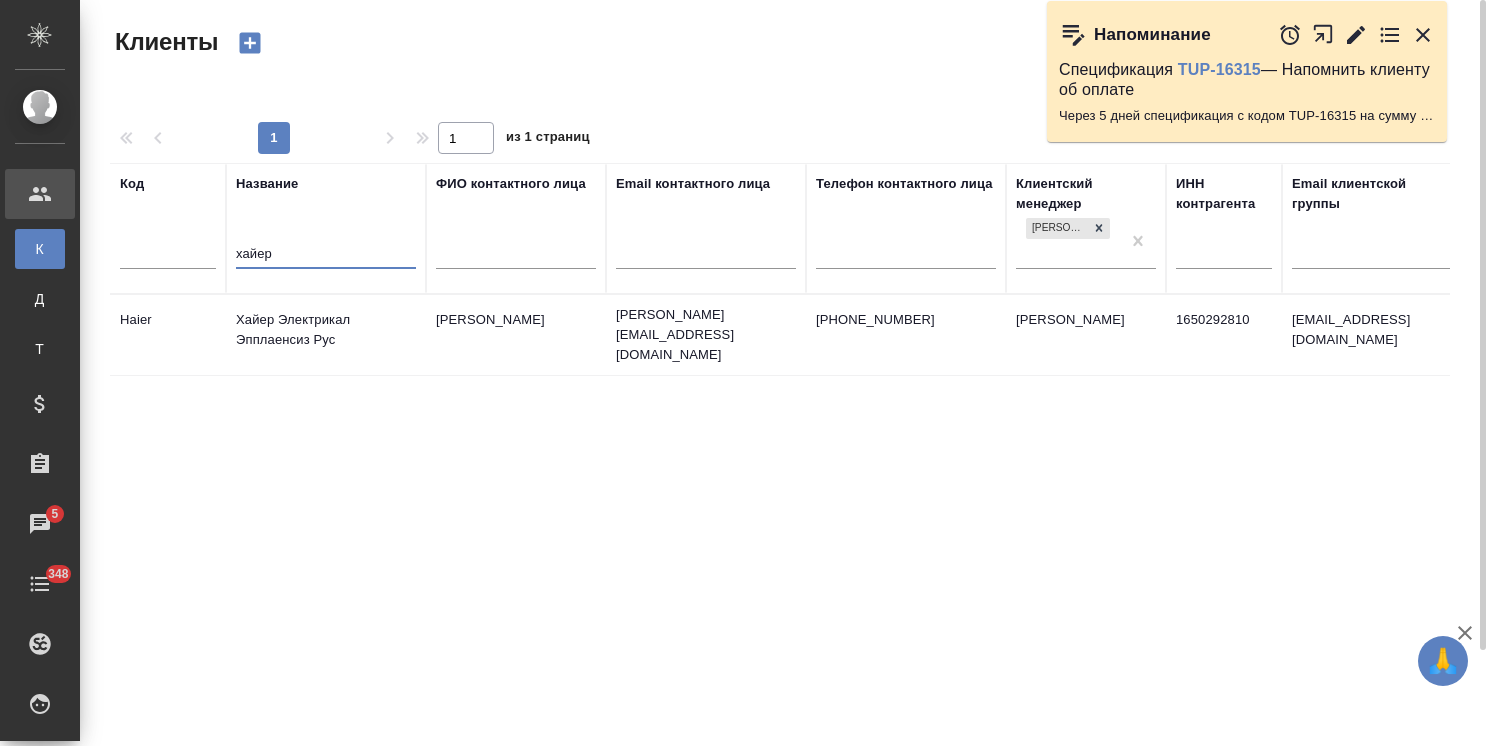 type on "хайер" 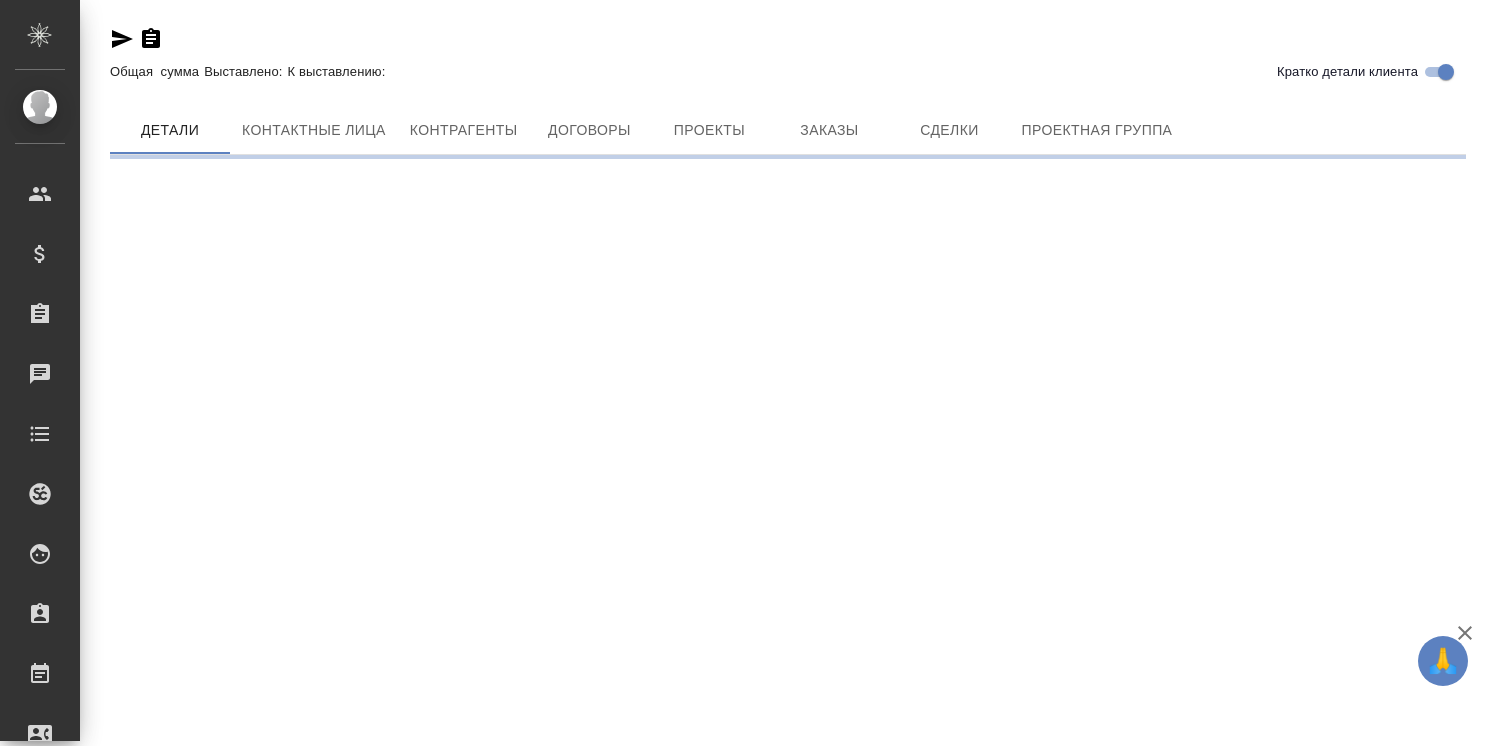 scroll, scrollTop: 0, scrollLeft: 0, axis: both 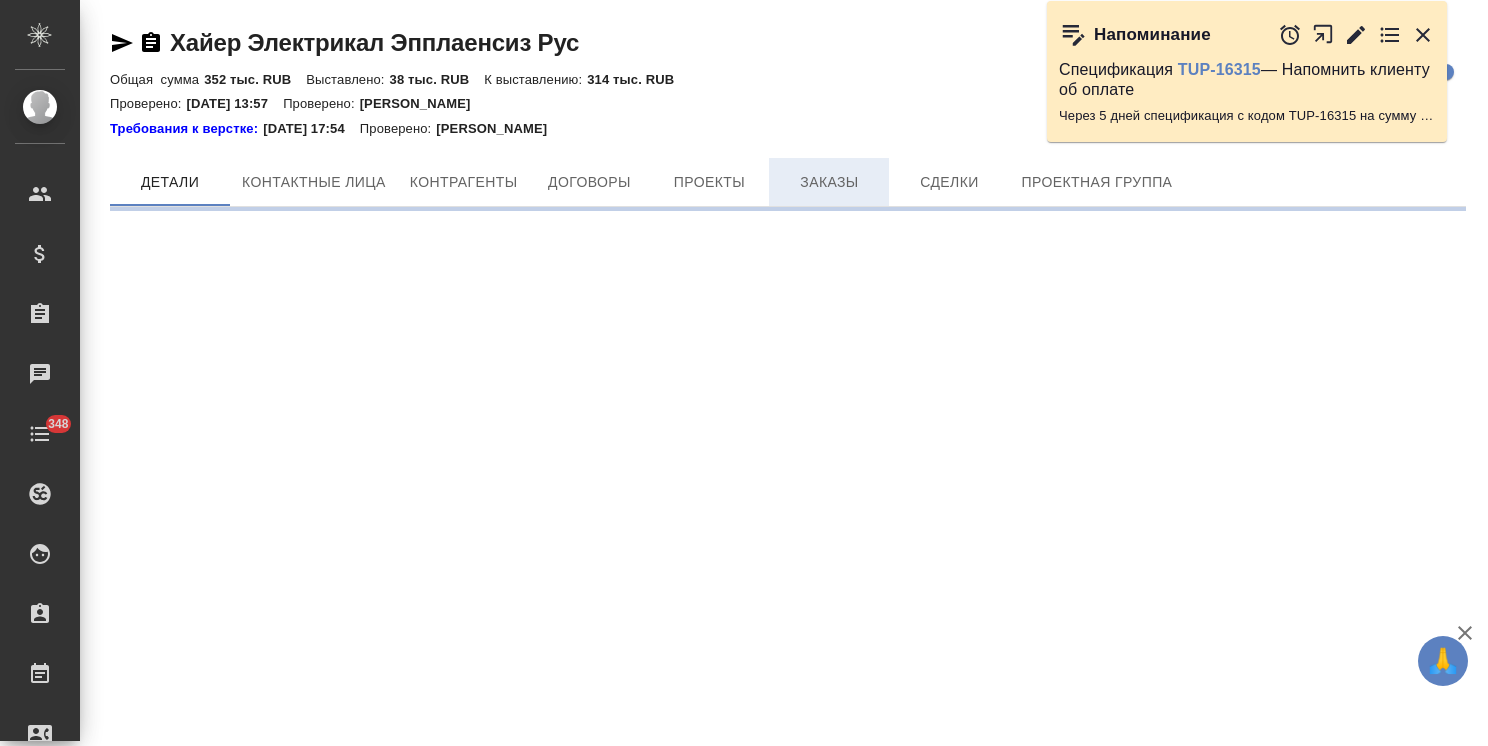 click on "Заказы" at bounding box center [829, 182] 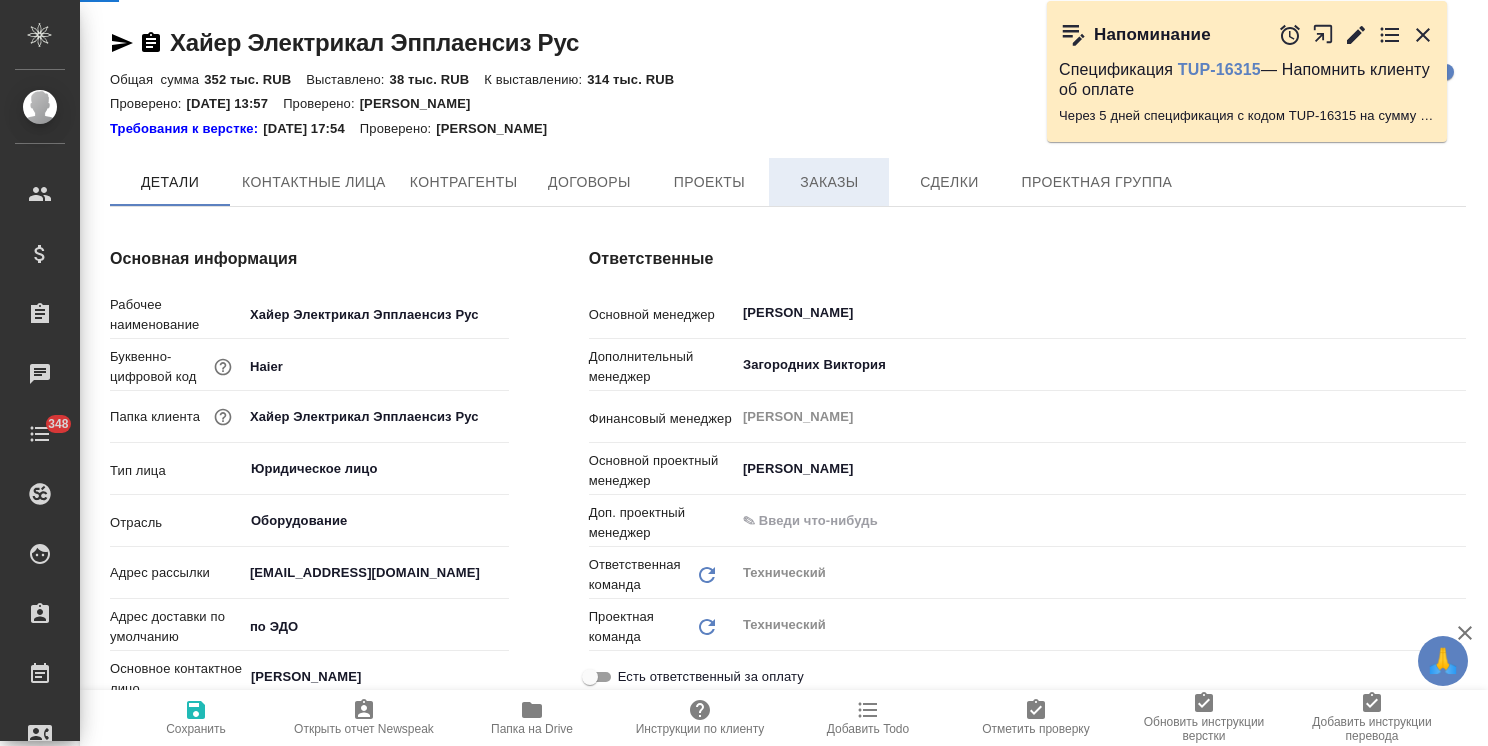 type on "x" 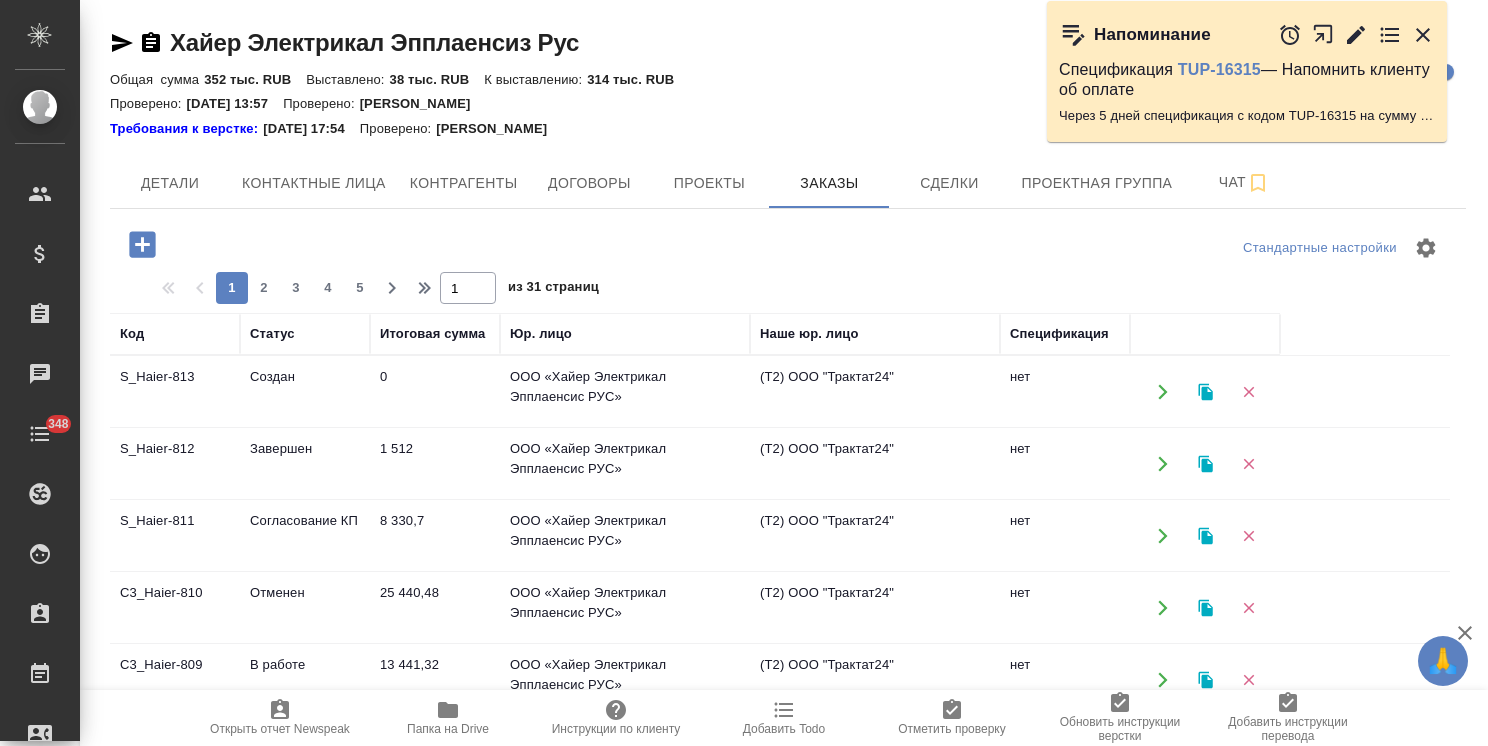 click 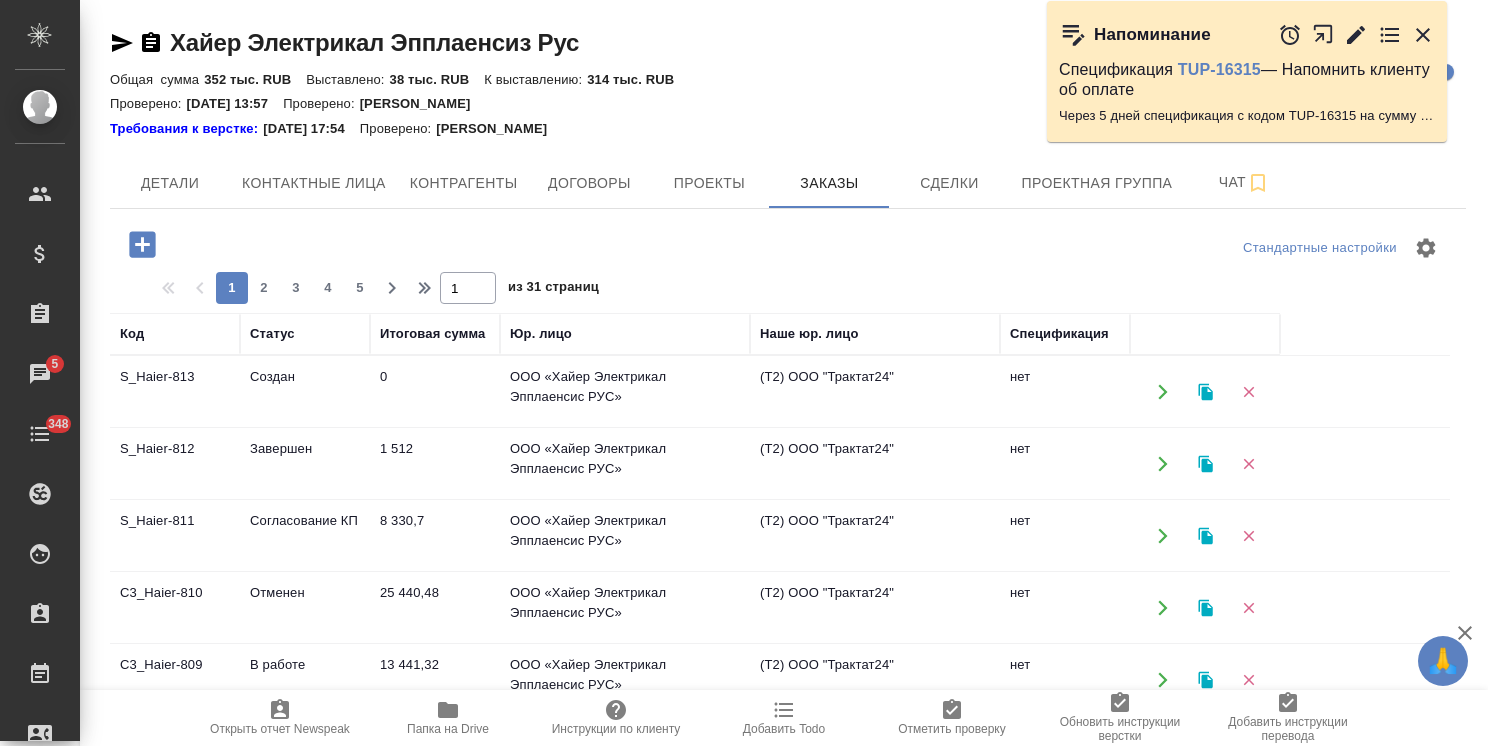 click on "Создан" at bounding box center [305, 392] 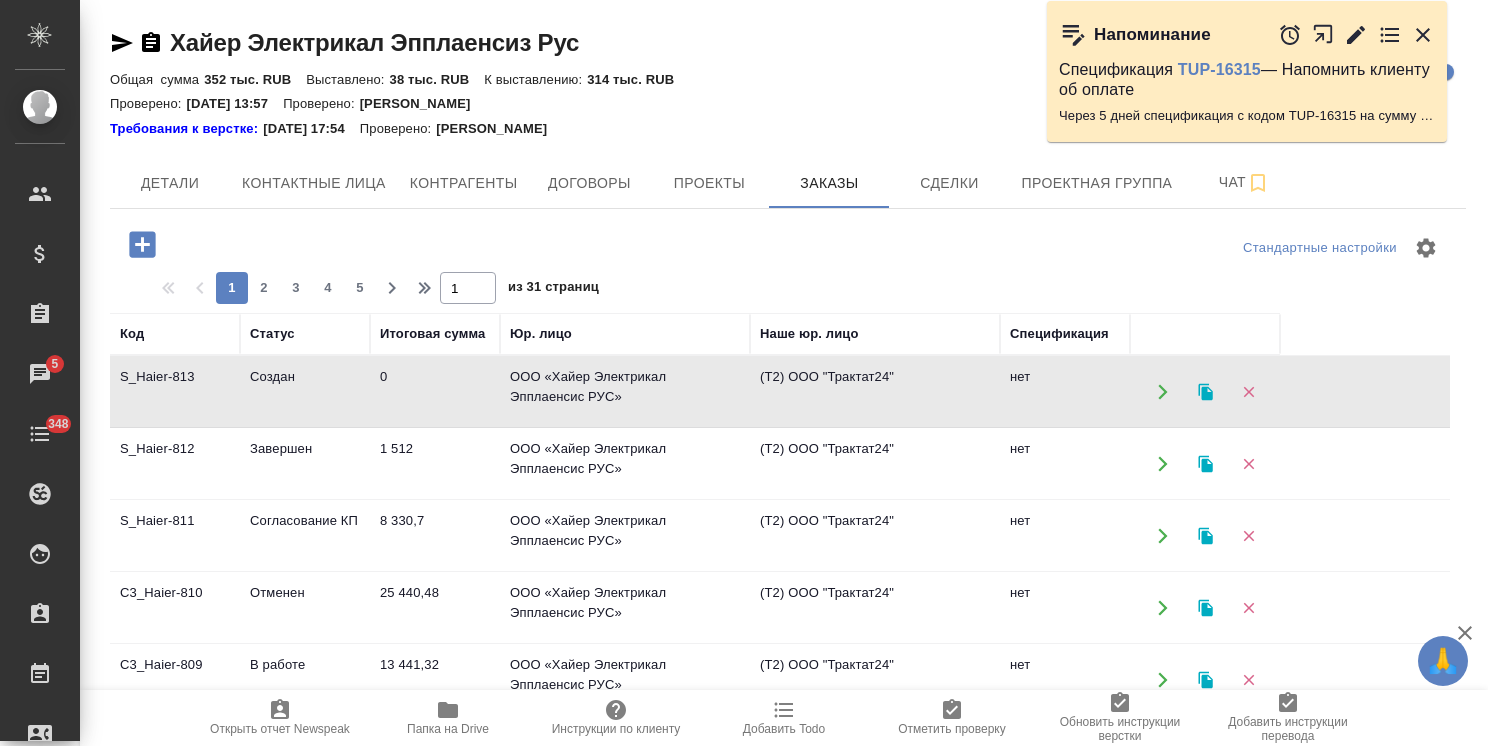 click 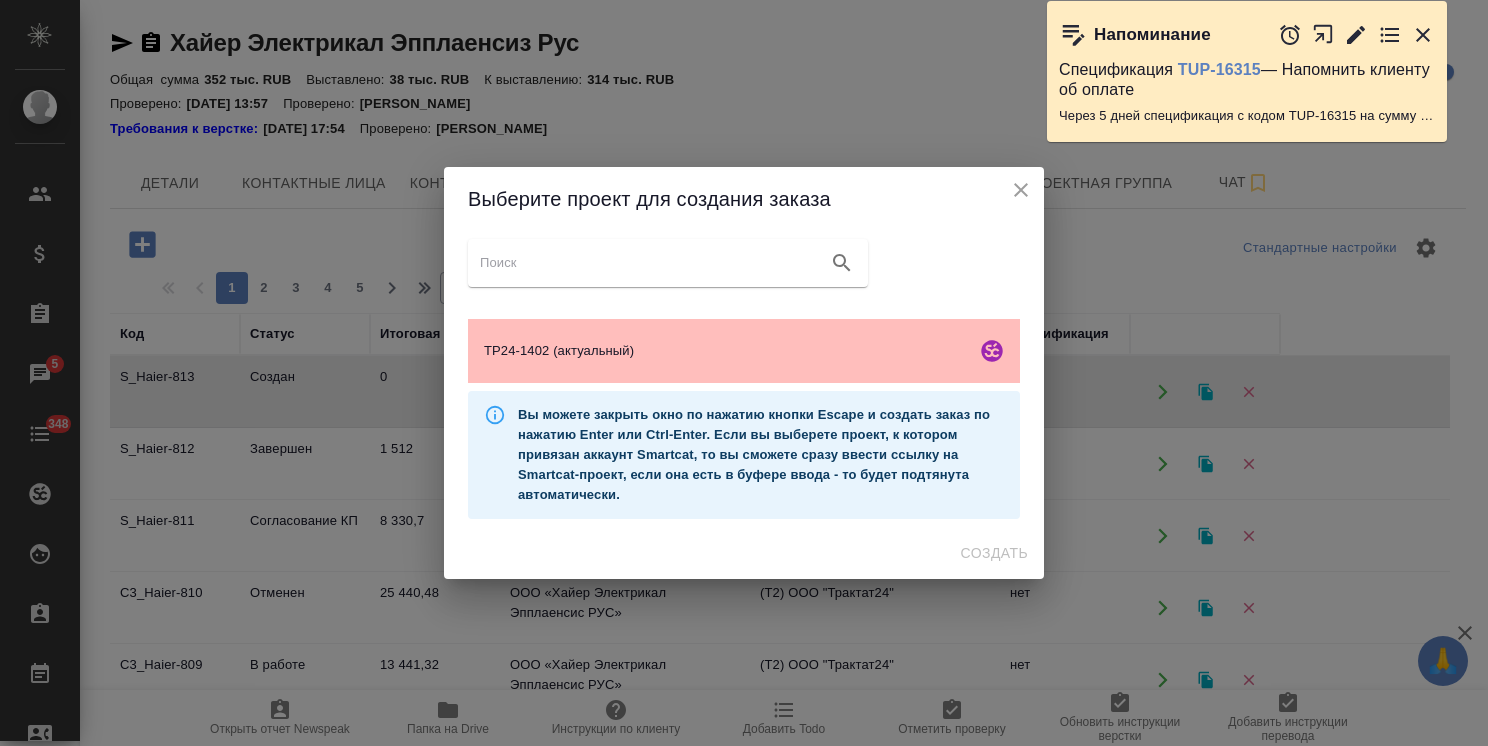 click on "ТР24-1402 (актуальный)" at bounding box center [726, 351] 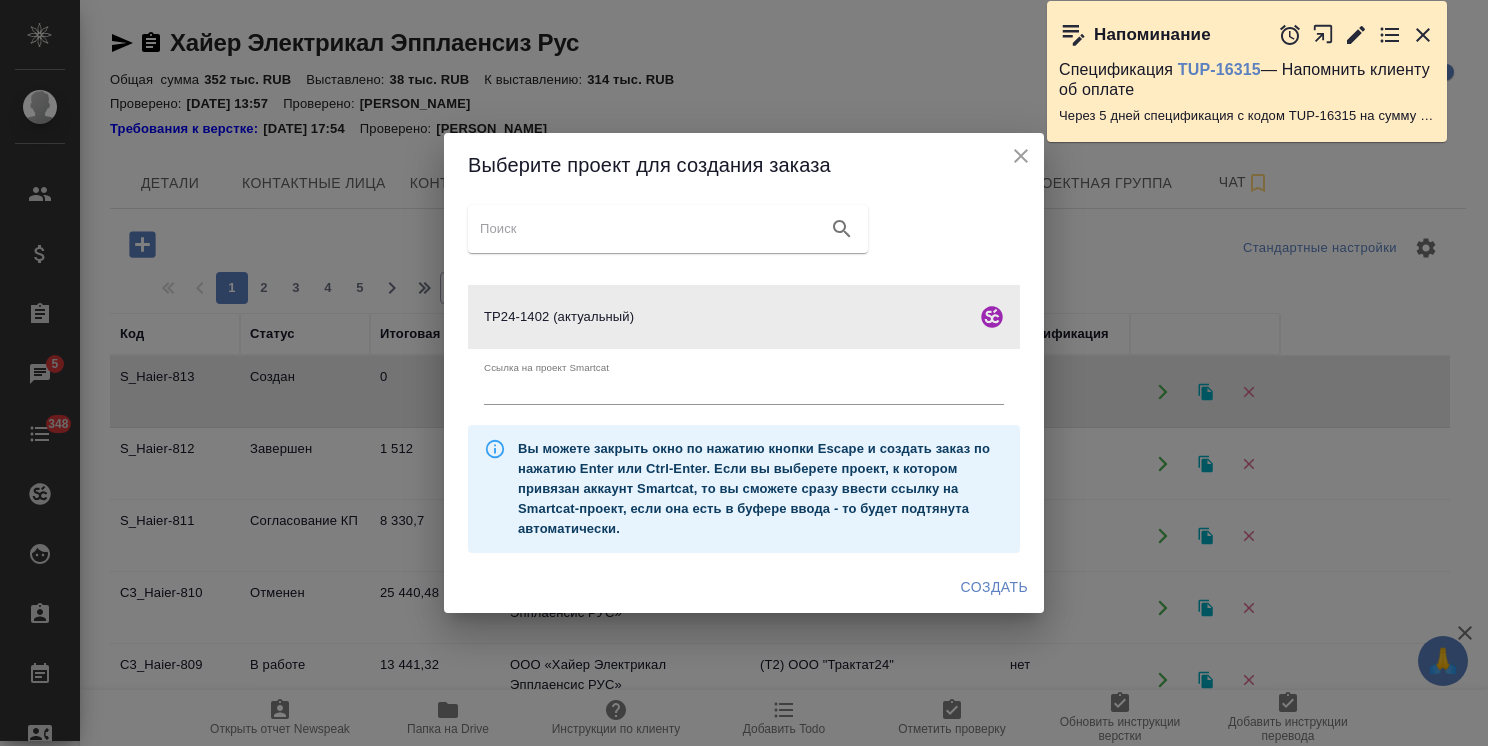 click on "Создать" at bounding box center (994, 587) 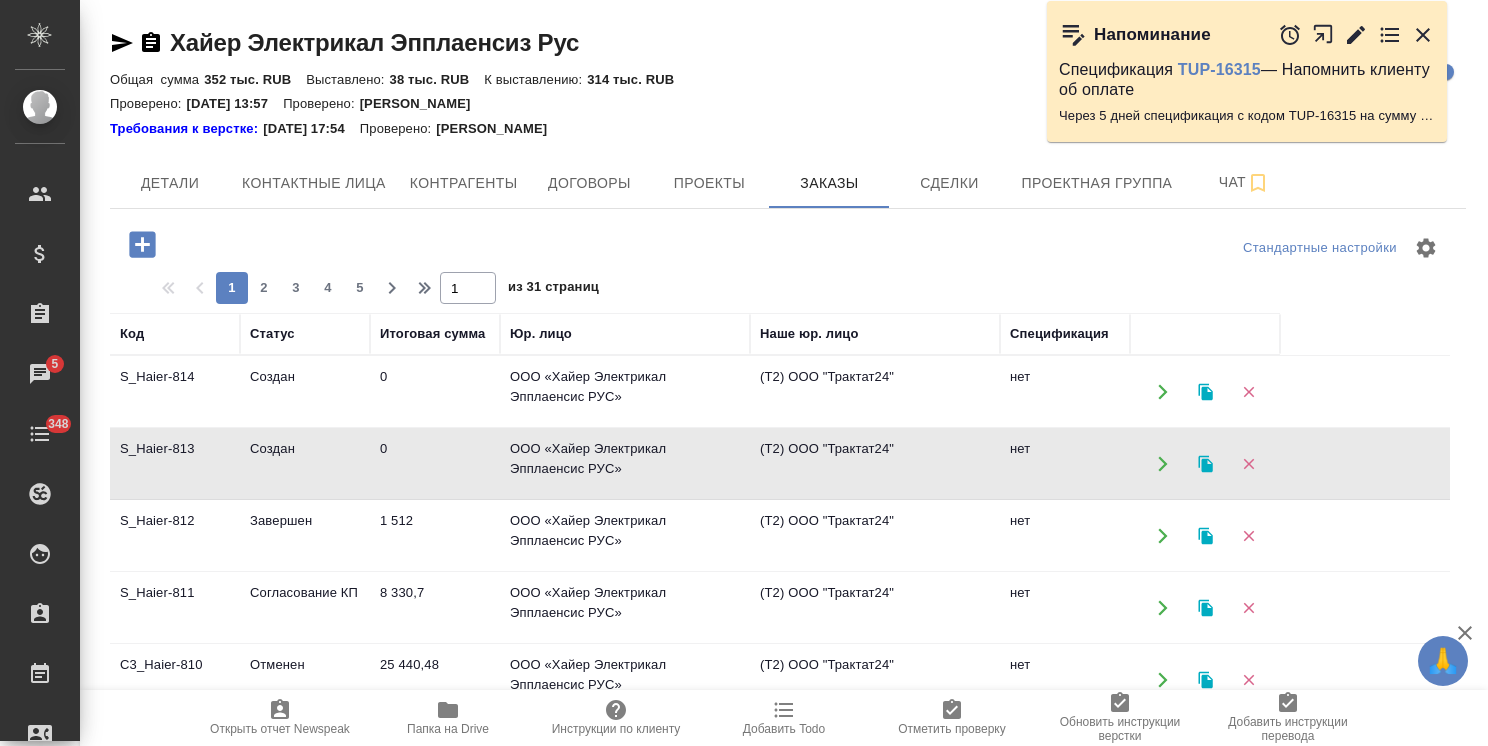 click on "Согласование КП" at bounding box center (305, 392) 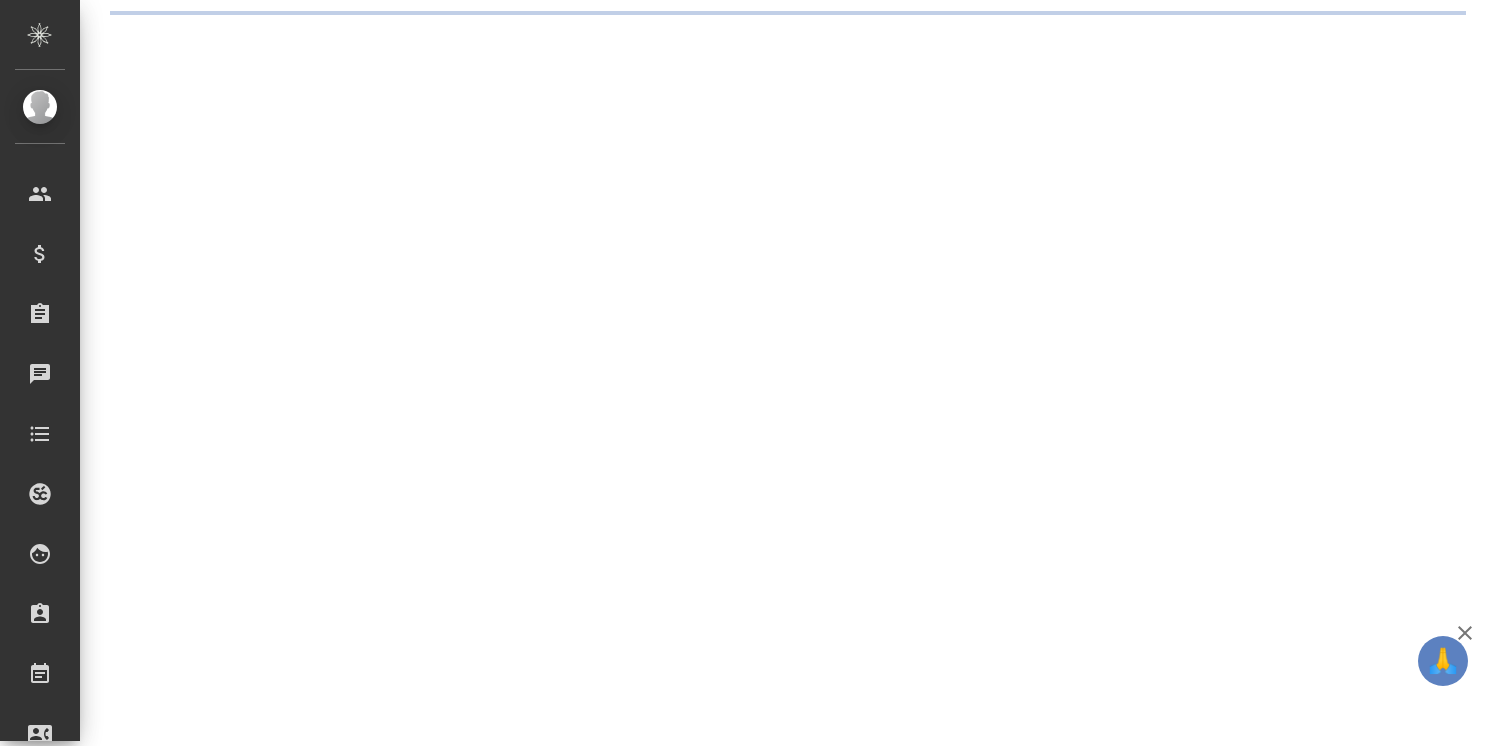 scroll, scrollTop: 0, scrollLeft: 0, axis: both 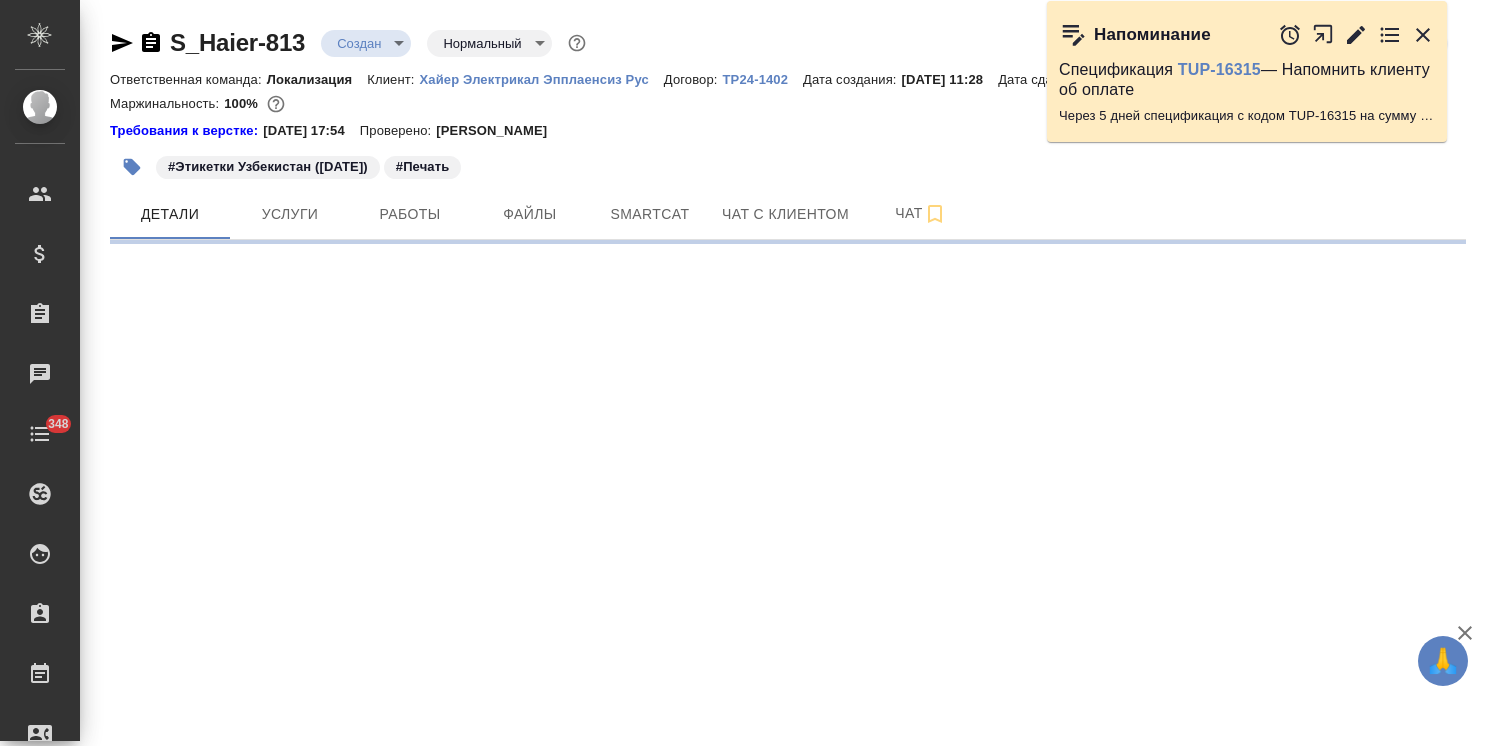 select on "RU" 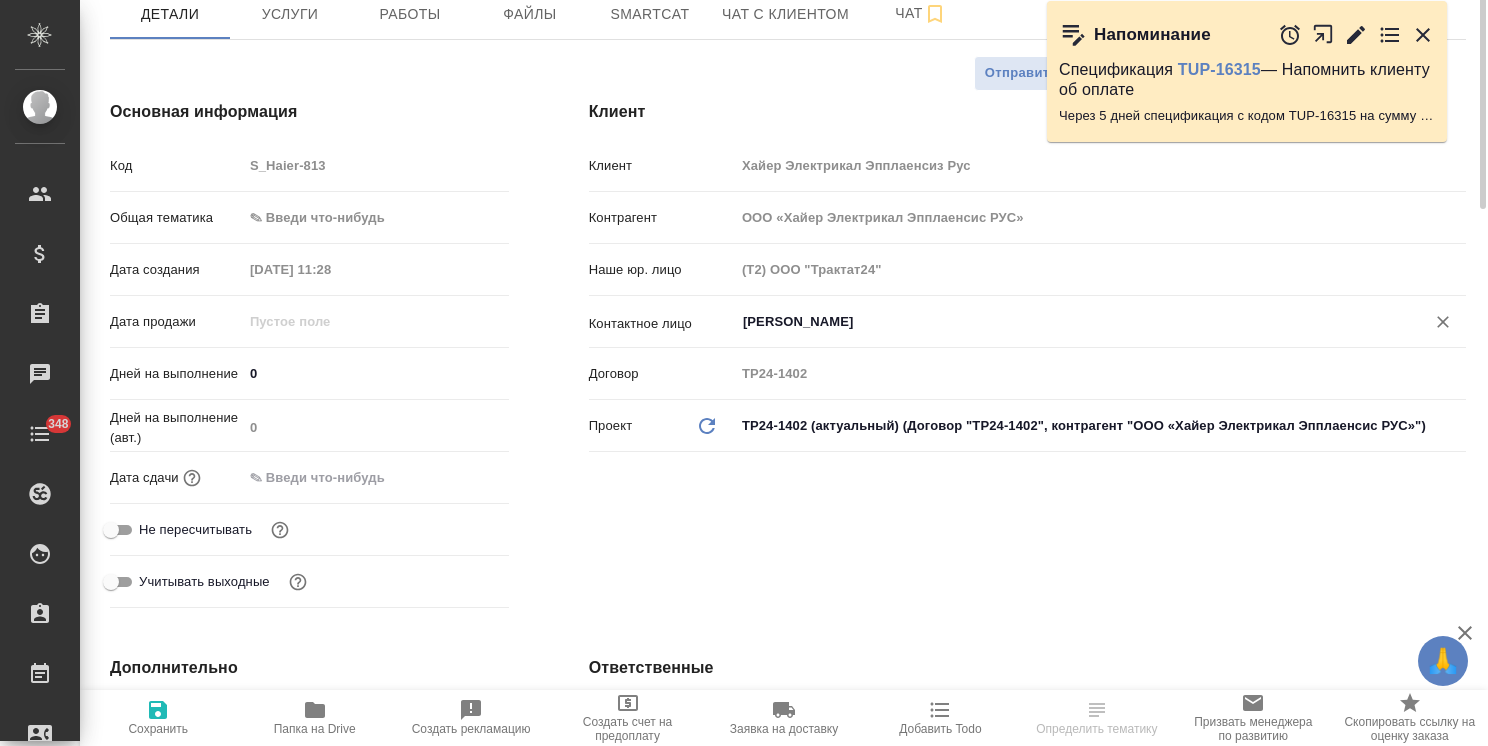 type on "x" 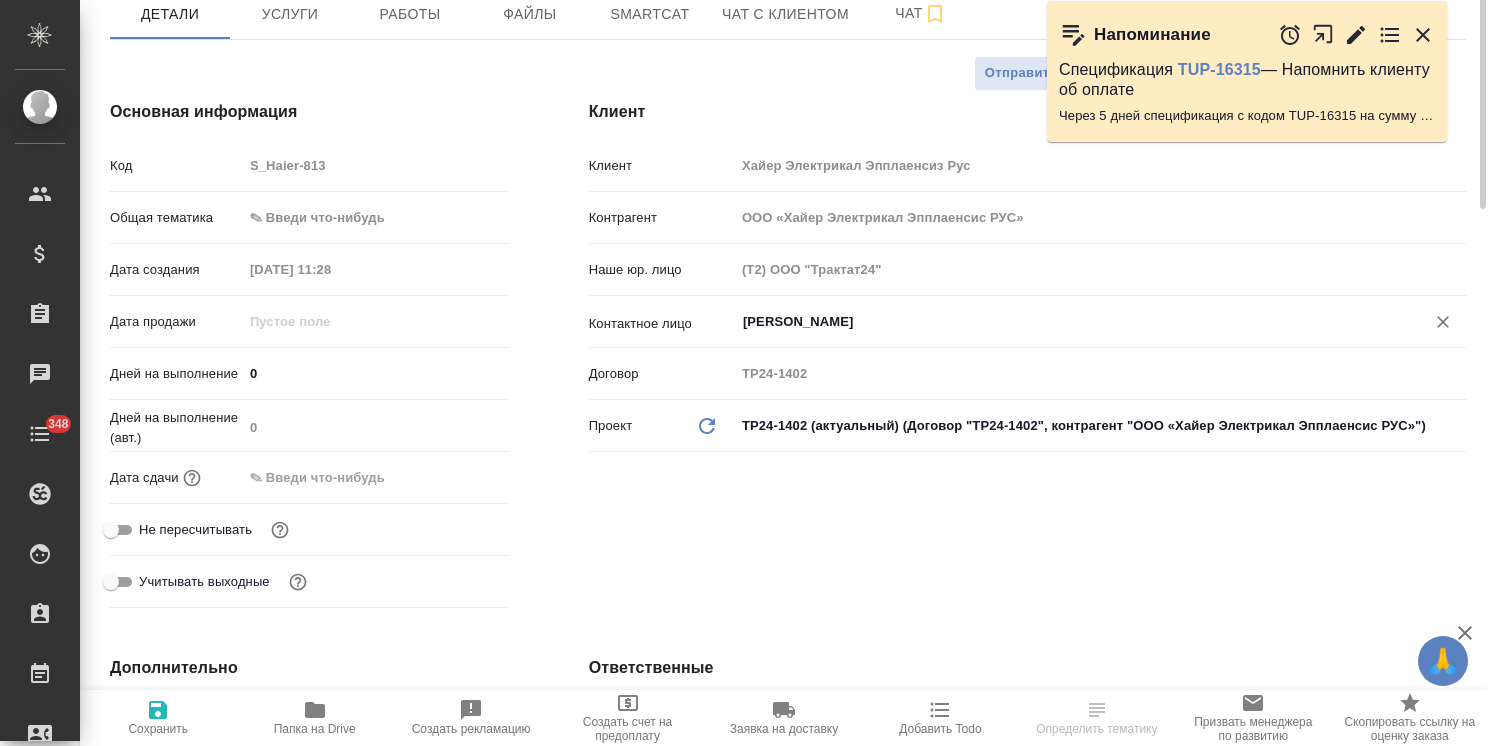 type on "x" 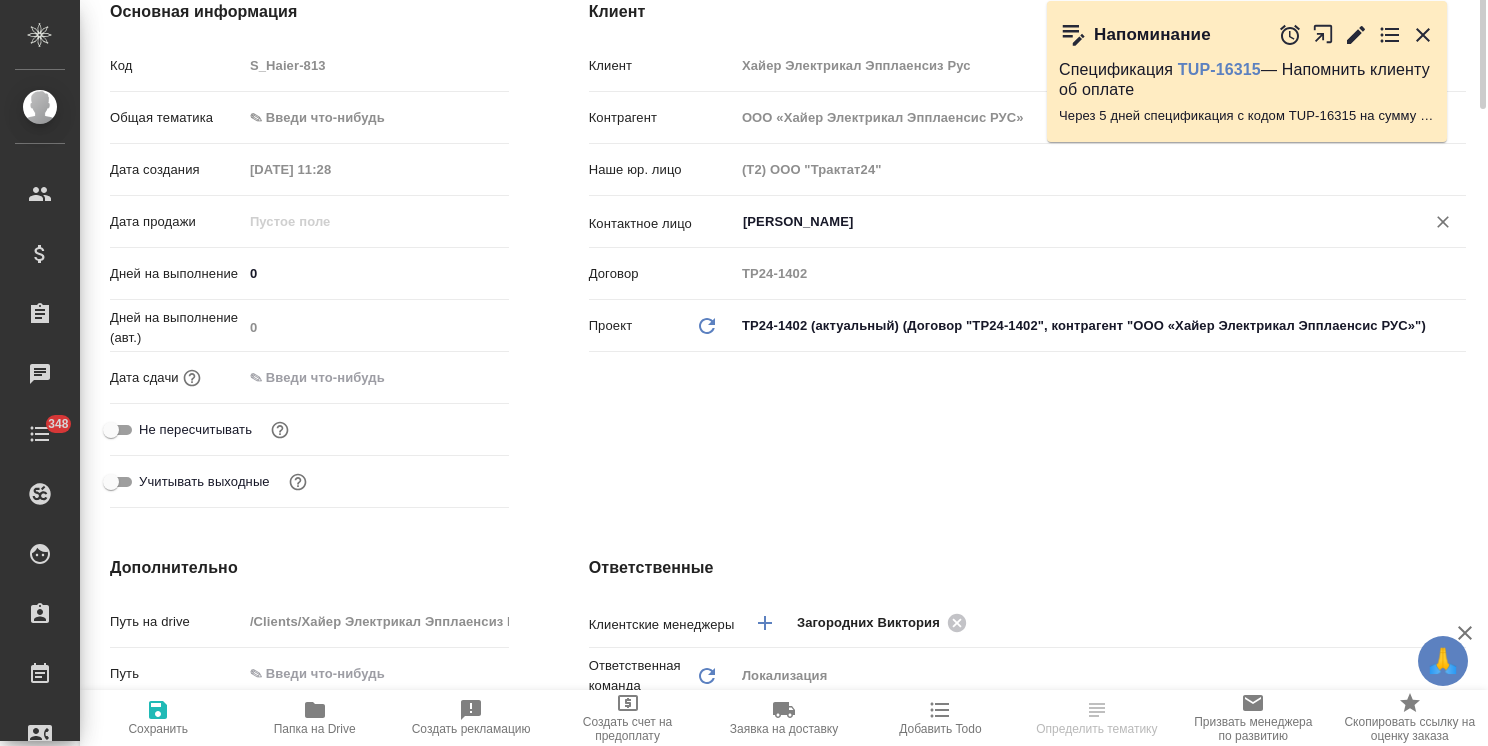 type on "x" 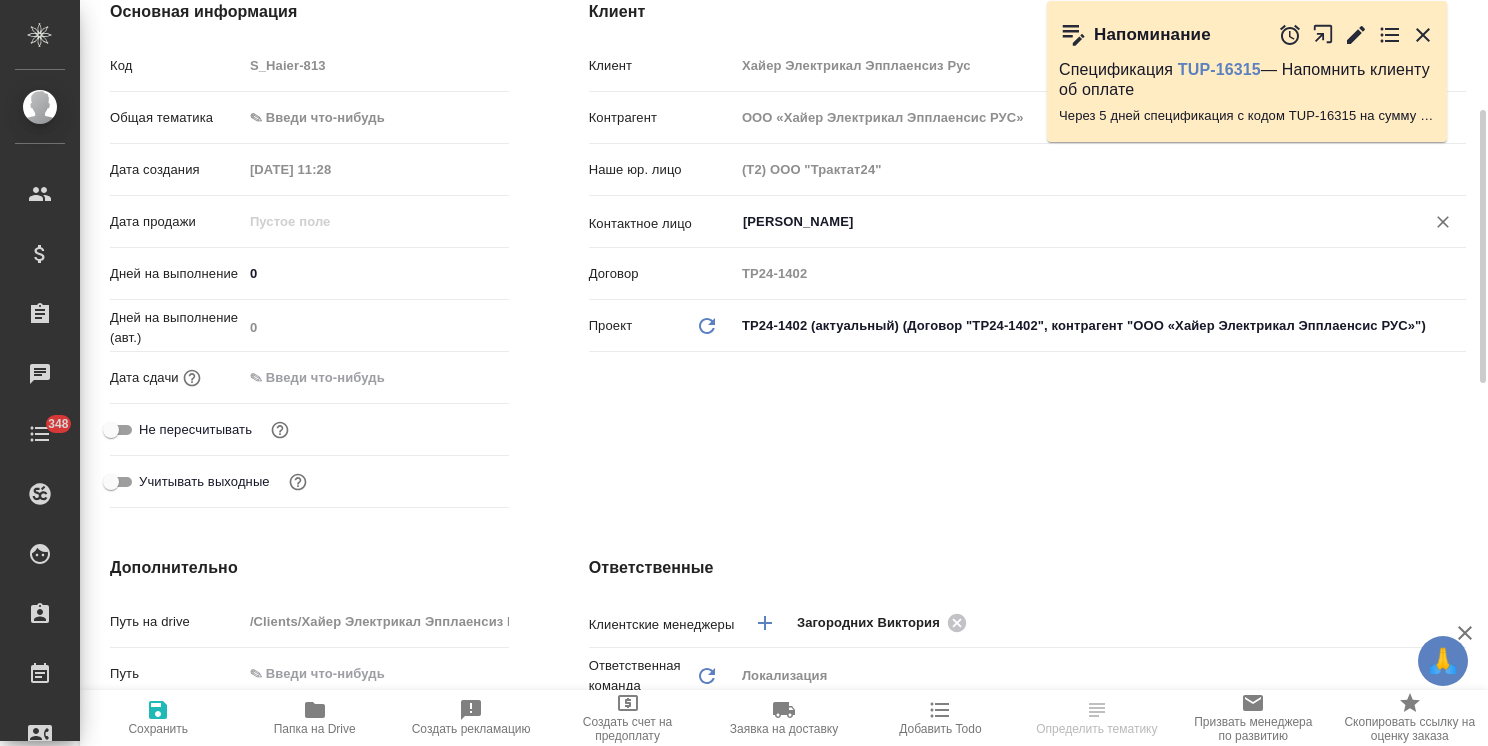 scroll, scrollTop: 500, scrollLeft: 0, axis: vertical 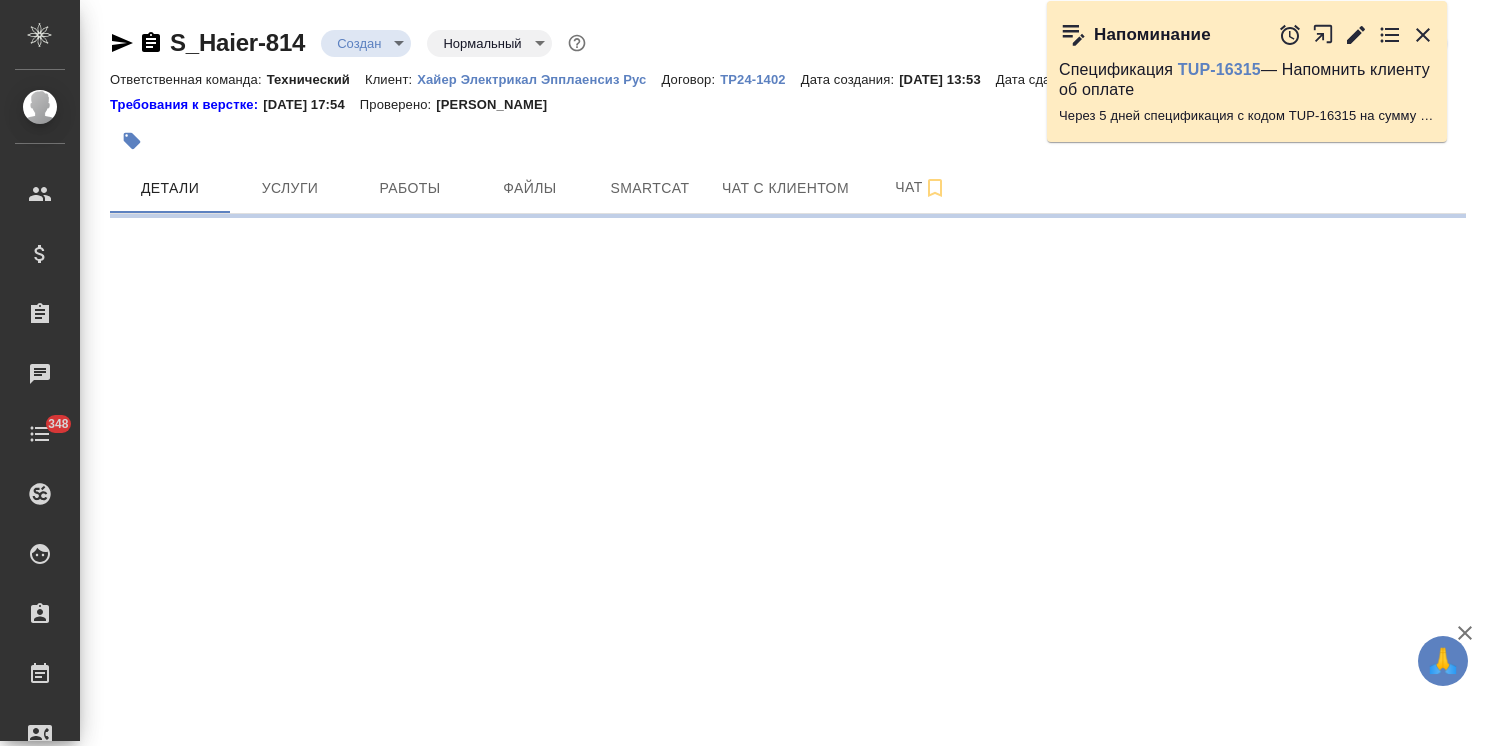 select on "RU" 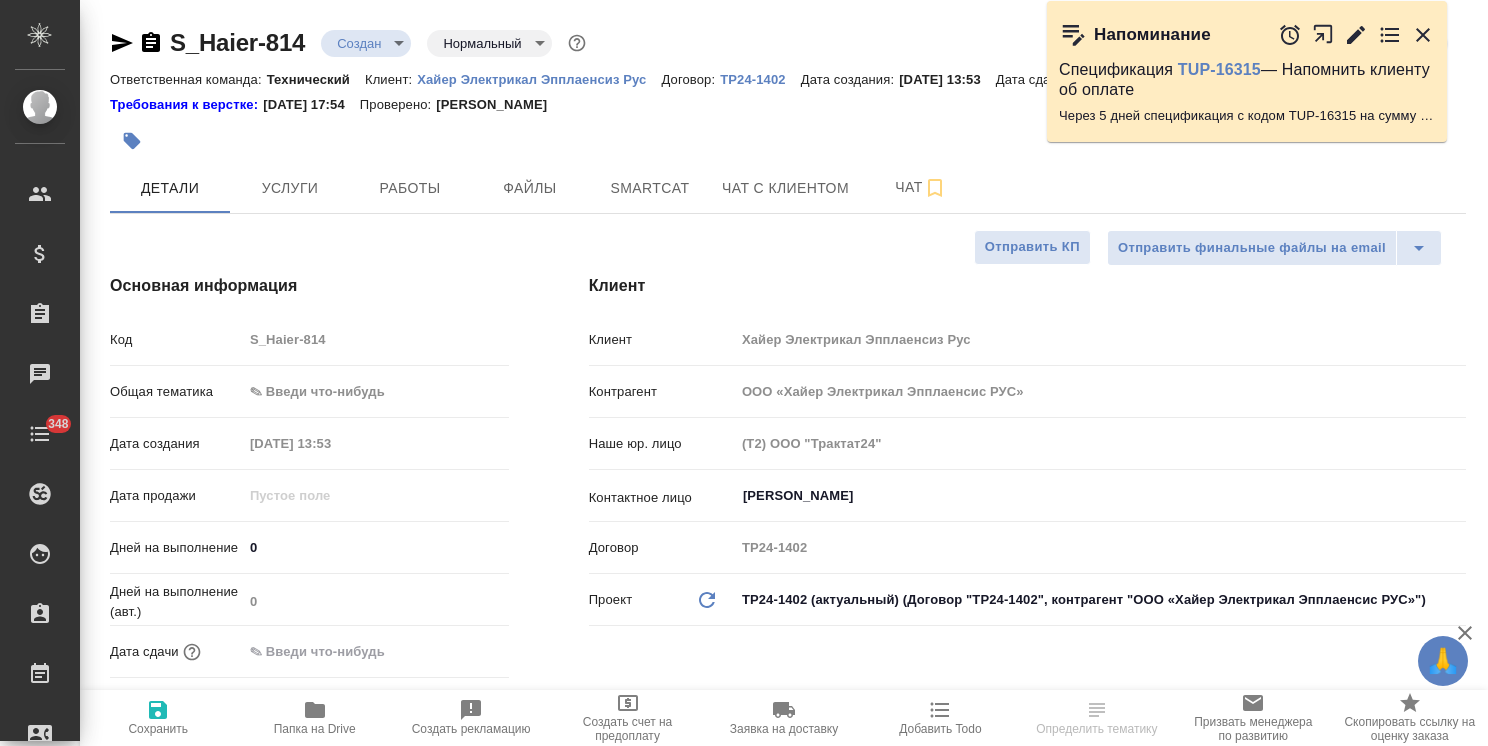type on "x" 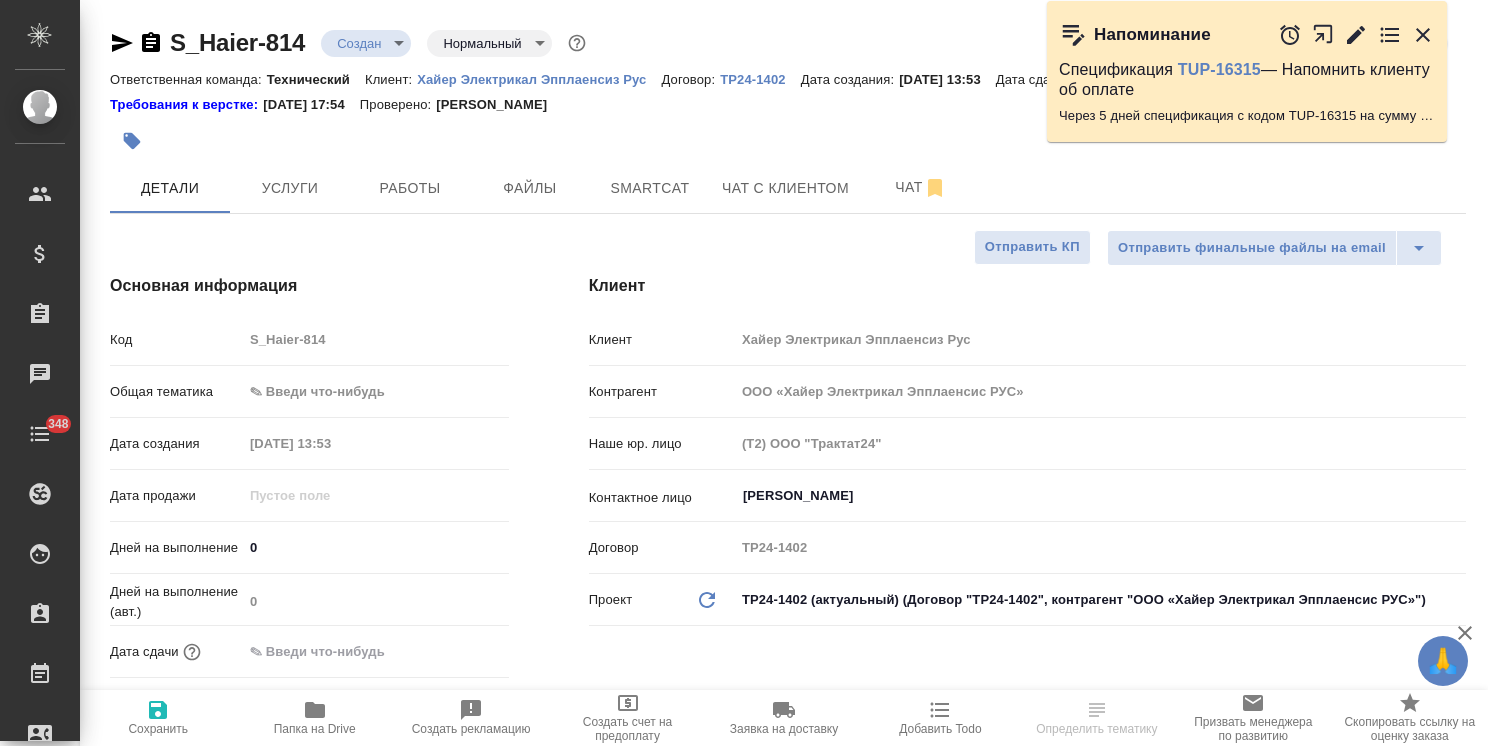 type on "x" 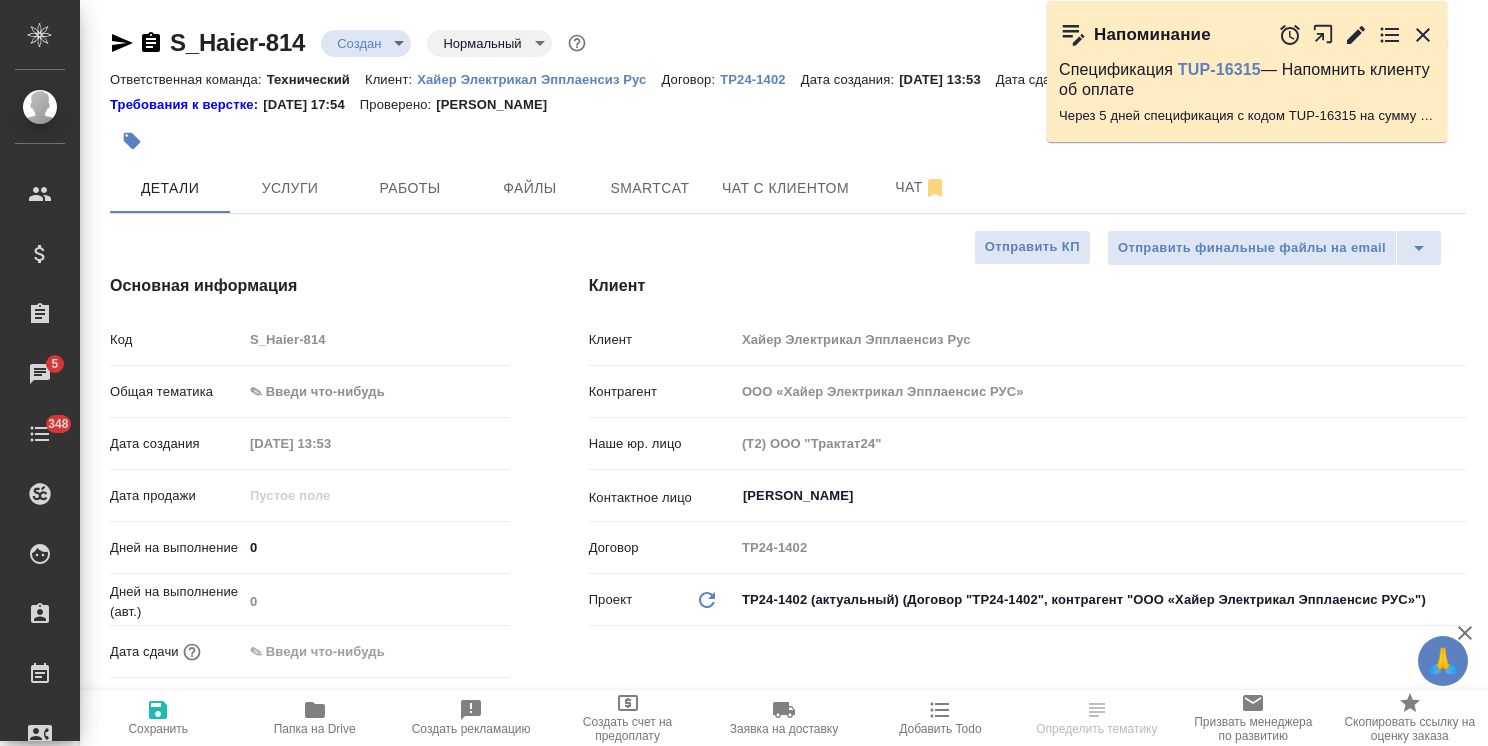 select on "RU" 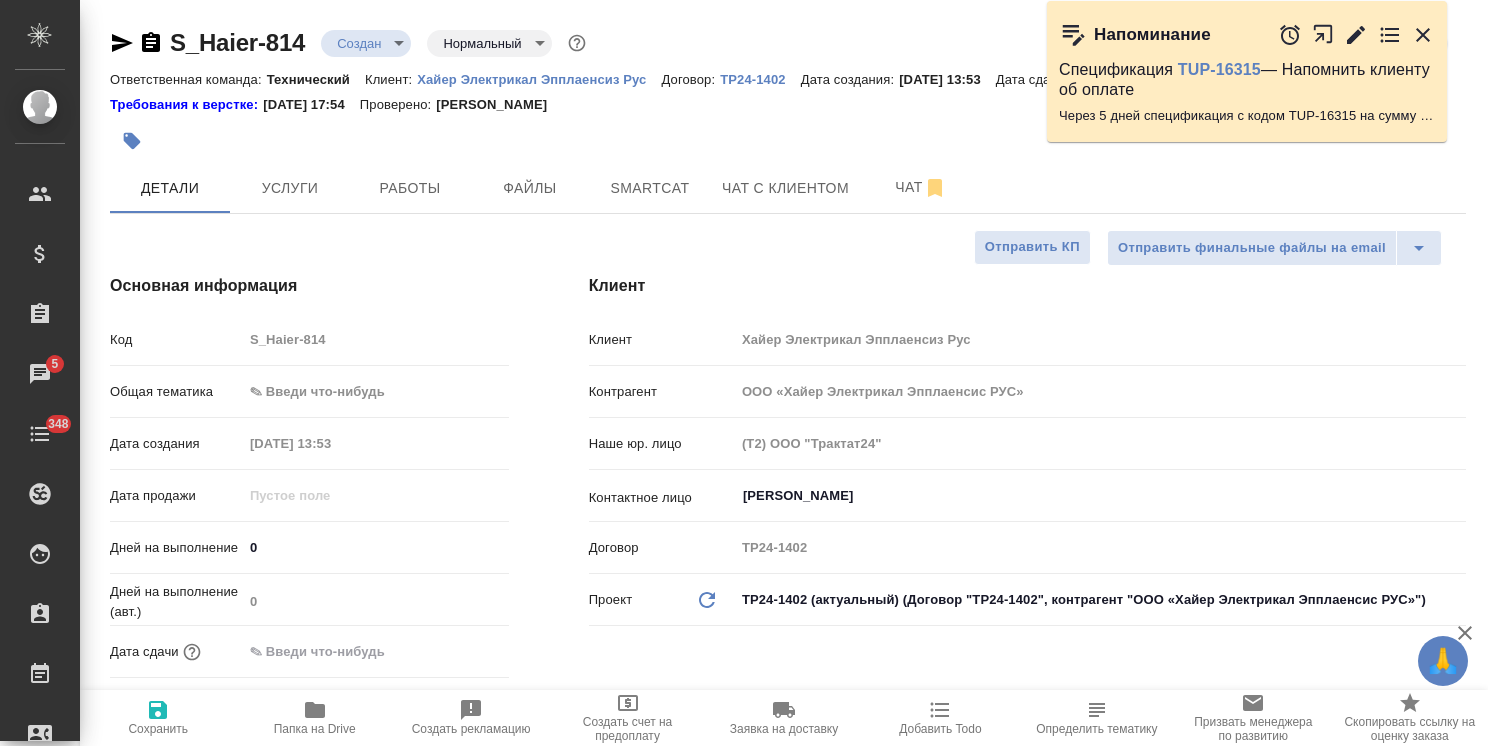 type on "x" 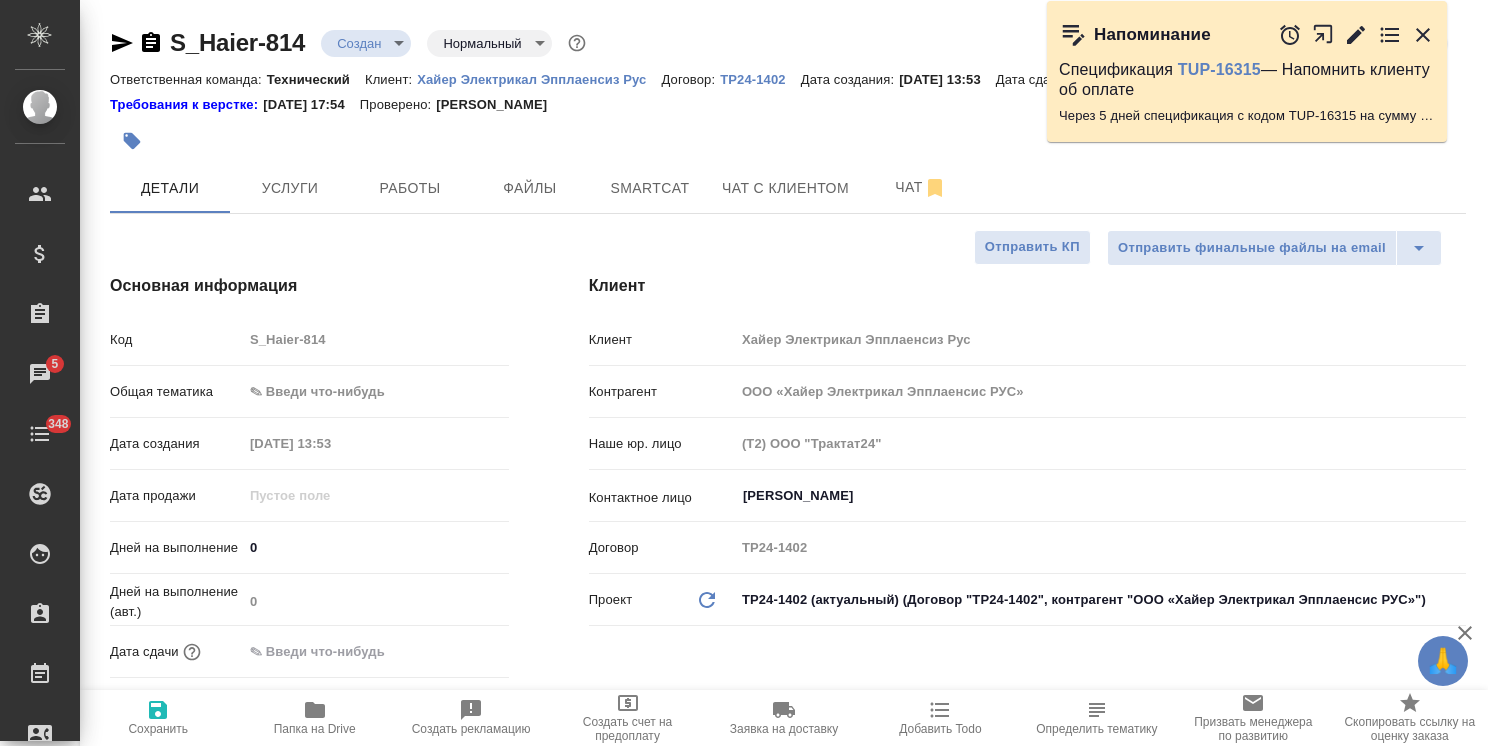 type on "x" 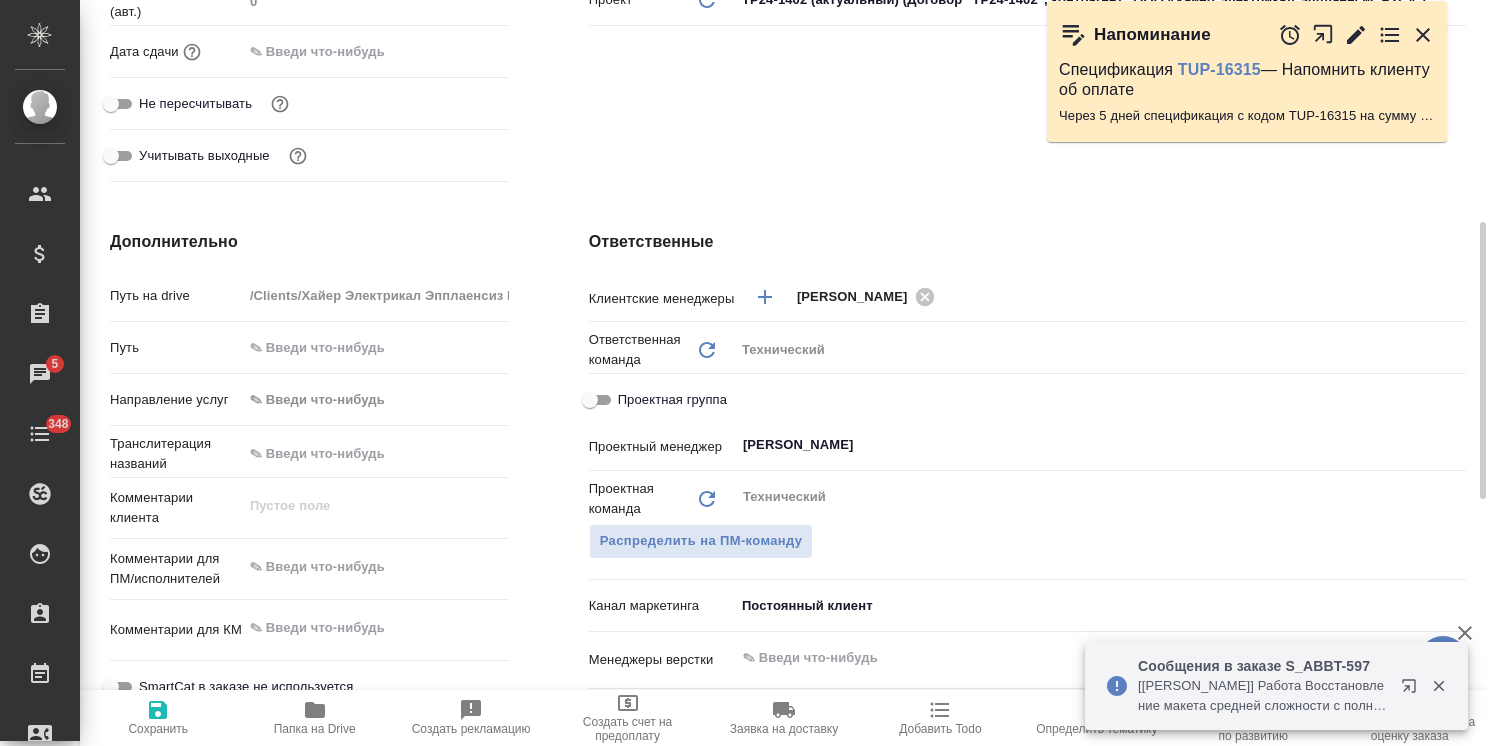 scroll, scrollTop: 800, scrollLeft: 0, axis: vertical 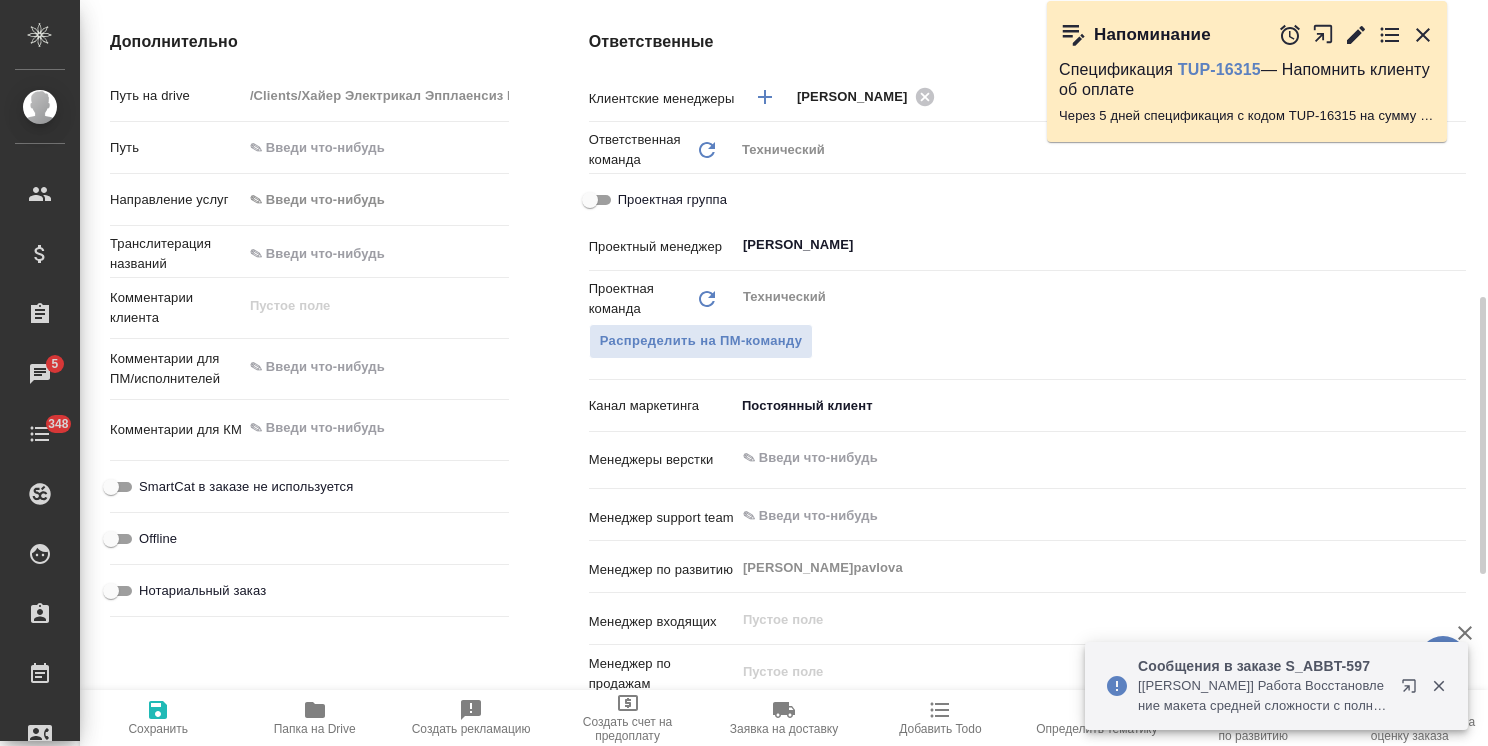 click on "Комментарии клиента x" at bounding box center [309, 316] 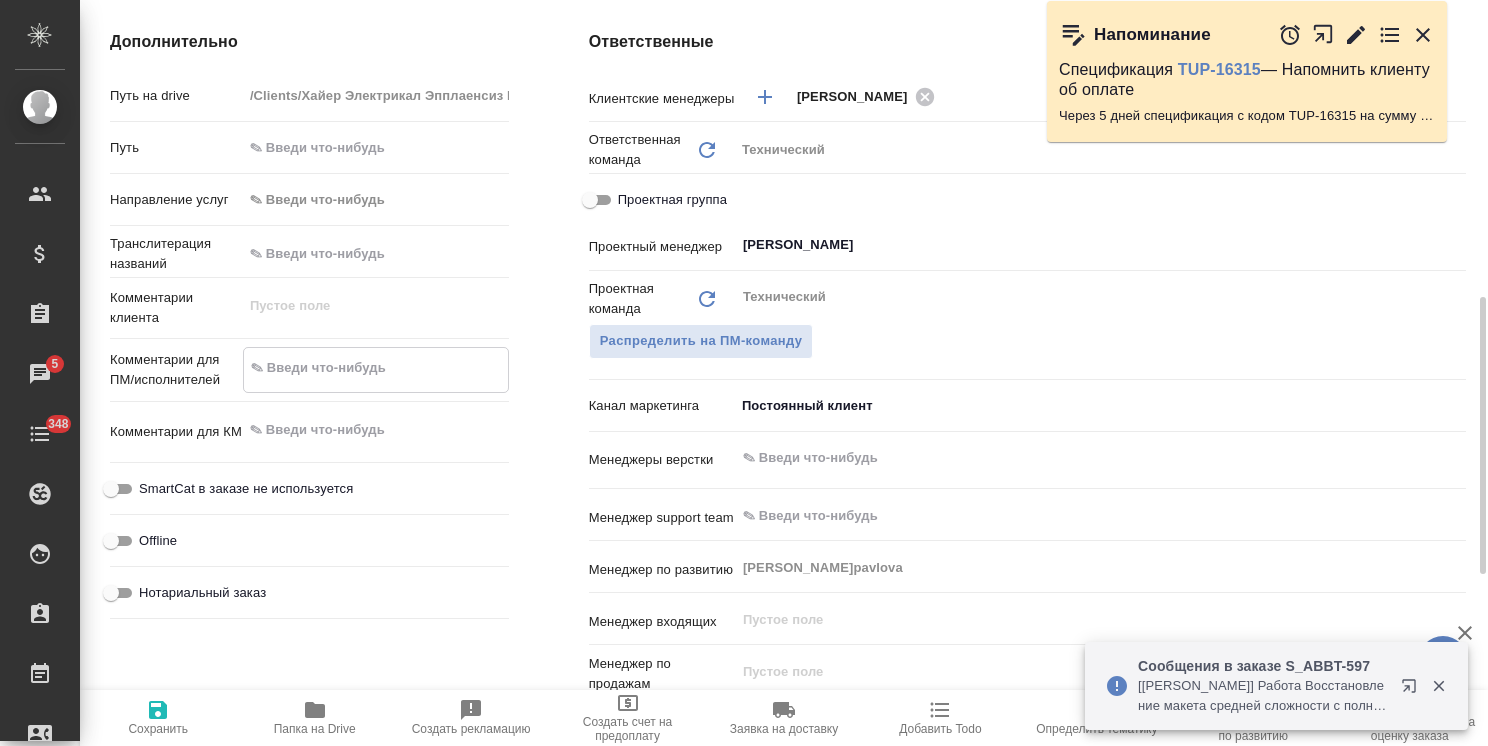 paste on "Какие условия новой верстки на Электрические котлы Voltron.
Что необходимо:  просьба оформить (Цвета текста и картинок) и расположить разделы (сначала для пользователя, потом для монтажника) по аналогии с UM на газ котлы: [URL][DOMAIN_NAME]
Если будут вопросы – пишите.
Для начала лучше прислать русскую версию" 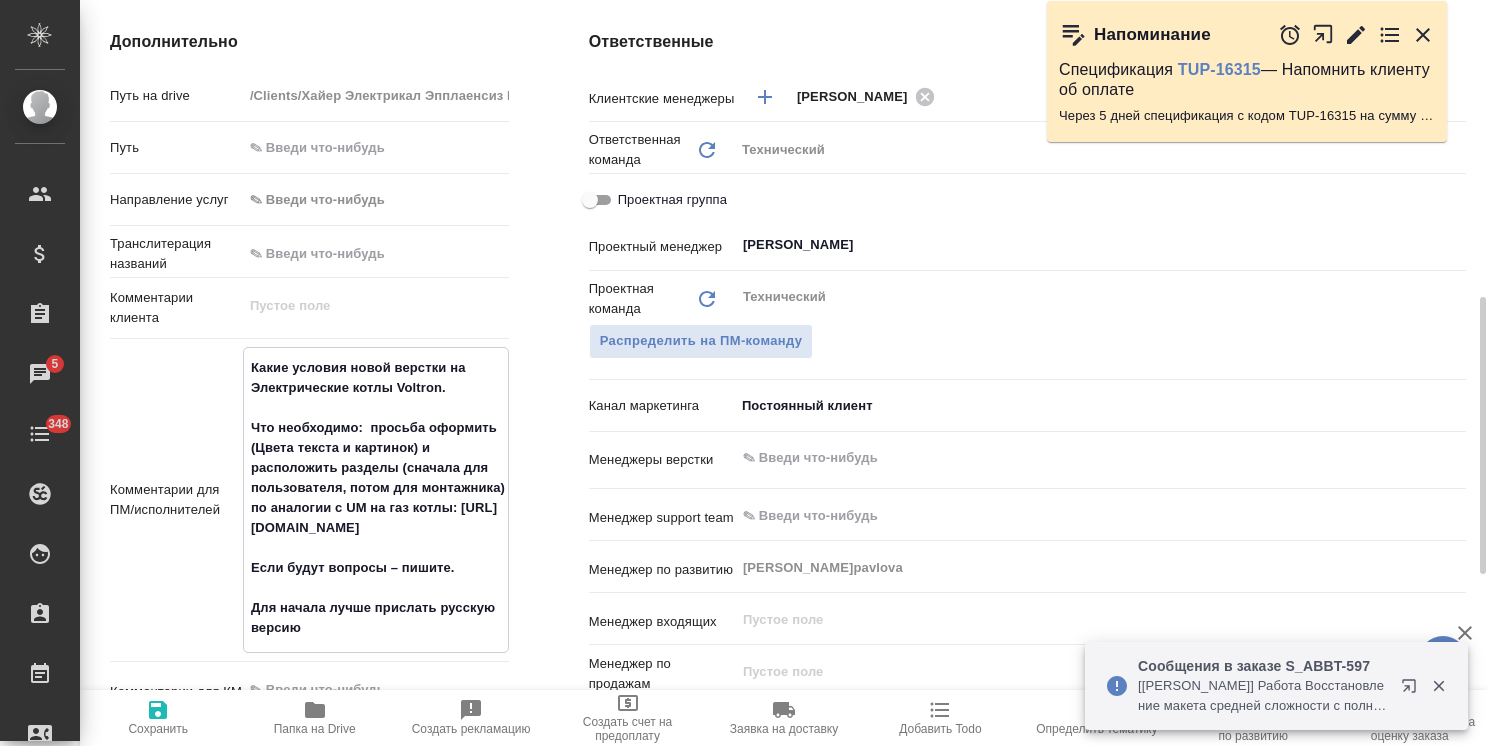 type on "Какие условия новой верстки на Электрические котлы Voltron.
Что необходимо:  просьба оформить (Цвета текста и картинок) и расположить разделы (сначала для пользователя, потом для монтажника) по аналогии с UM на газ котлы: [URL][DOMAIN_NAME]
Если будут вопросы – пишите.
Для начала лучше прислать русскую версию" 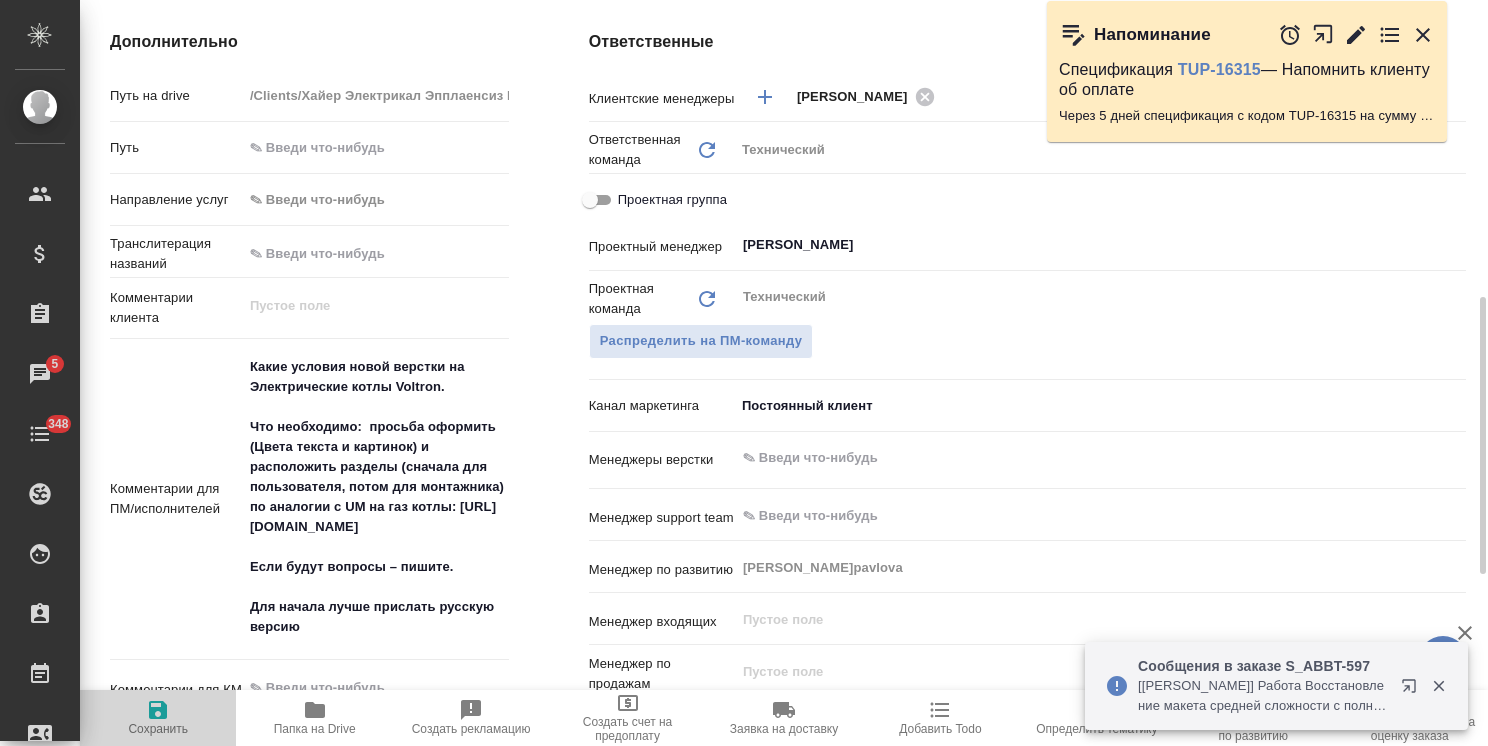 click 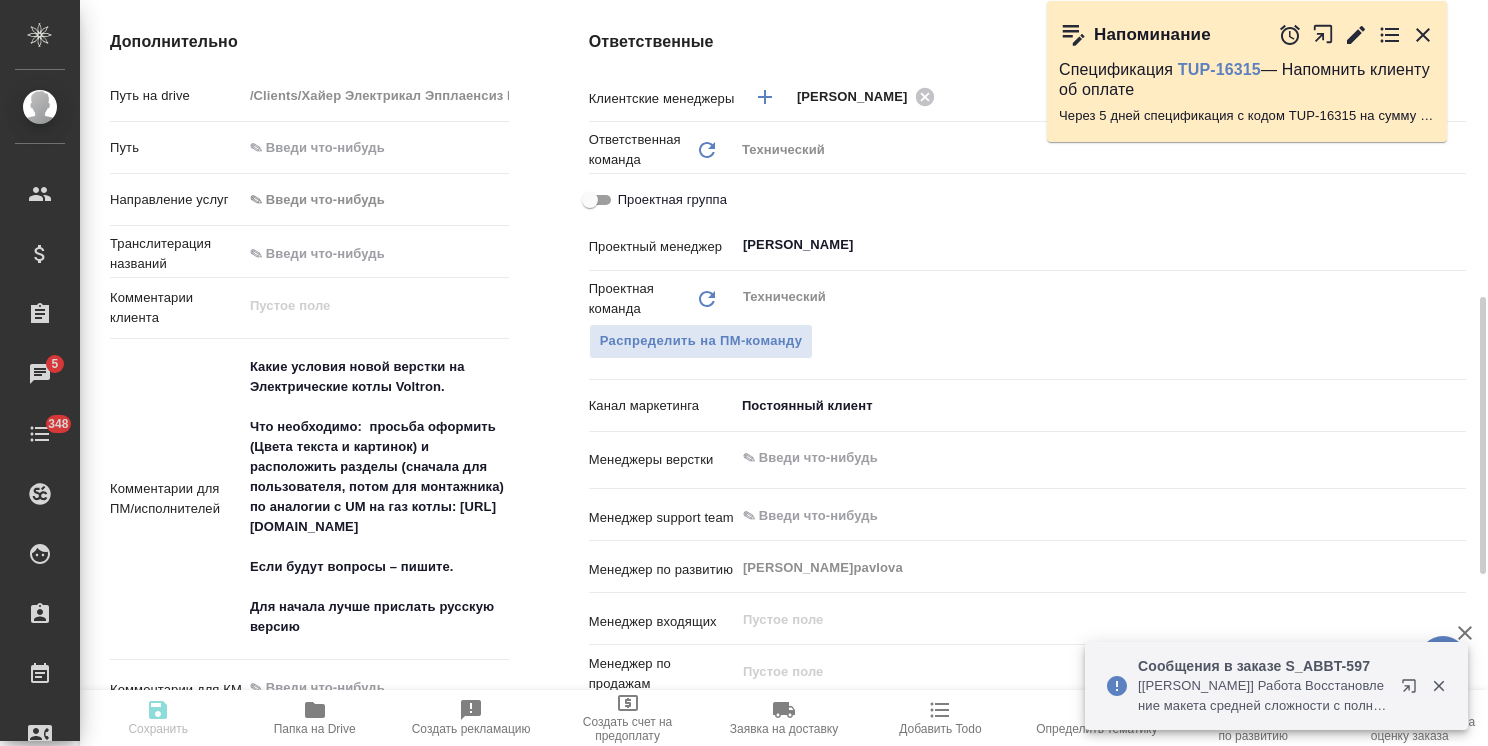 type on "x" 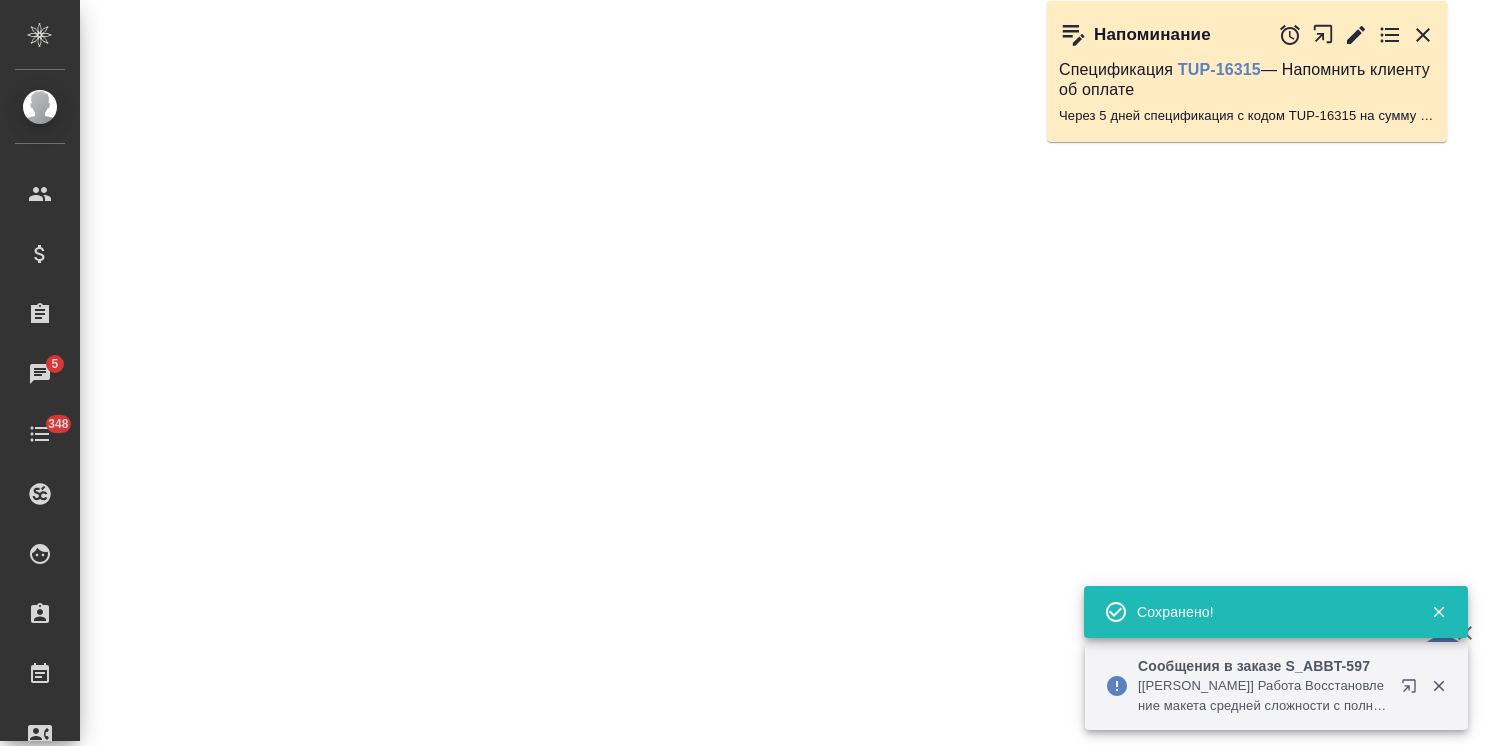 select on "RU" 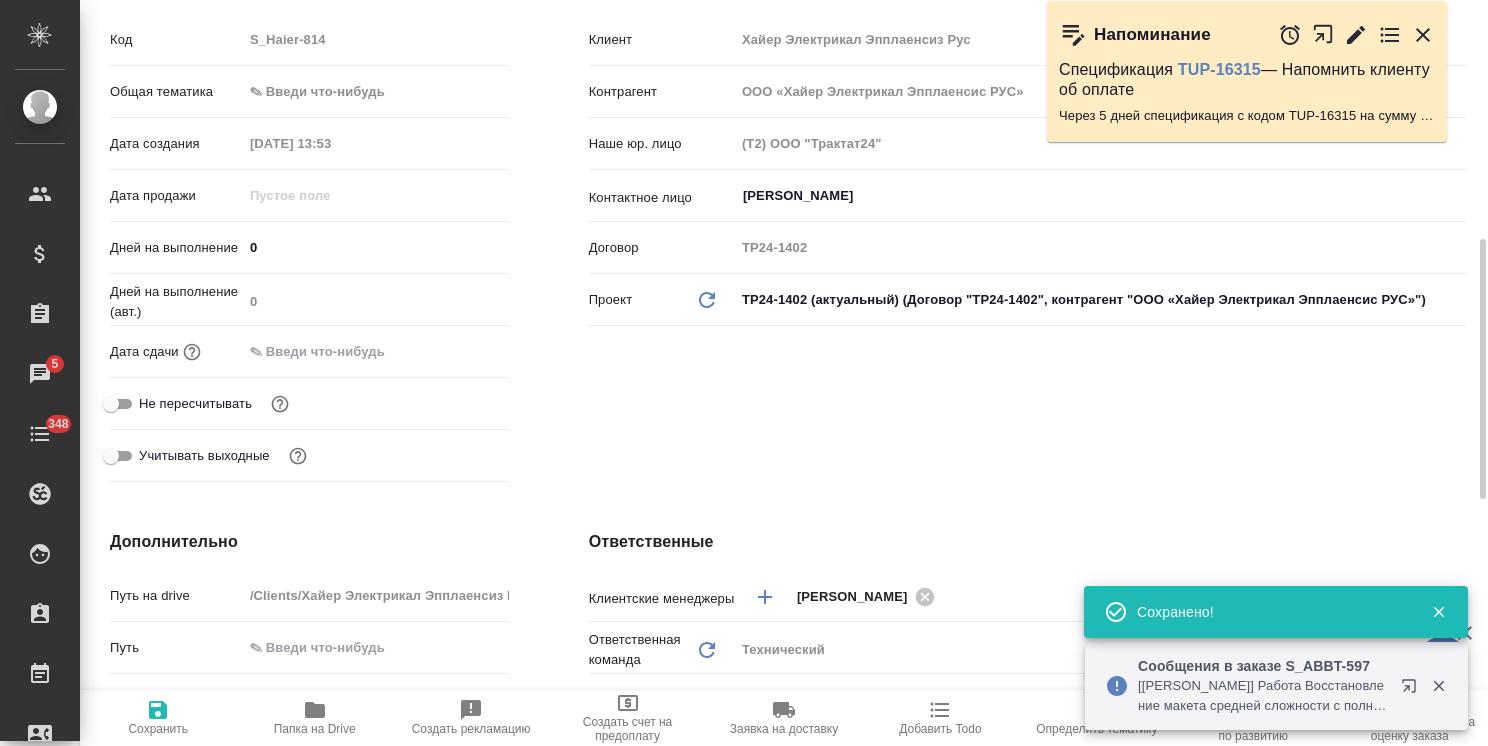 type on "x" 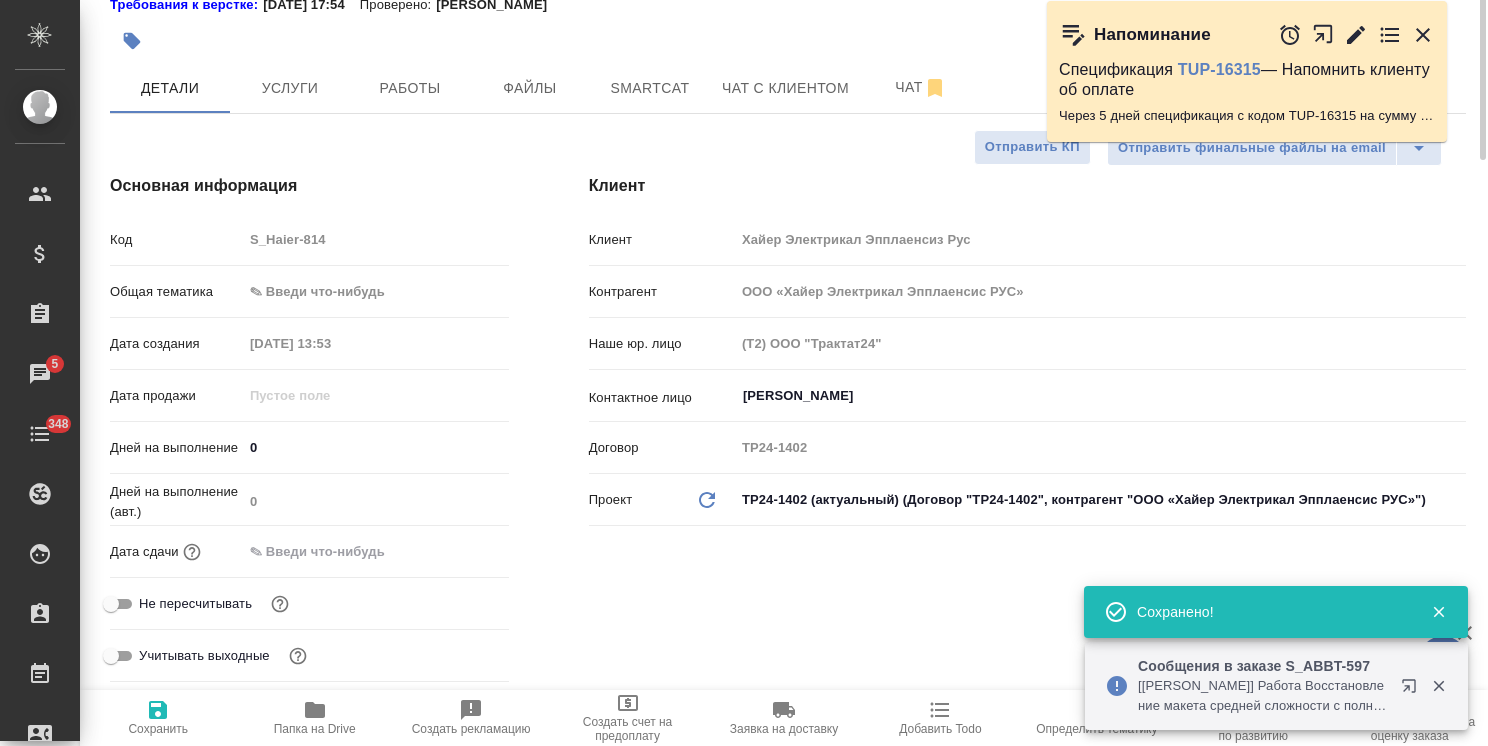 scroll, scrollTop: 0, scrollLeft: 0, axis: both 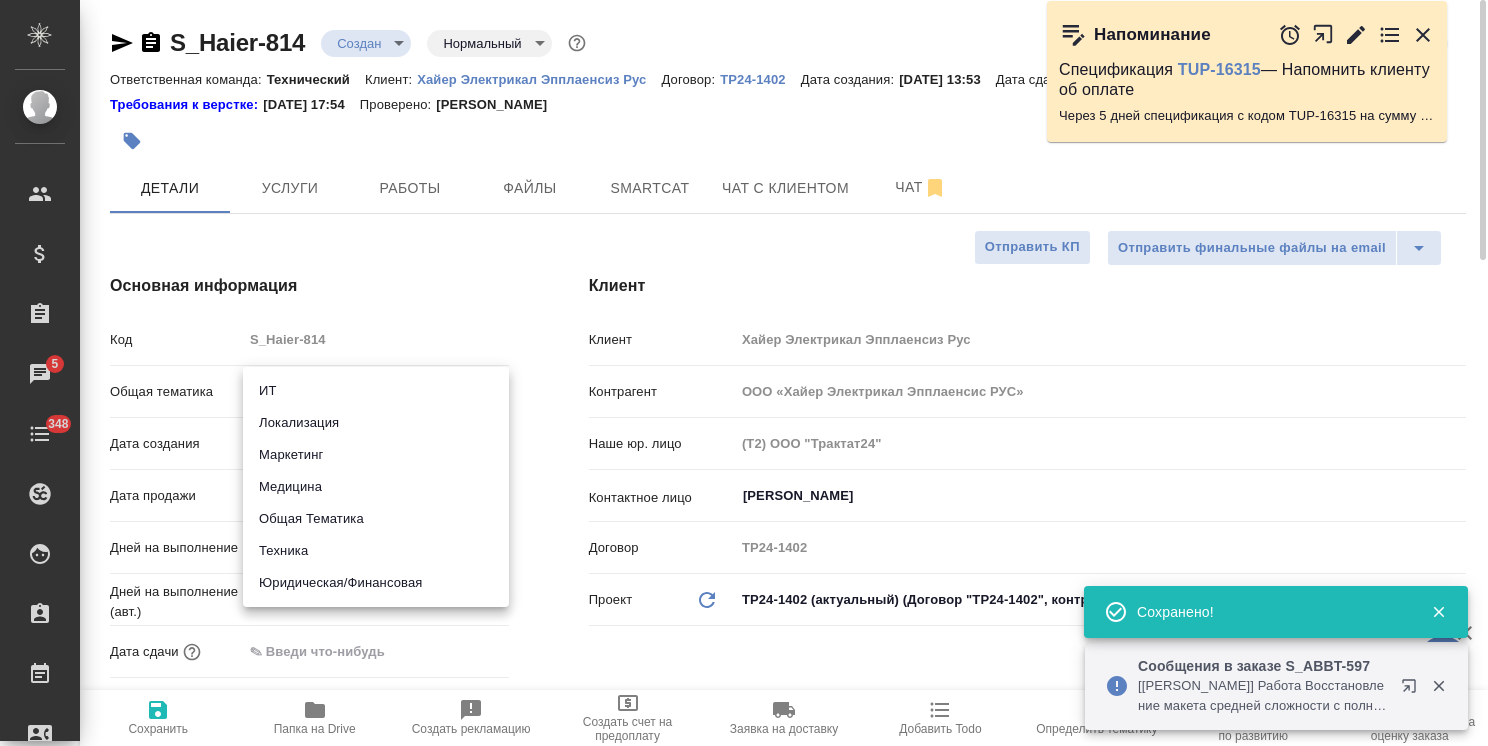 click on "🙏 .cls-1
fill:#fff;
AWATERA Usmanova Olga Клиенты Спецификации Заказы 5 Чаты 348 Todo Проекты SC Исполнители Кандидаты Работы Входящие заявки Заявки на доставку Рекламации Проекты процессинга Конференции Выйти S_Haier-814 Создан new Нормальный normal Кратко детали заказа Ответственная команда: Технический Клиент: Хайер Электрикал Эпплаенсиз Рус Договор: ТР24-1402 Дата создания: 23.07.2025, 13:53 Дата сдачи: Итого: 0,00 ₽ К оплате: 0,00 ₽ Требования к верстке: 19.01.2024 17:54 Проверено: Петрова Валерия Детали Услуги Работы Файлы Smartcat Чат с клиентом Чат Отправить финальные файлы на email Код" at bounding box center [744, 373] 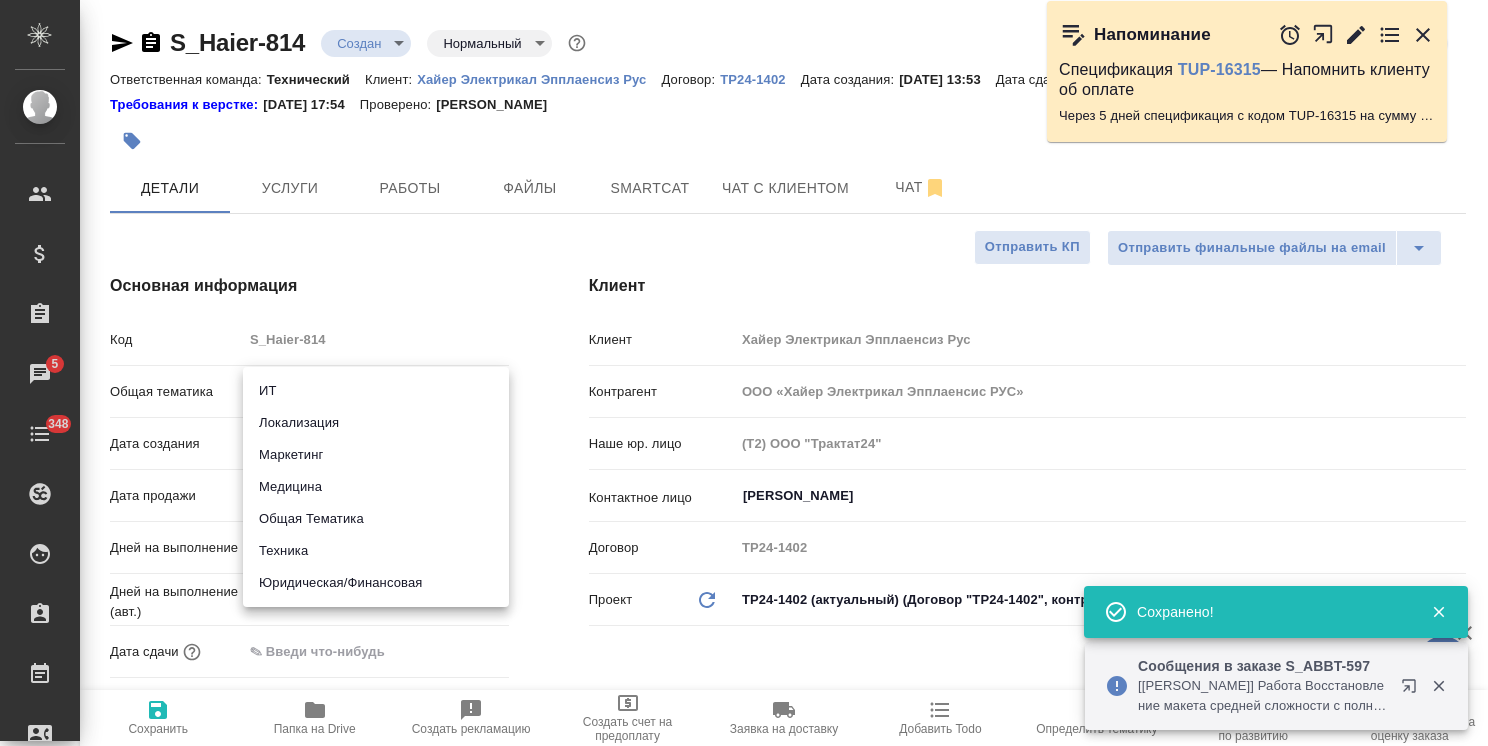 click on "Техника" at bounding box center [376, 551] 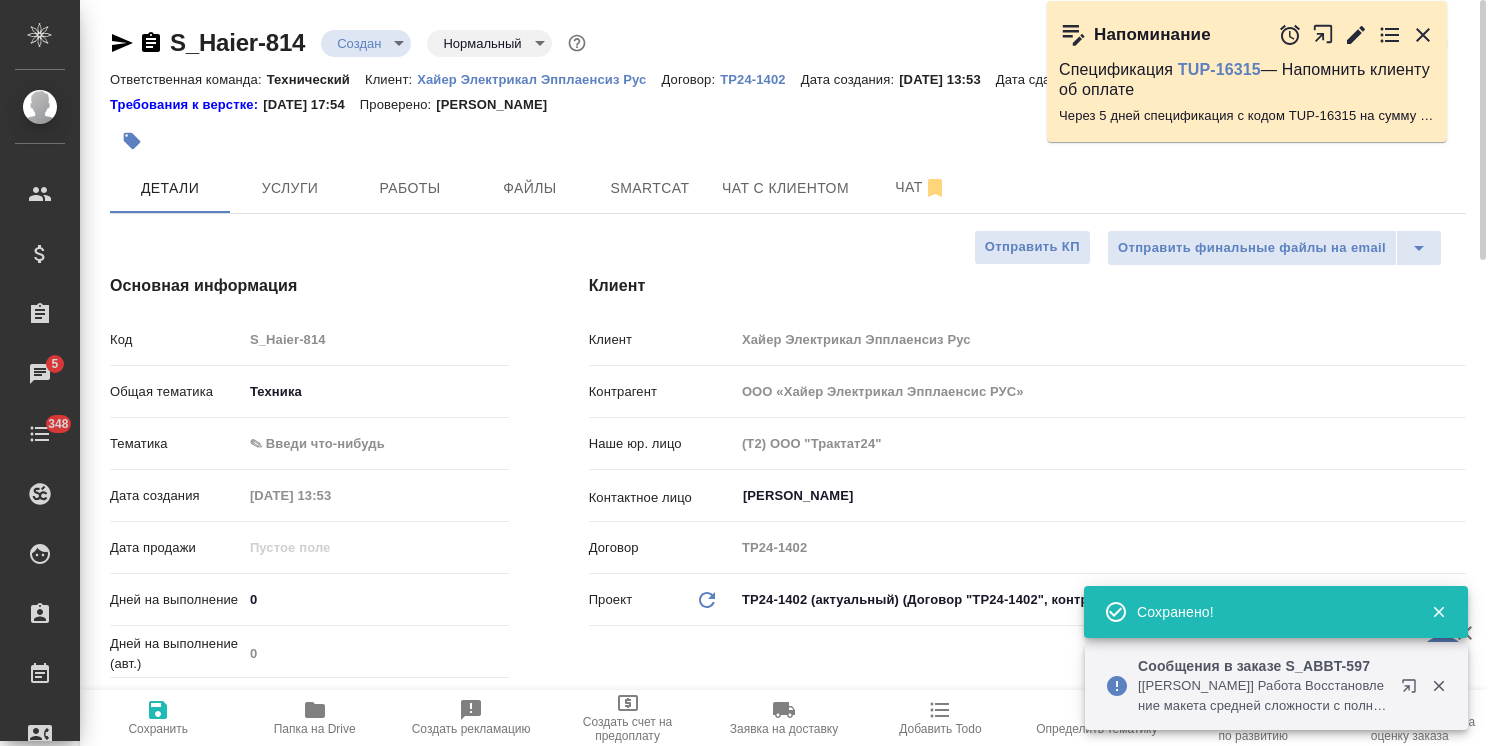 click on "🙏 .cls-1
fill:#fff;
AWATERA Usmanova Olga Клиенты Спецификации Заказы 5 Чаты 348 Todo Проекты SC Исполнители Кандидаты Работы Входящие заявки Заявки на доставку Рекламации Проекты процессинга Конференции Выйти S_Haier-814 Создан new Нормальный normal Кратко детали заказа Ответственная команда: Технический Клиент: Хайер Электрикал Эпплаенсиз Рус Договор: ТР24-1402 Дата создания: 23.07.2025, 13:53 Дата сдачи: Итого: 0,00 ₽ К оплате: 0,00 ₽ Требования к верстке: 19.01.2024 17:54 Проверено: Петрова Валерия Детали Услуги Работы Файлы Smartcat Чат с клиентом Чат Отправить финальные файлы на email Код" at bounding box center (744, 373) 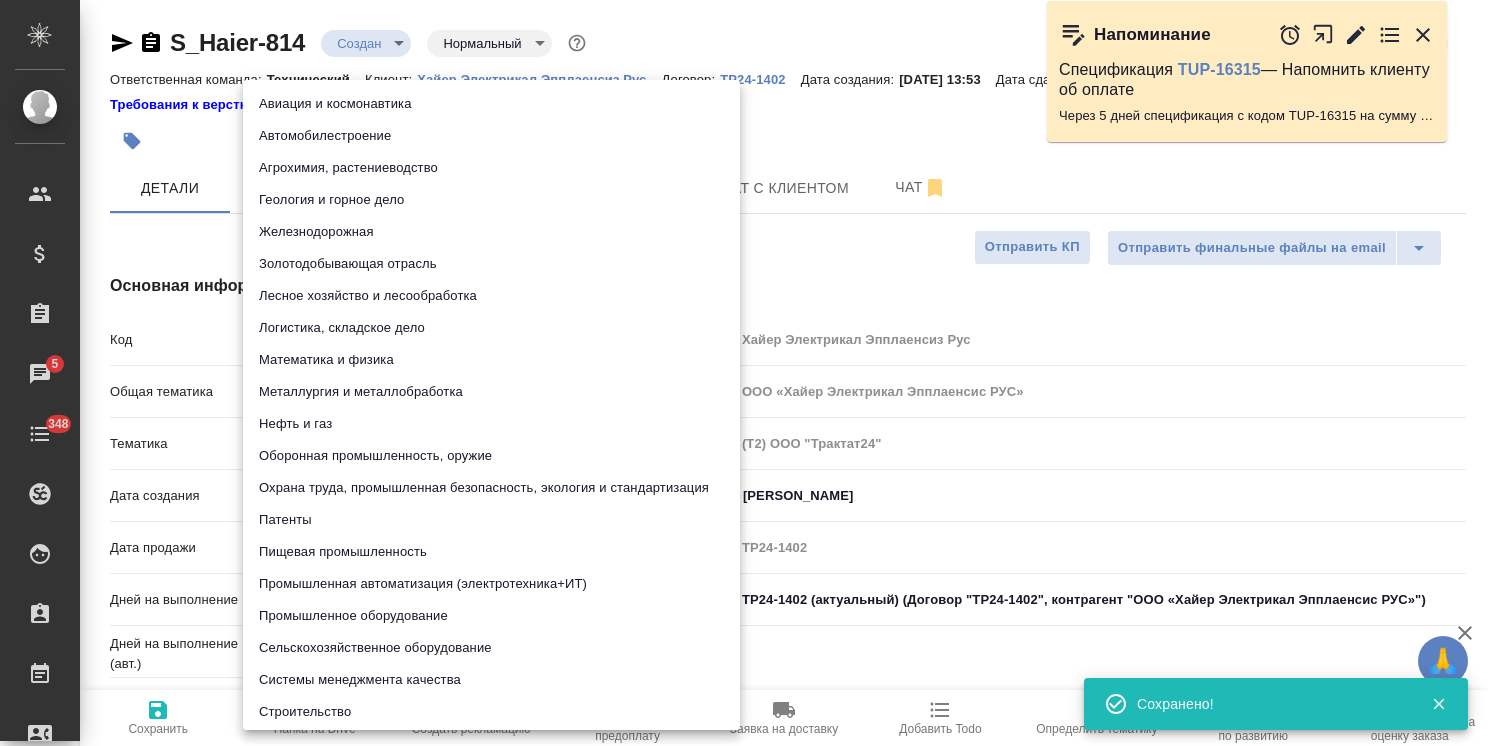 click on "Промышленное оборудование" at bounding box center (491, 616) 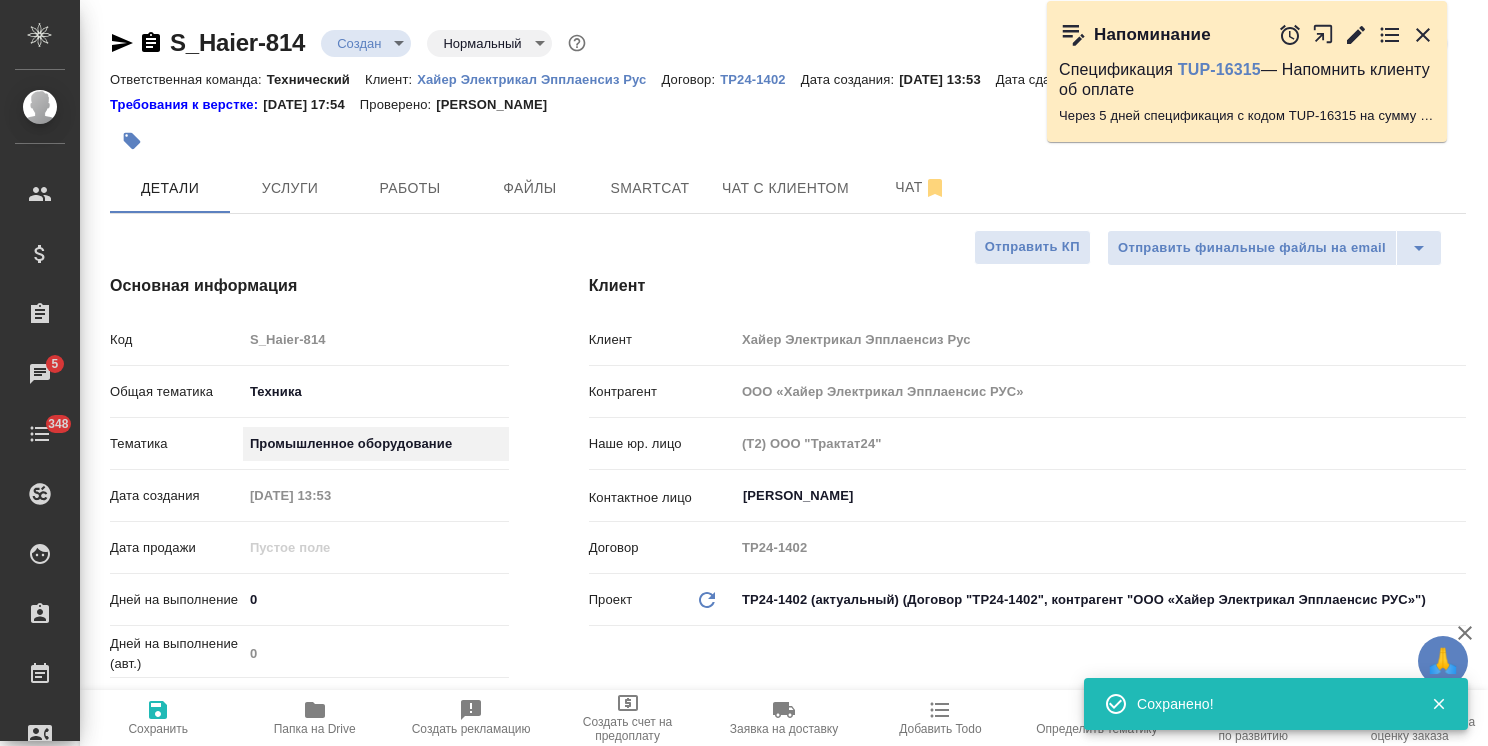 type on "x" 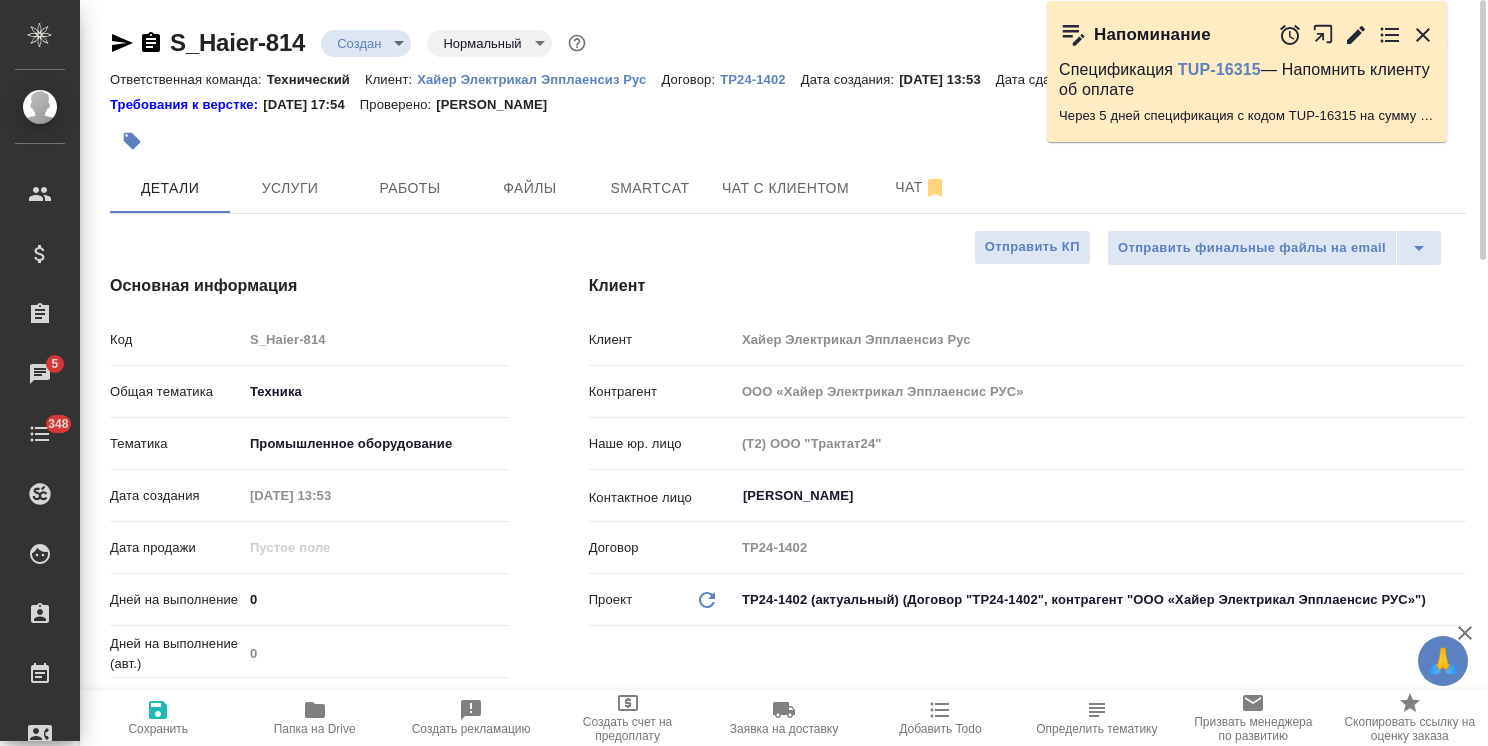 click 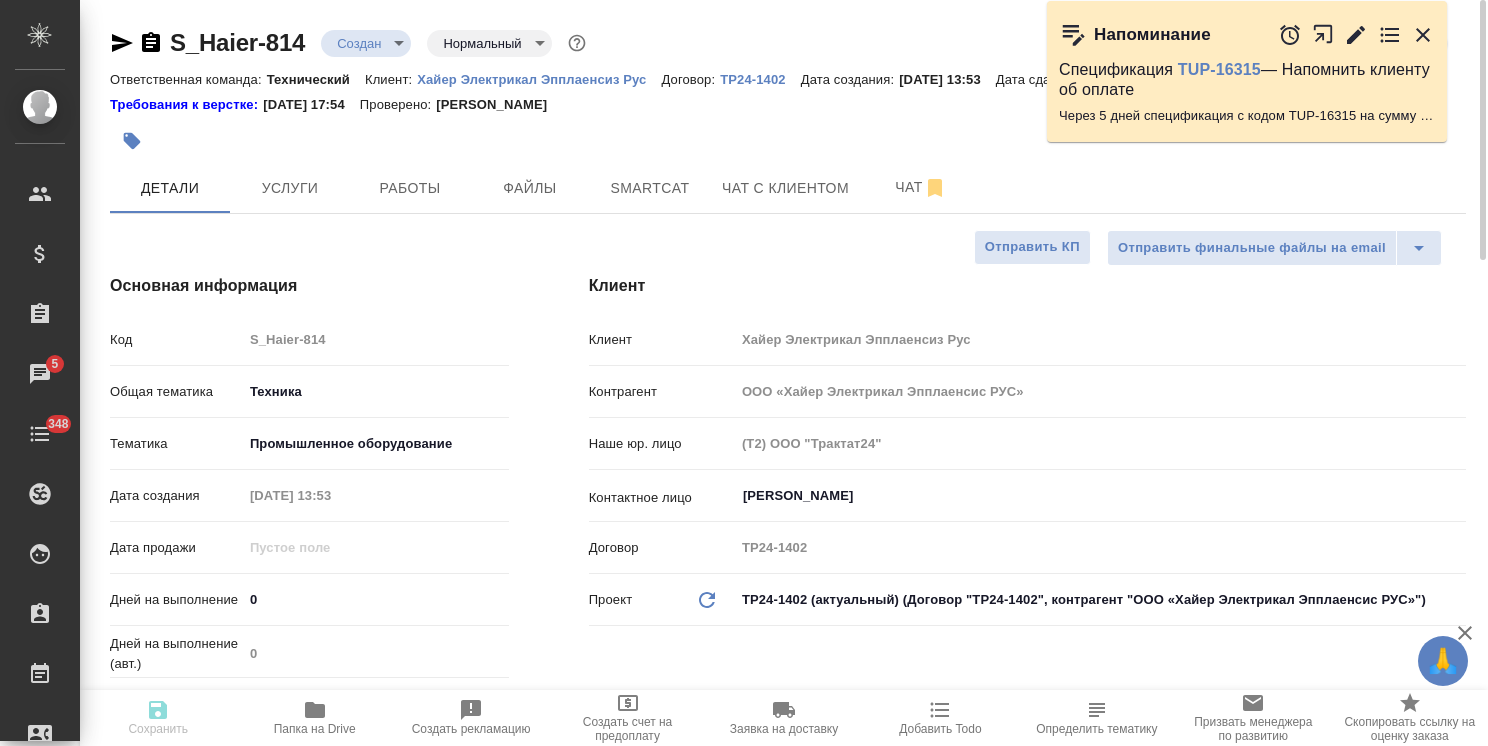 type on "x" 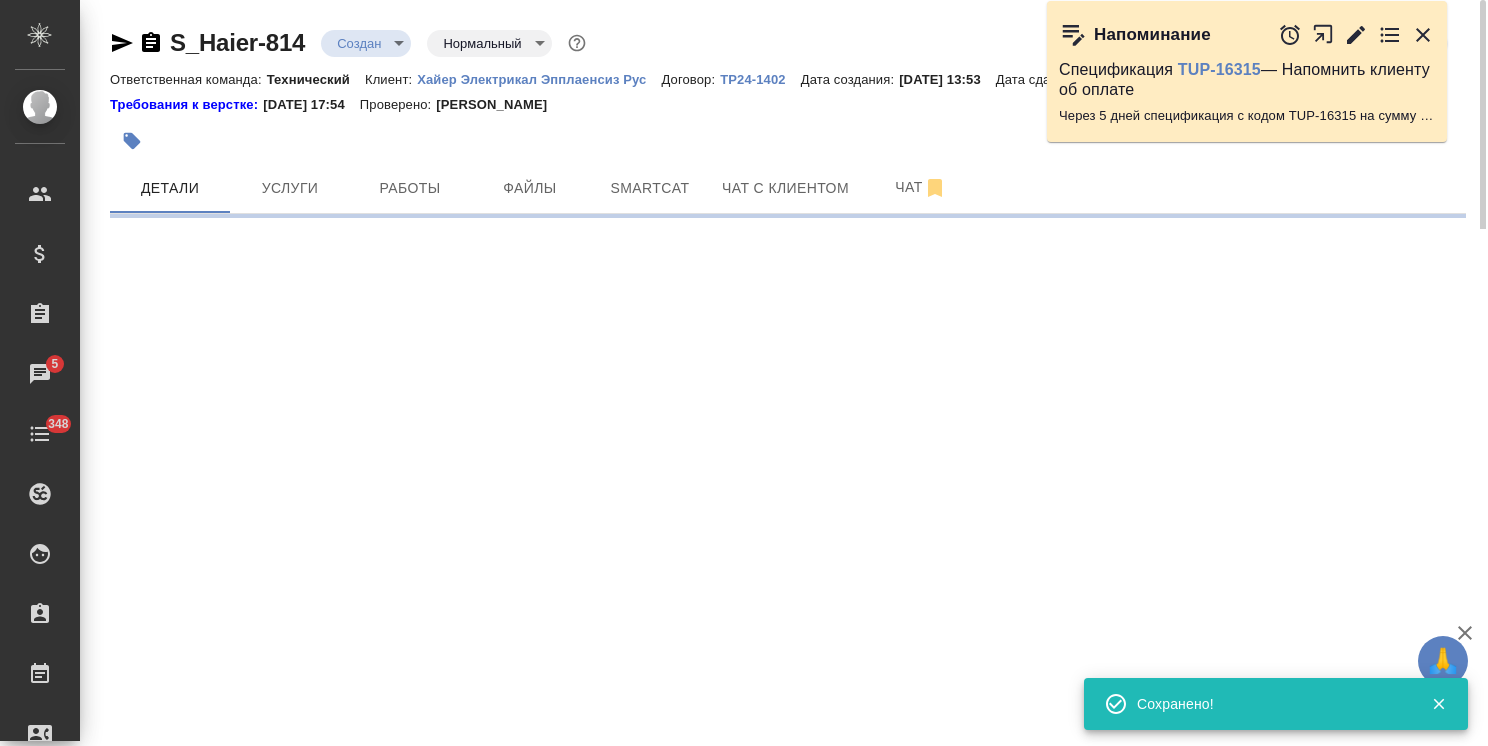 select on "RU" 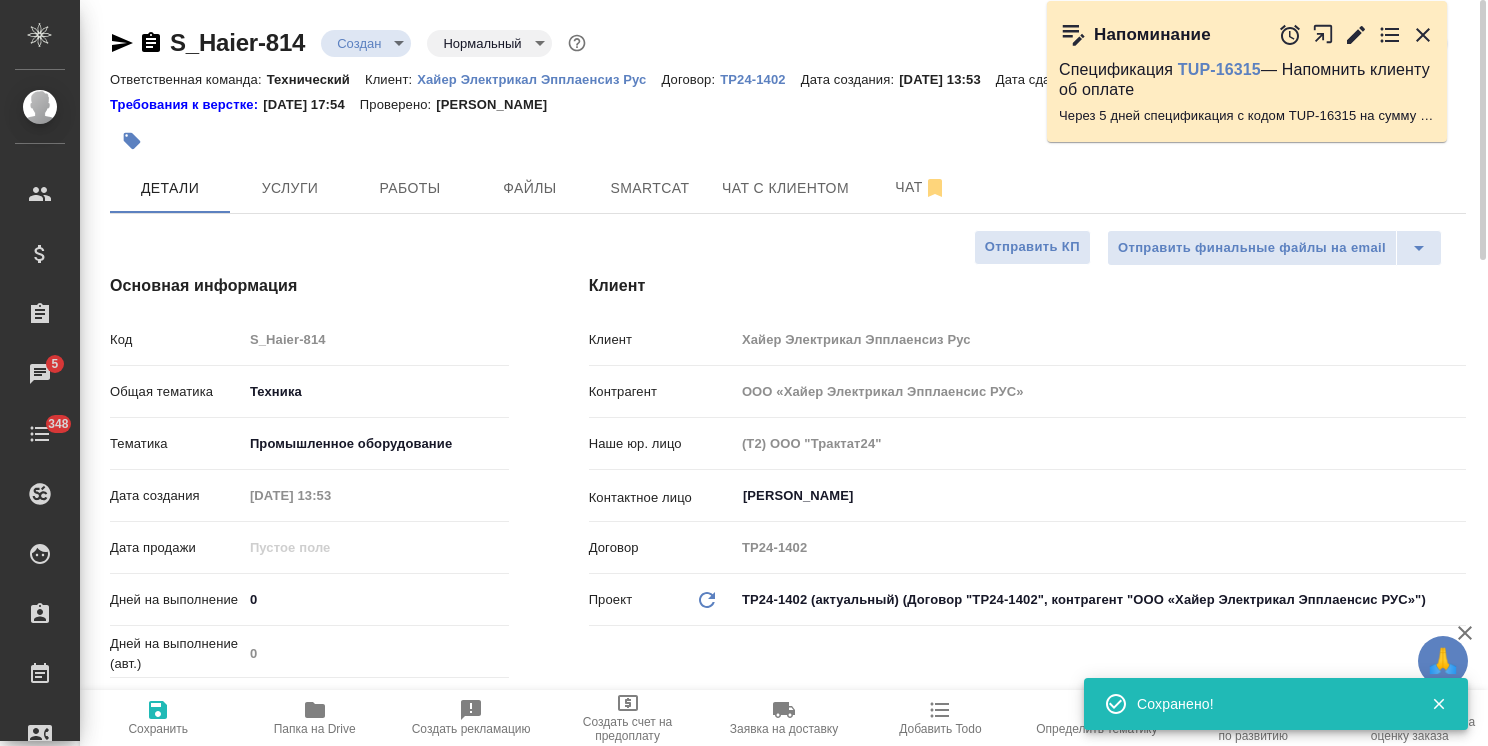 type on "x" 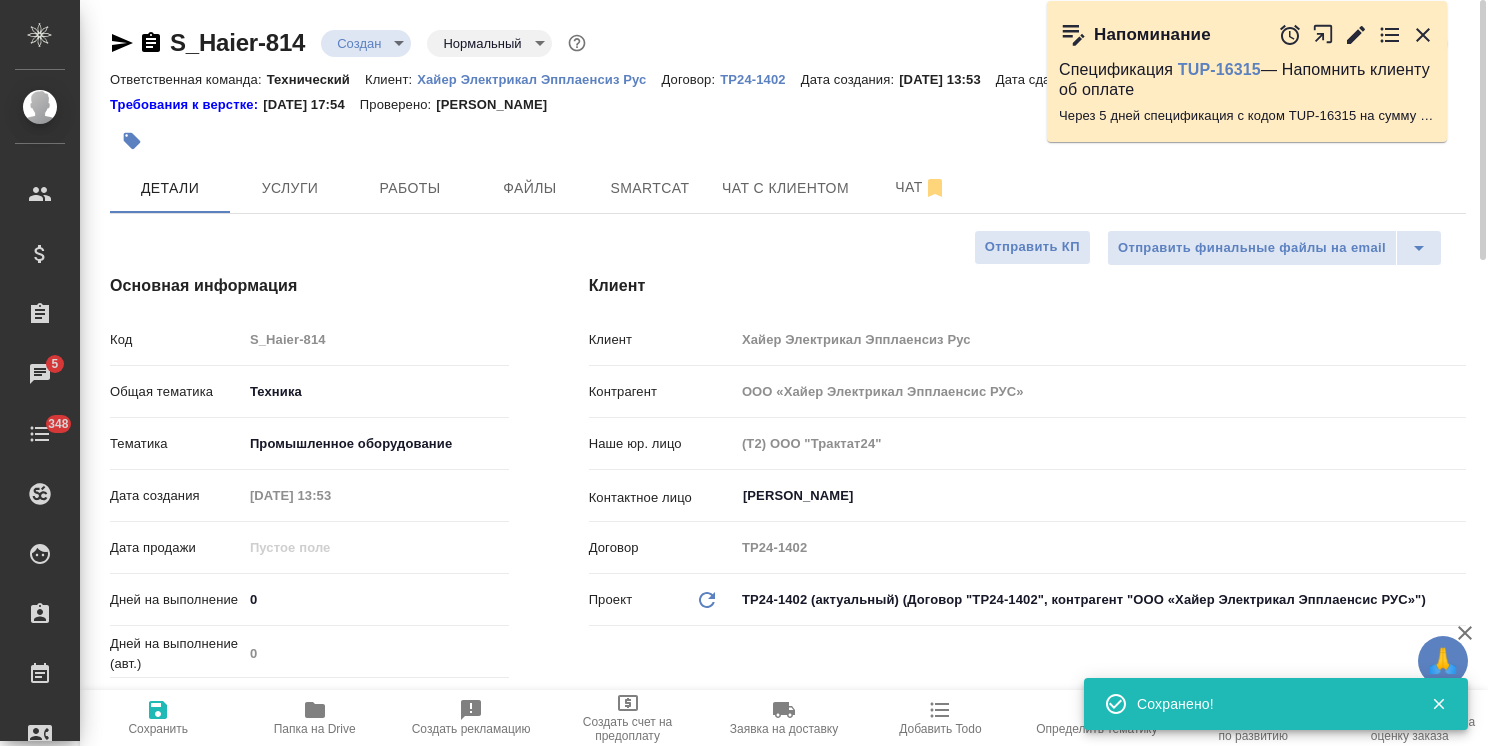 type on "x" 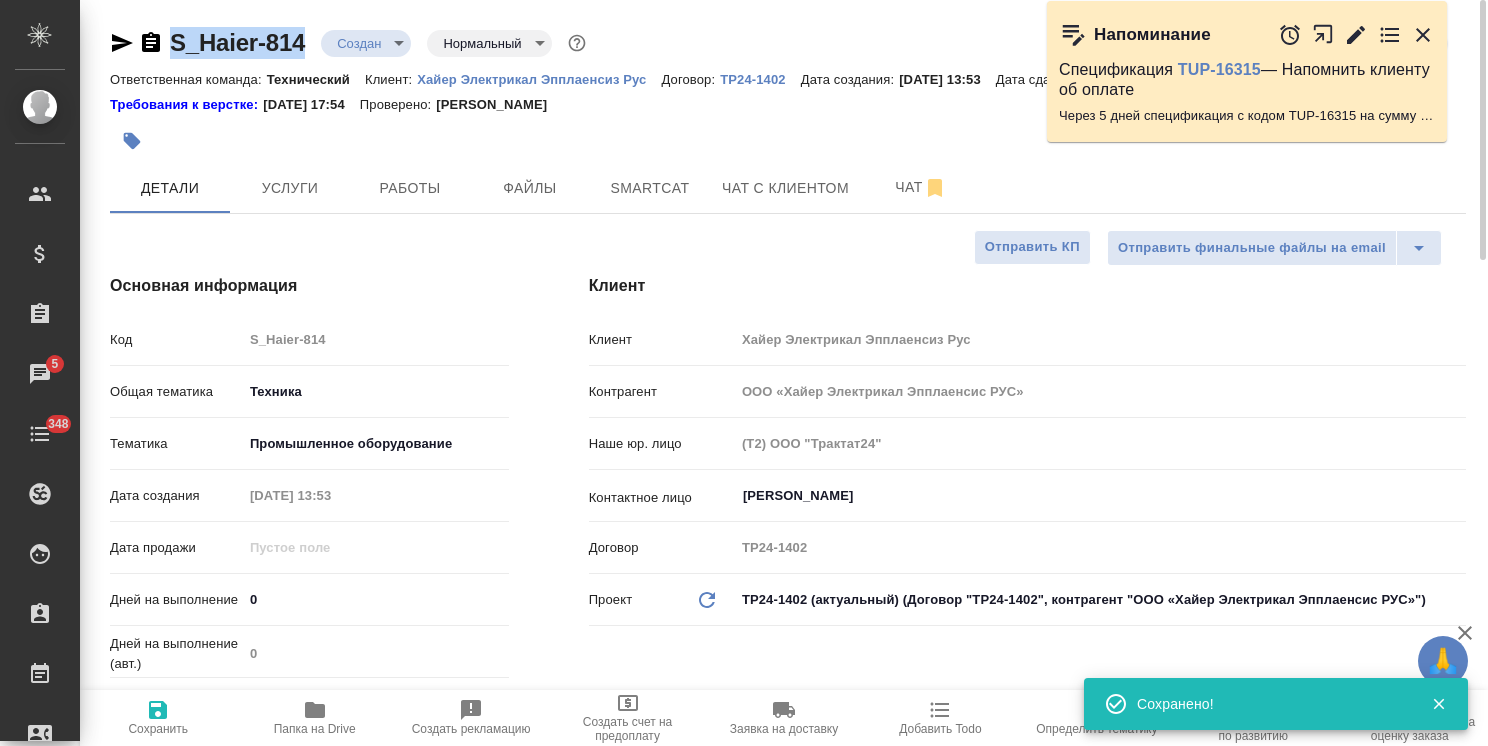 drag, startPoint x: 306, startPoint y: 25, endPoint x: 150, endPoint y: 10, distance: 156.7195 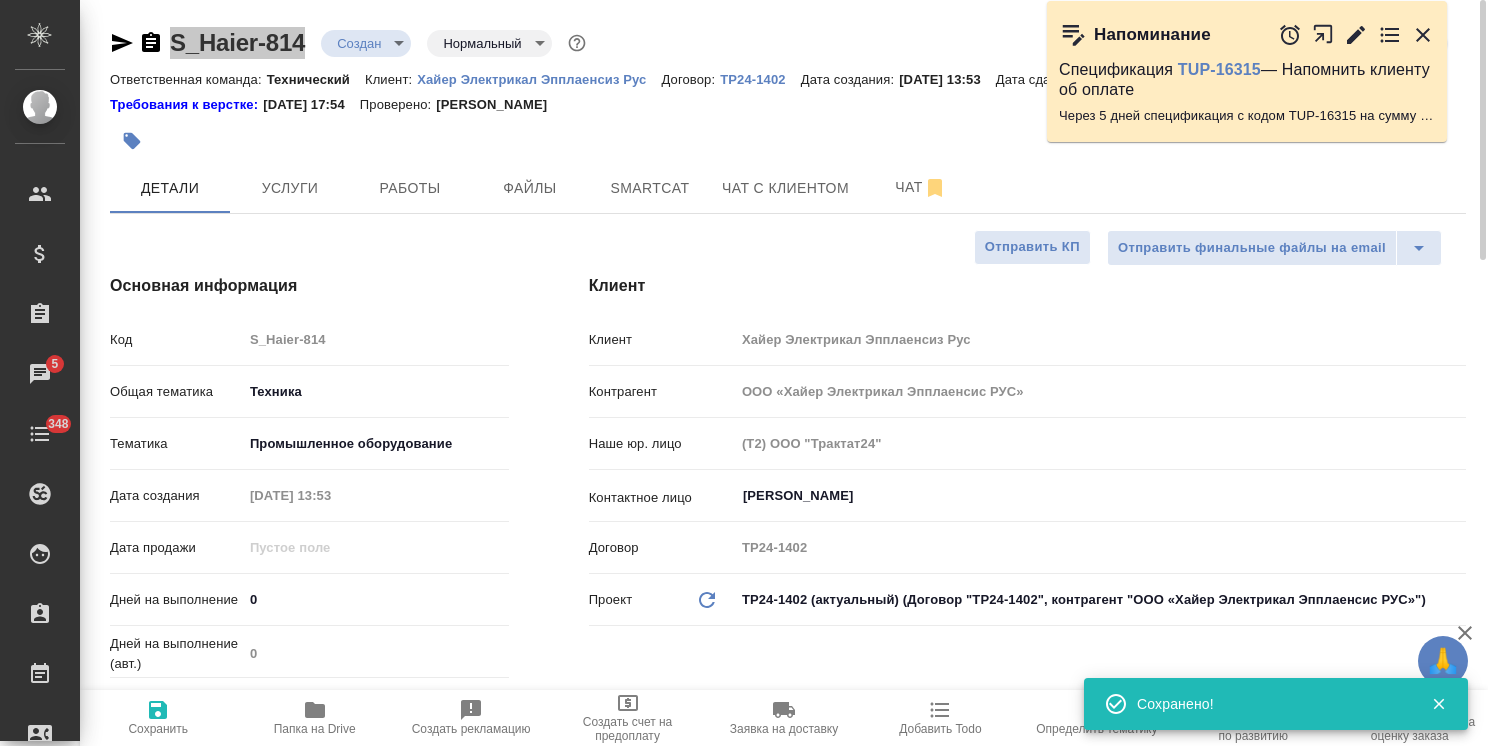 type on "x" 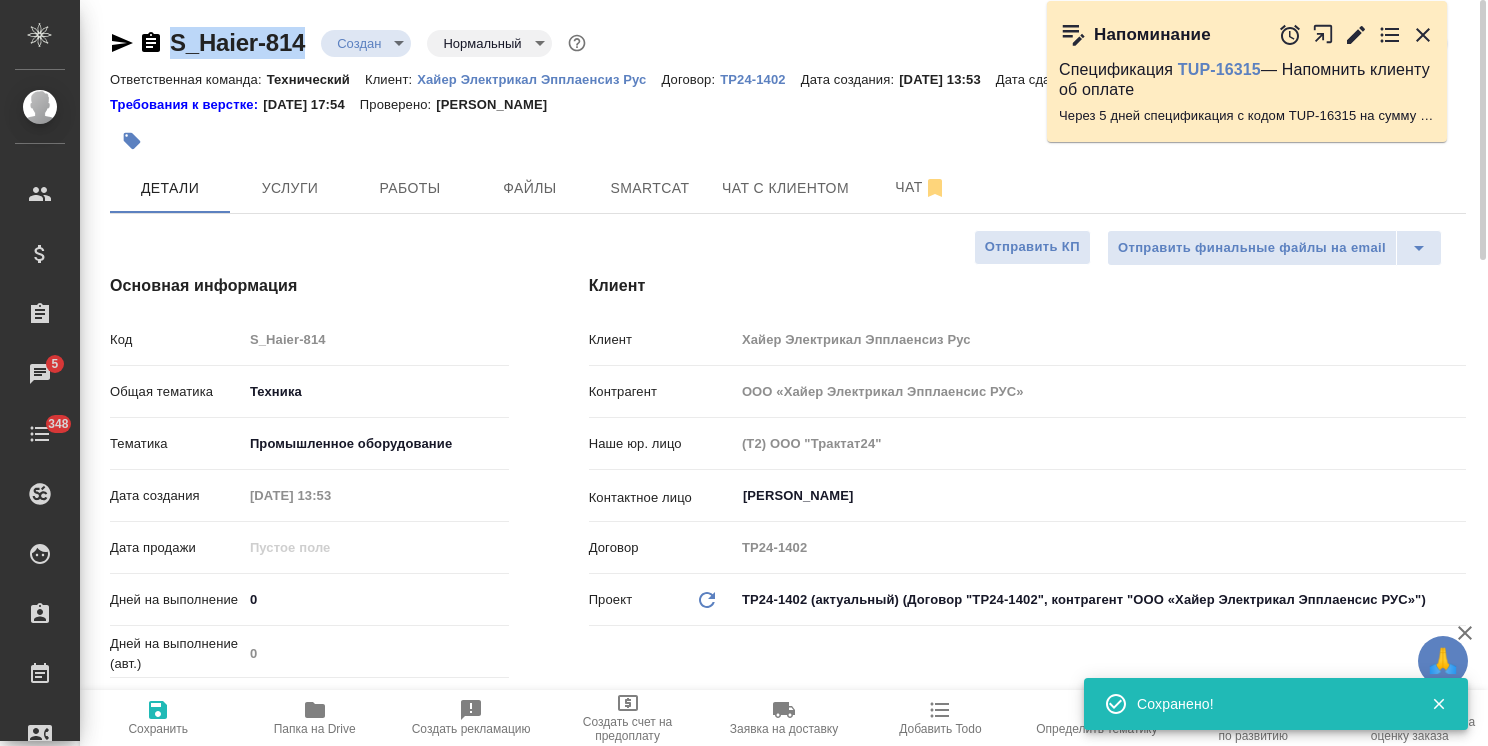 type on "x" 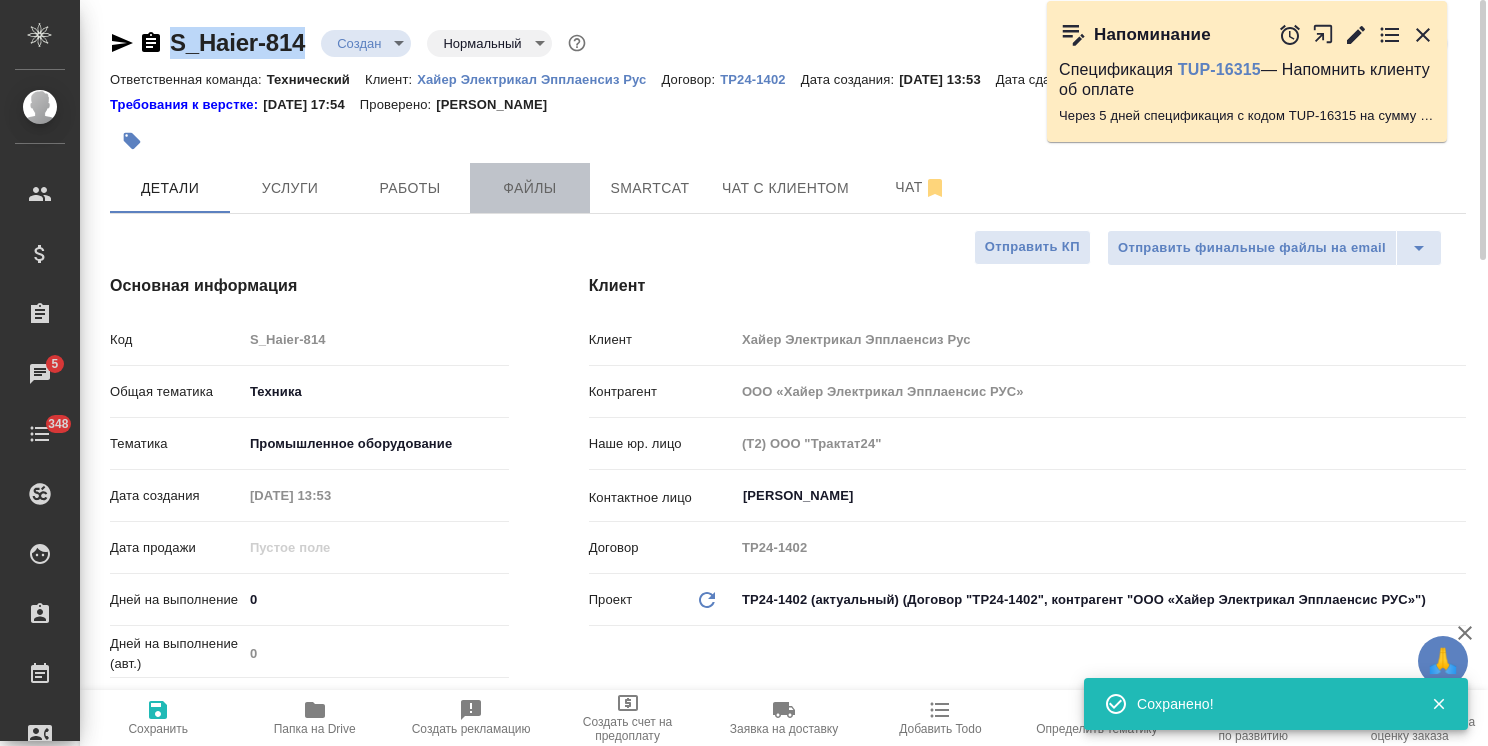click on "Файлы" at bounding box center (530, 188) 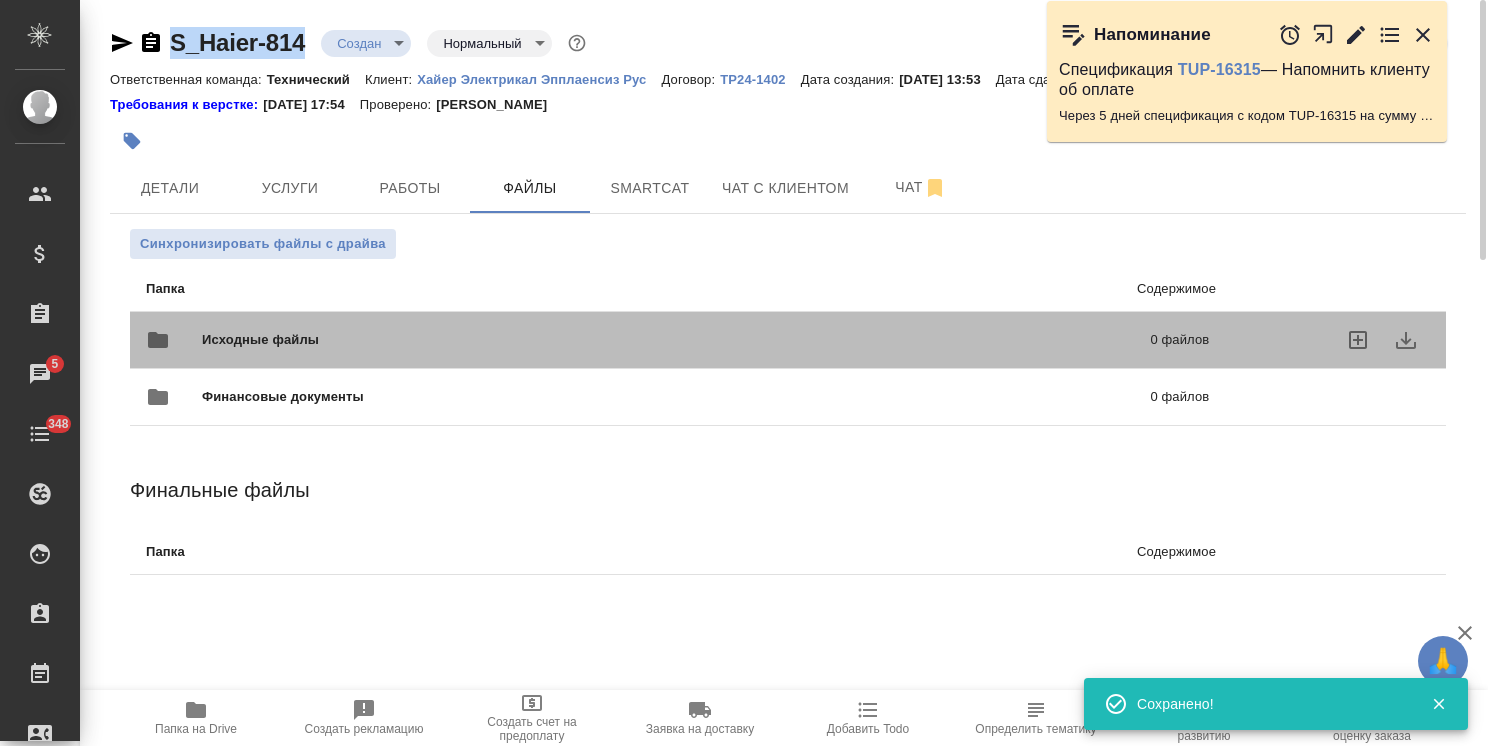 click on "Исходные файлы" at bounding box center [468, 340] 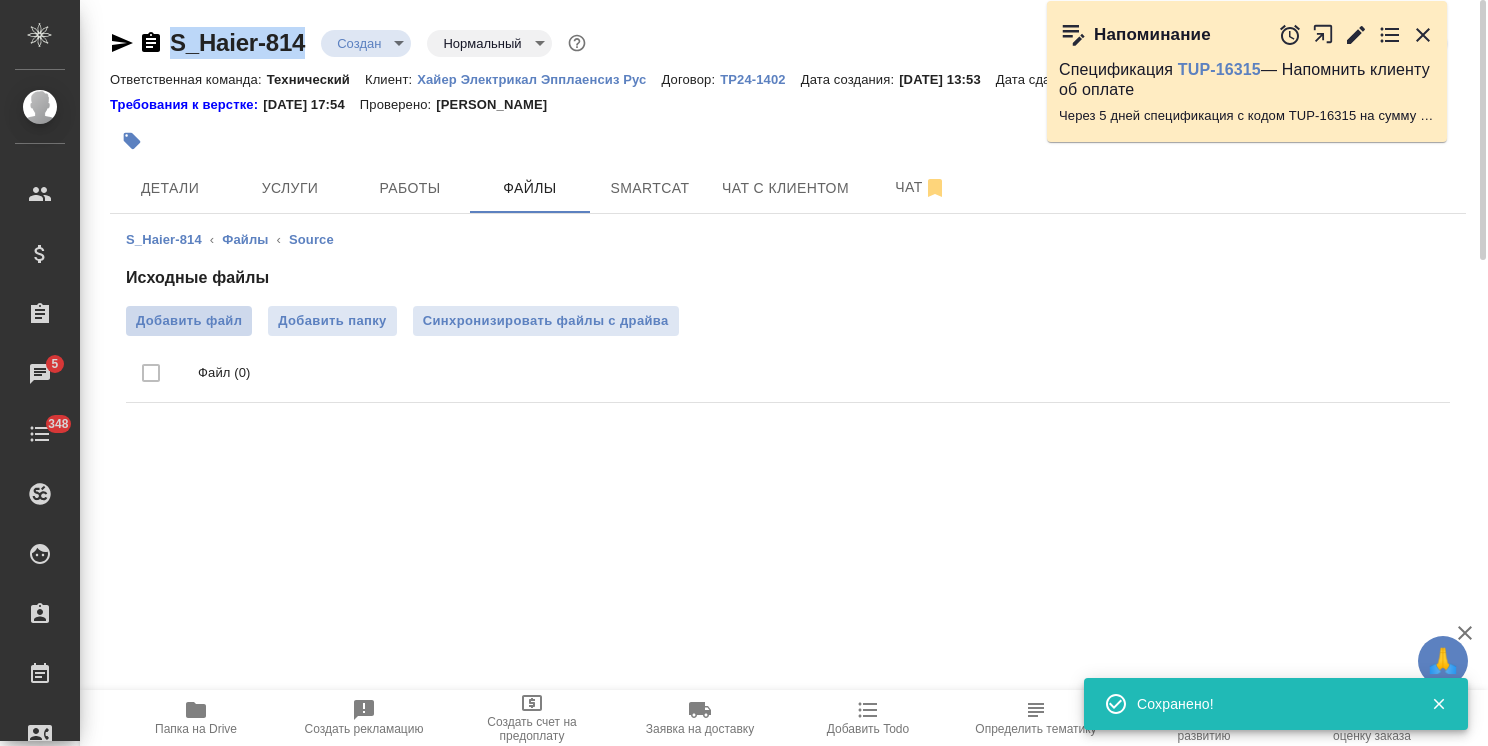 click on "Добавить файл" at bounding box center [189, 321] 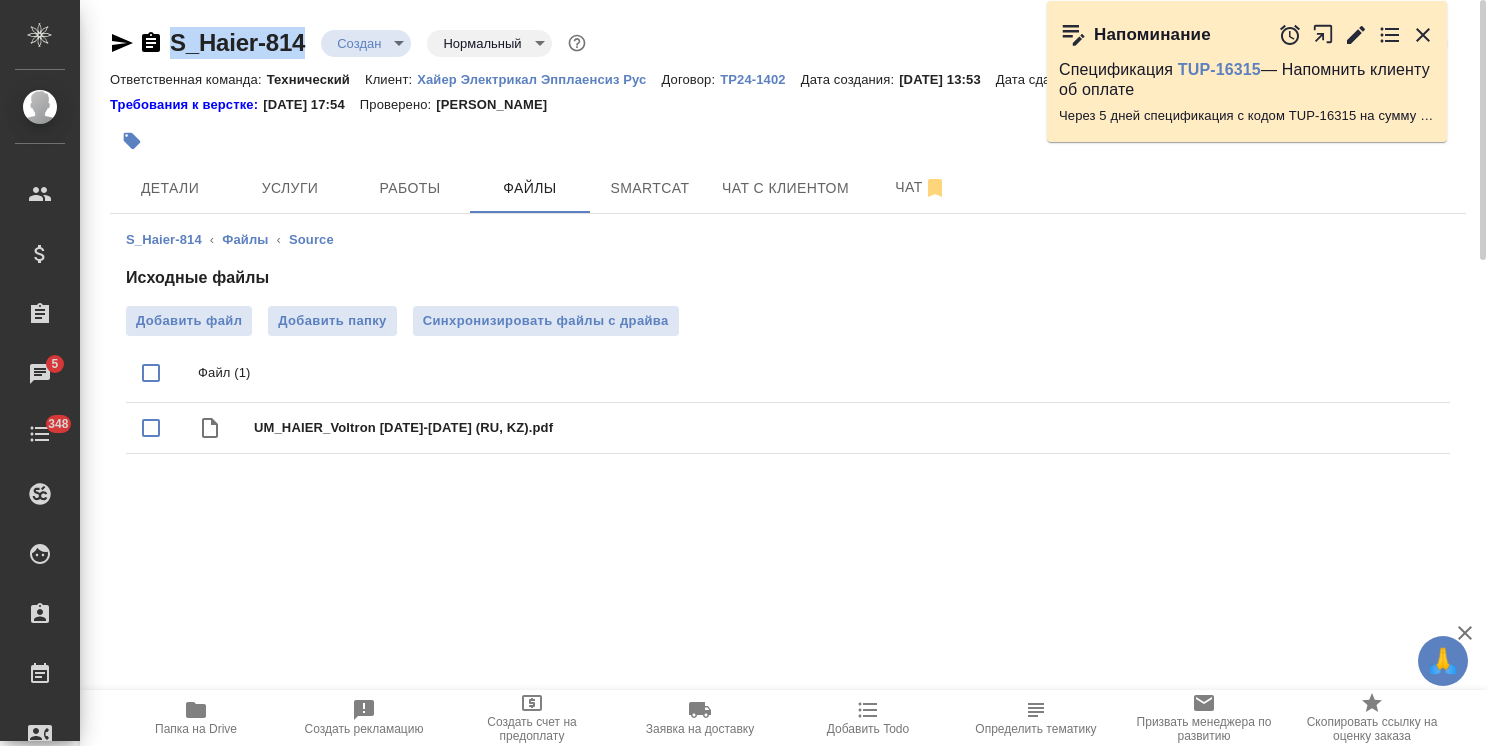 click at bounding box center [151, 373] 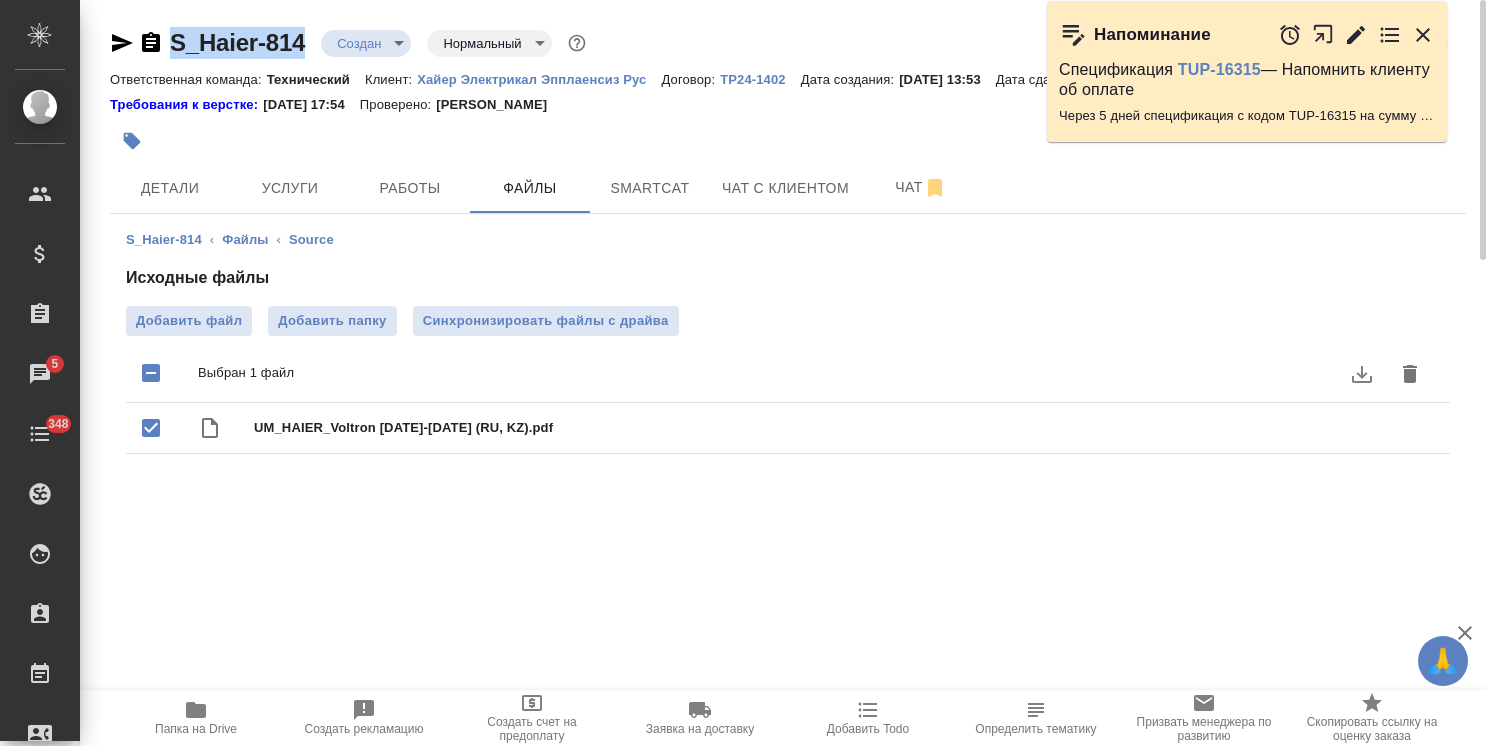 click 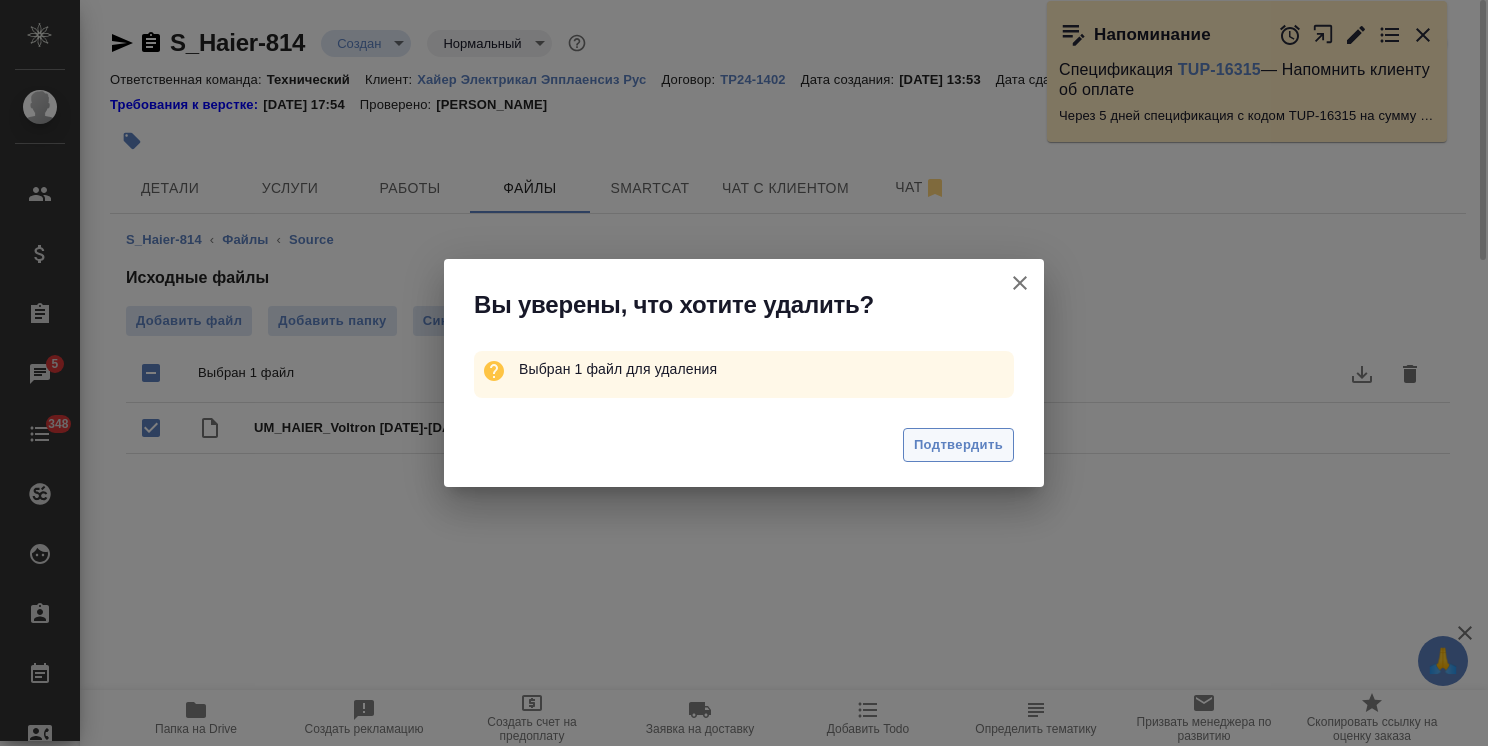 click on "Подтвердить" at bounding box center [744, 448] 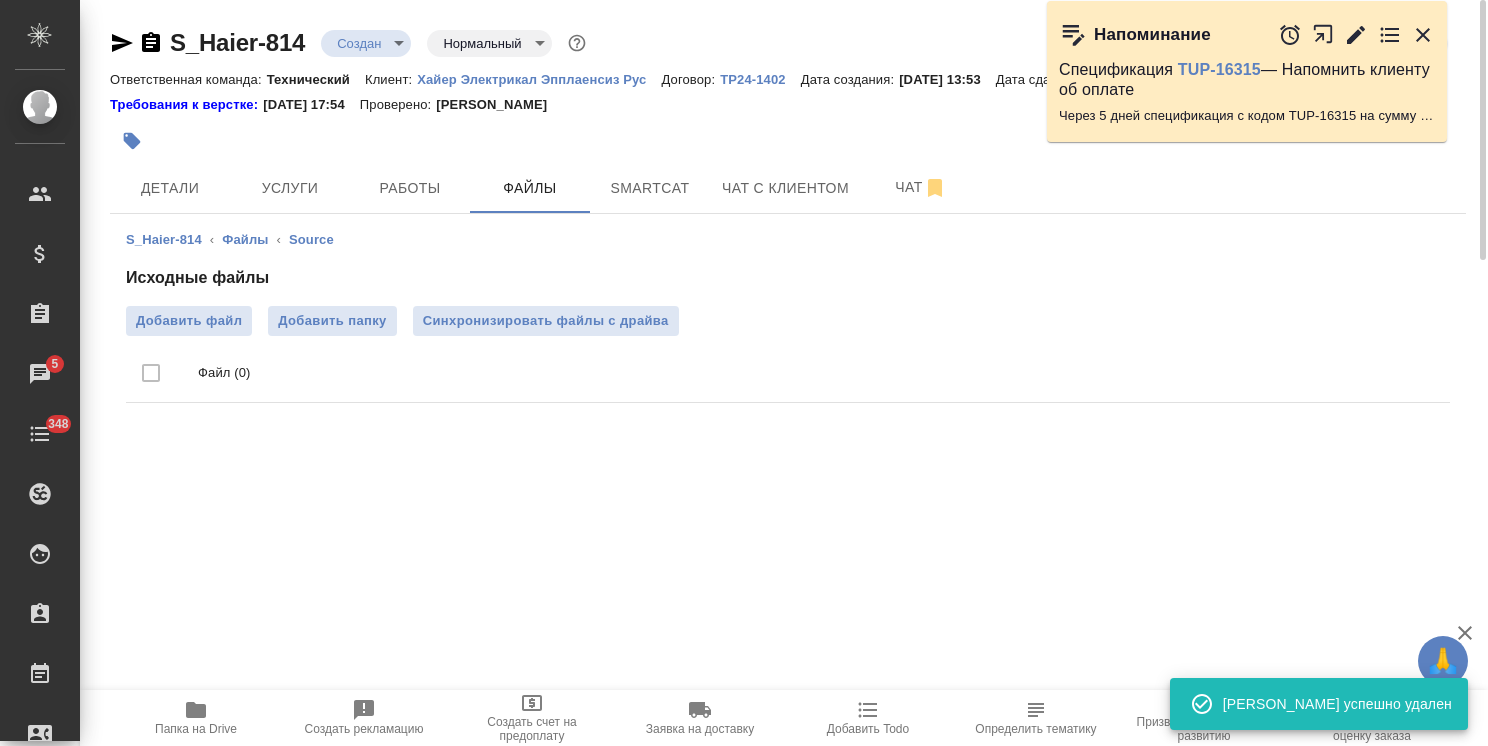 click on "Папка на Drive" at bounding box center (196, 717) 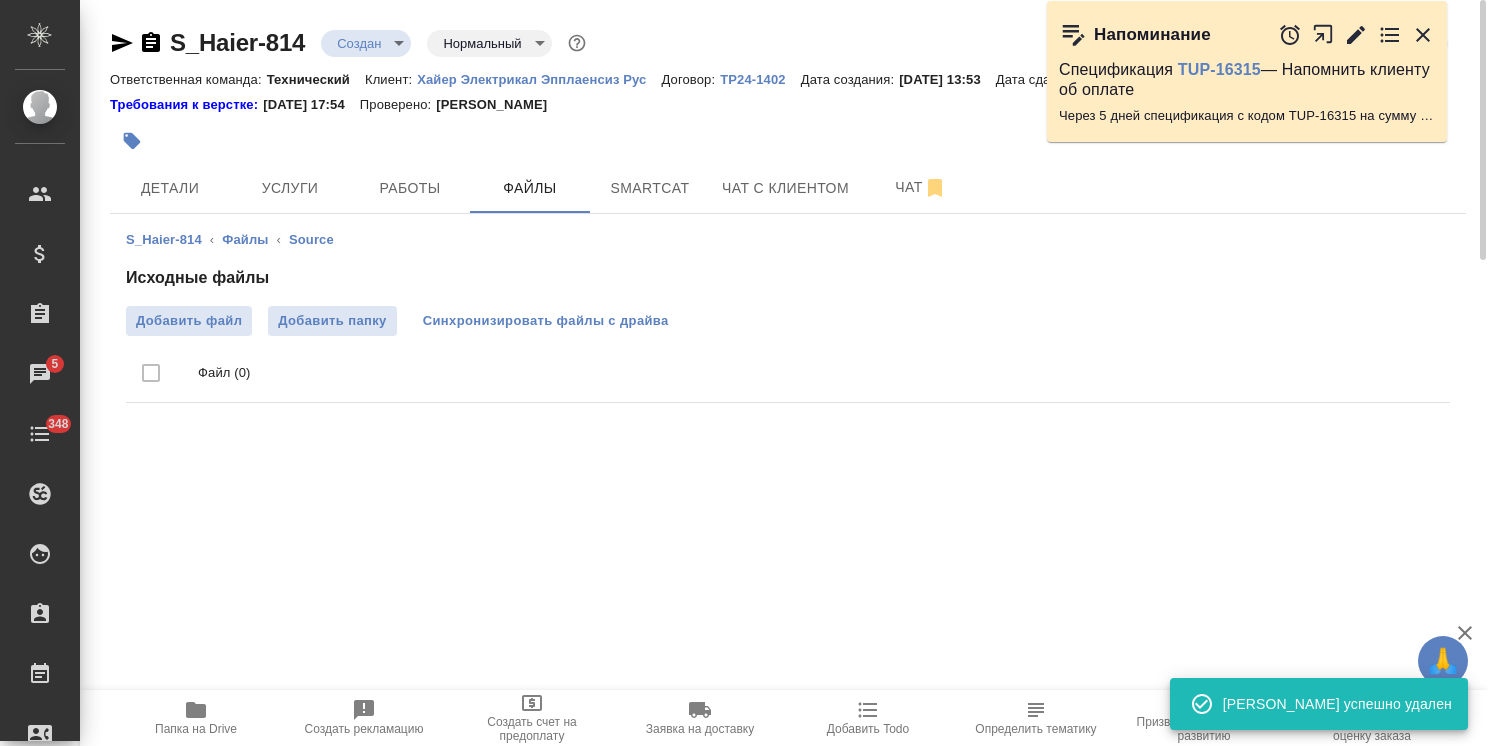 click on "Синхронизировать файлы с драйва" at bounding box center [546, 321] 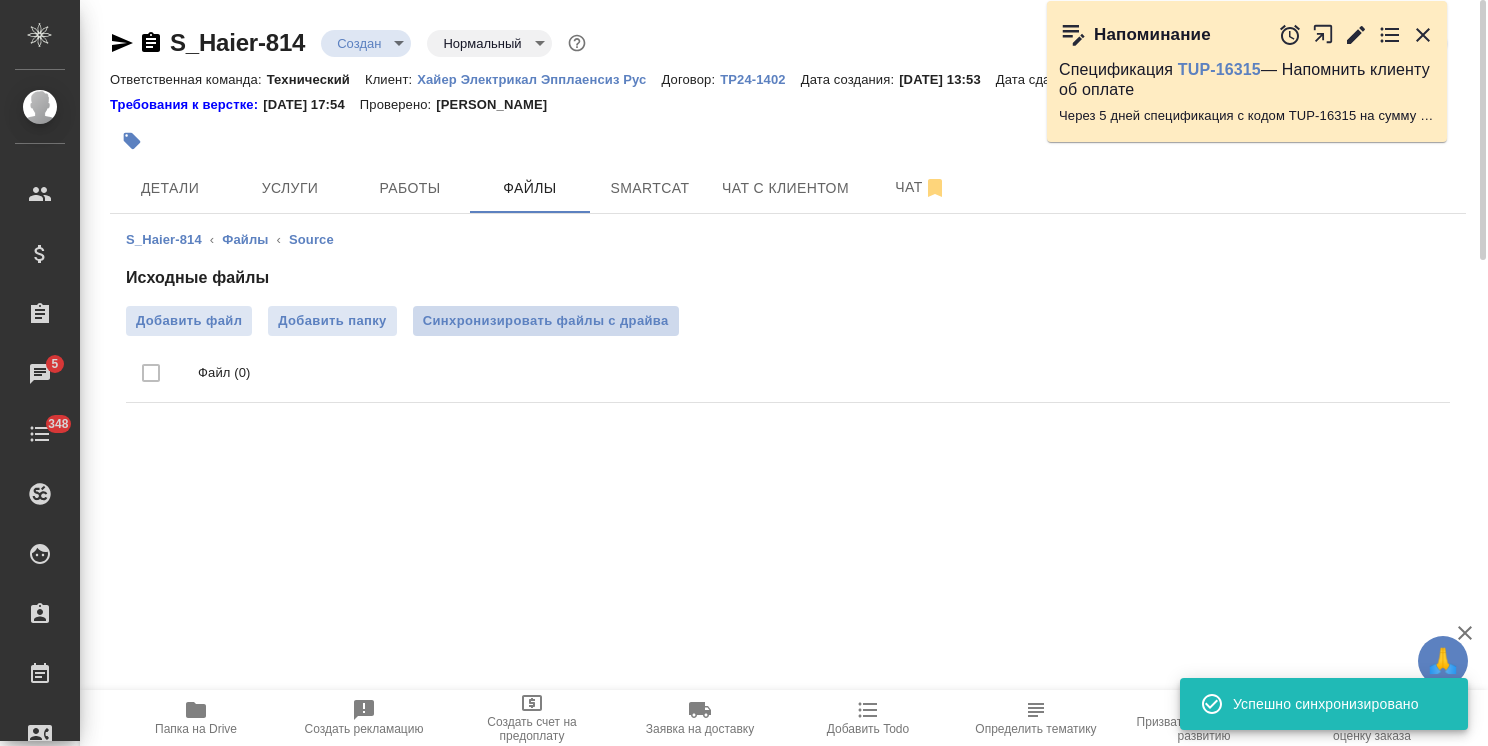 click on "Синхронизировать файлы с драйва" at bounding box center [546, 321] 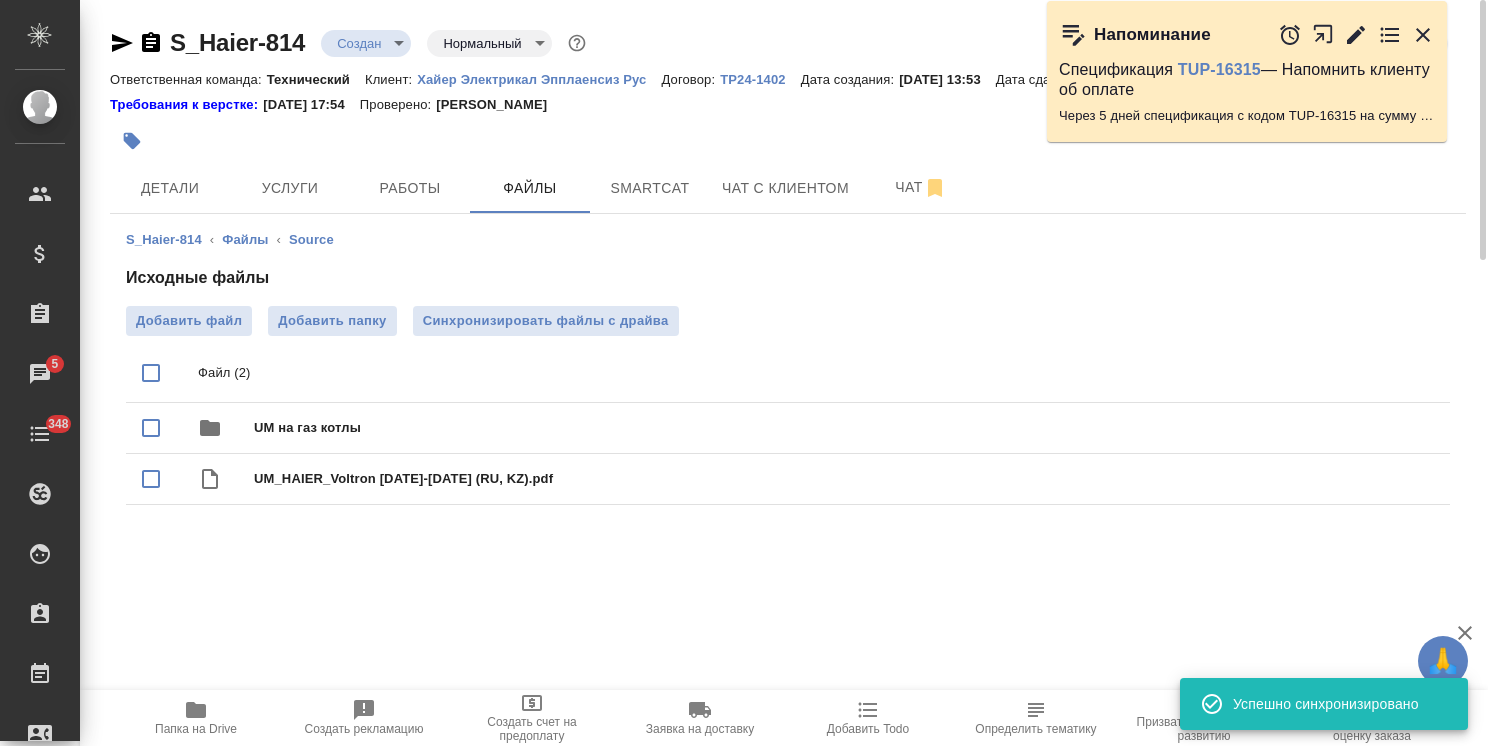 click on "S_Haier-814 Создан new Нормальный normal" at bounding box center (350, 43) 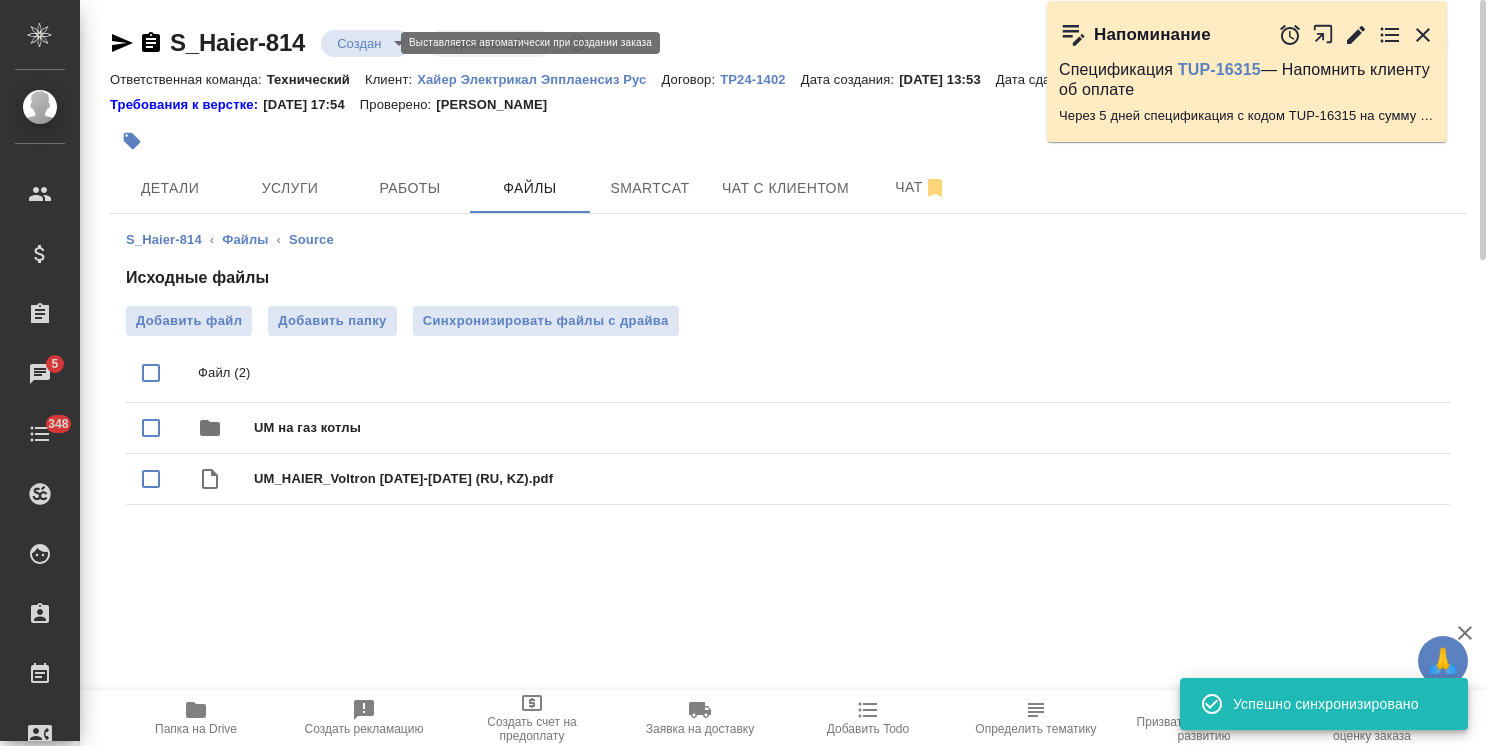 click on "S_Haier-814 Создан new Нормальный normal Кратко детали заказа Ответственная команда: Технический Клиент: Хайер Электрикал Эпплаенсиз Рус Договор: ТР24-1402 Дата создания: 23.07.2025, 13:53 Дата сдачи: Итого: 0,00 ₽ К оплате: 0,00 ₽ Требования к верстке: 19.01.2024 17:54 Проверено: Петрова Валерия Детали Услуги Работы Файлы Smartcat Чат с клиентом Чат S_Haier-814 ‹ Файлы ‹ Source Исходные файлы Добавить файл Добавить папку Синхронизировать файлы с драйва Файл (2) UM на газ котлы UM_HAIER_Voltron 1.06.220-1.12.380 (RU, KZ).pdf Папка на Drive Создать рекламацию Создать счет на предоплату Заявка на доставку Добавить Todo" at bounding box center (788, 282) 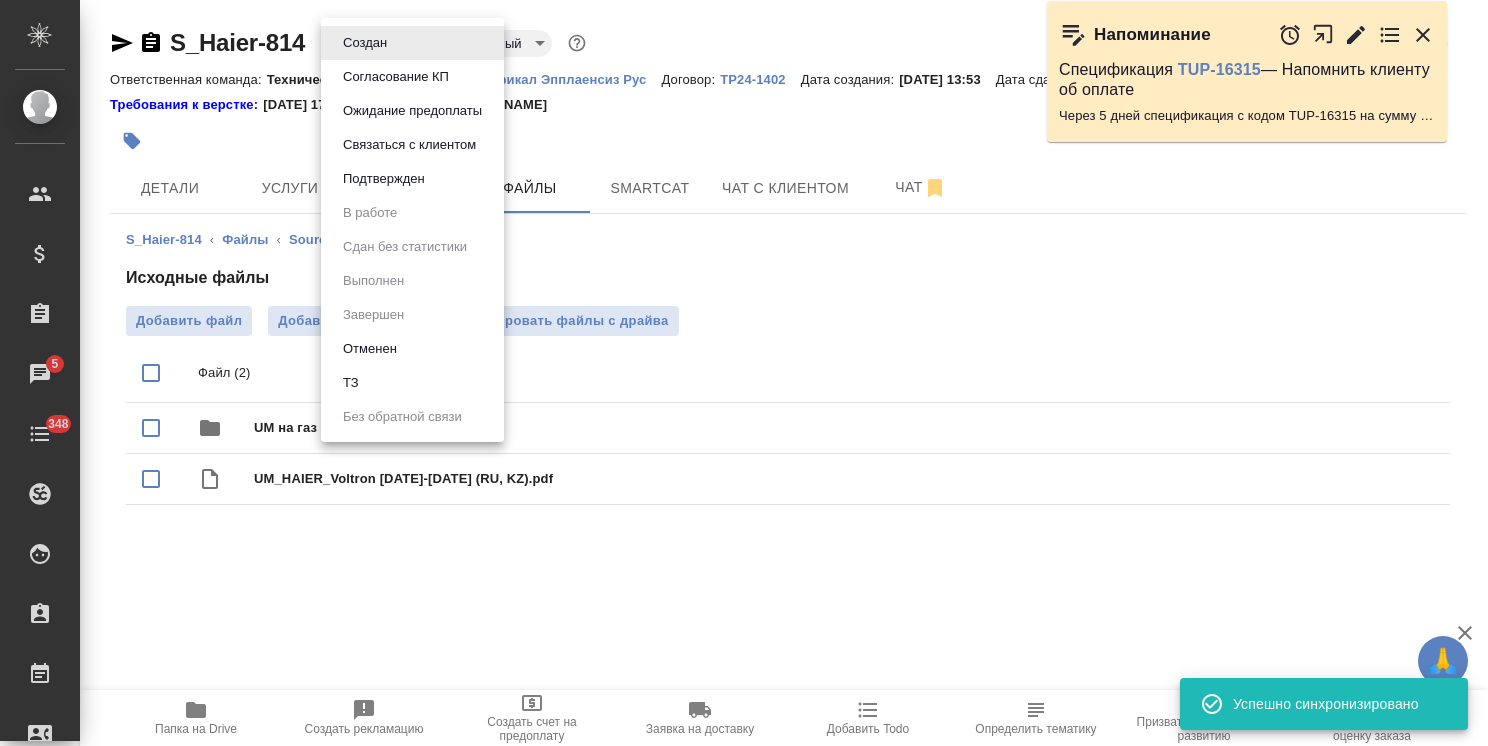 click on "ТЗ" at bounding box center (412, 383) 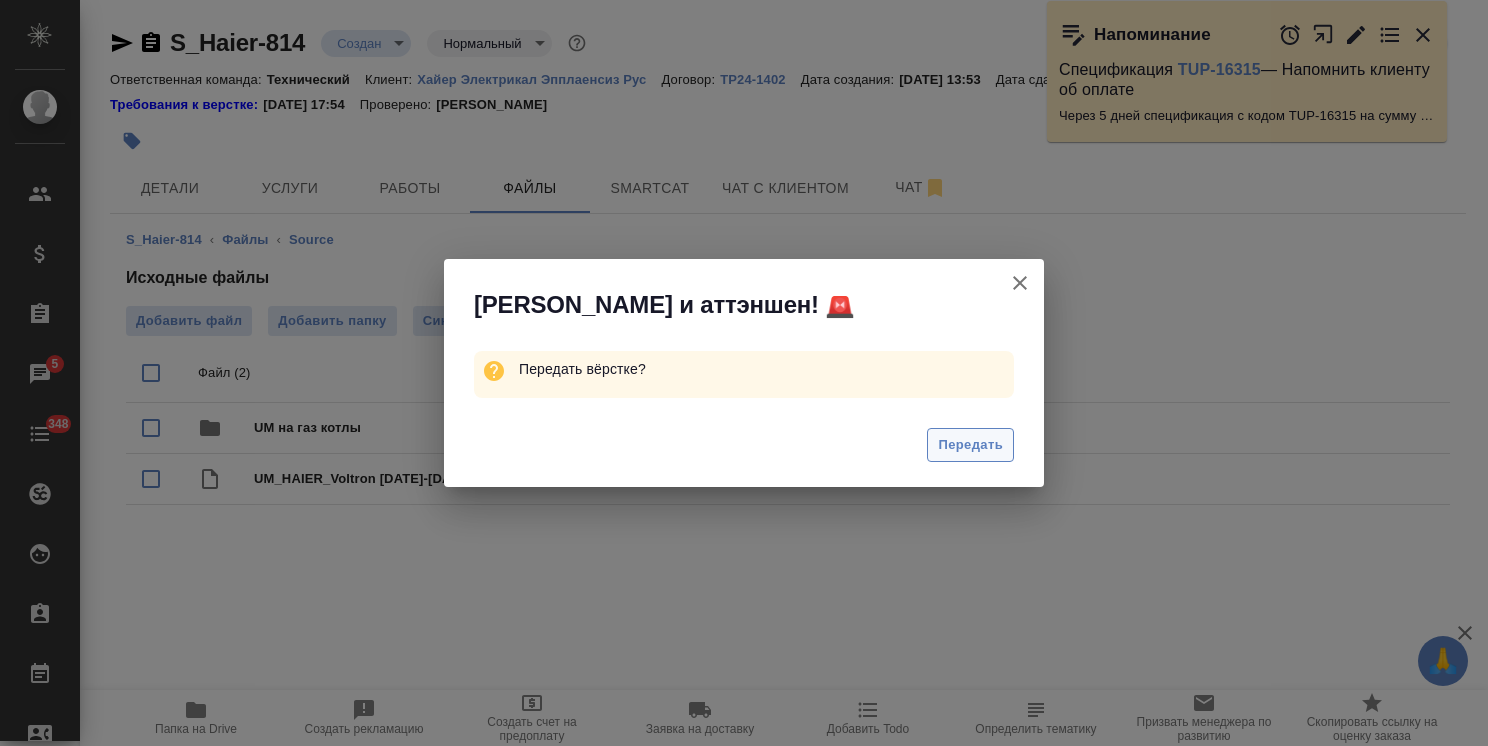 click on "Передать" at bounding box center [970, 445] 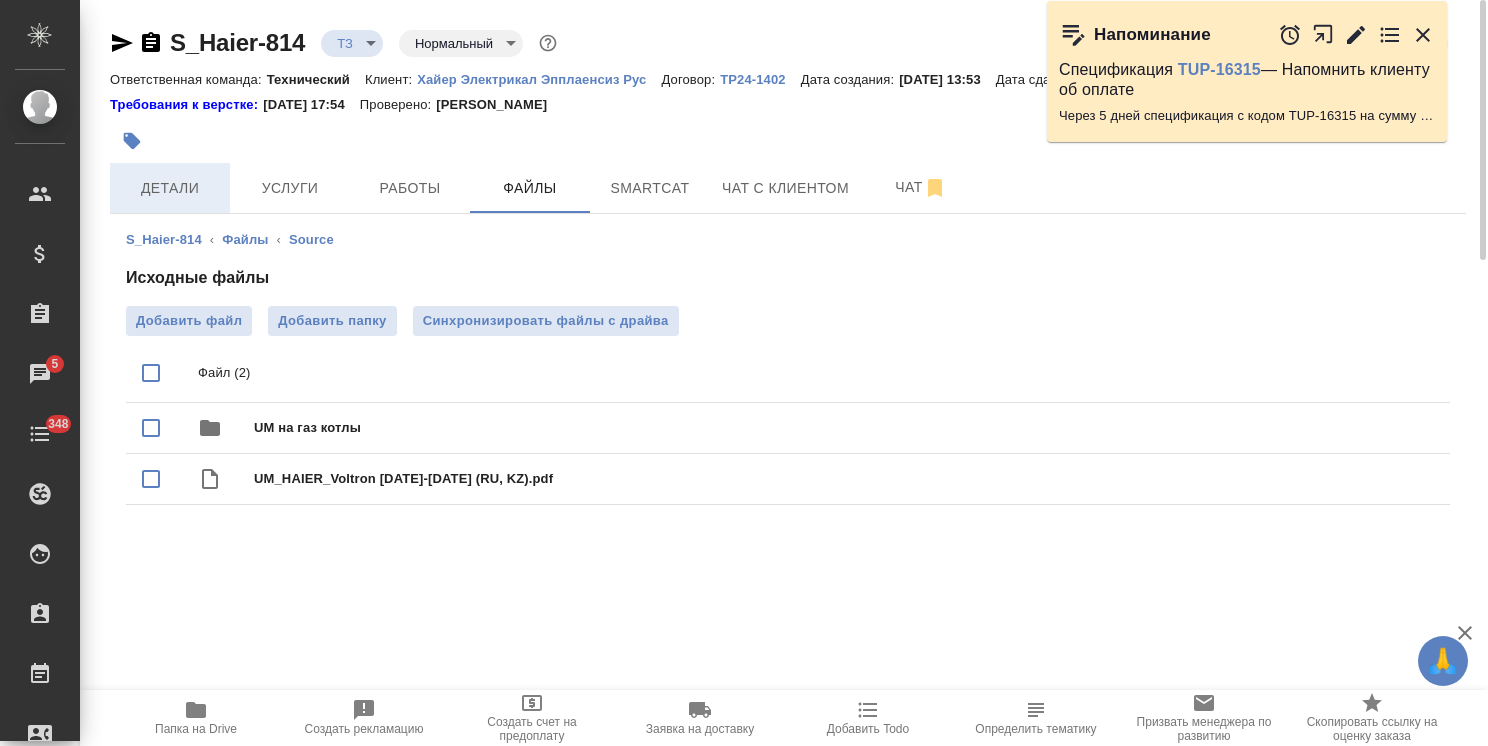 click on "Детали" at bounding box center (170, 188) 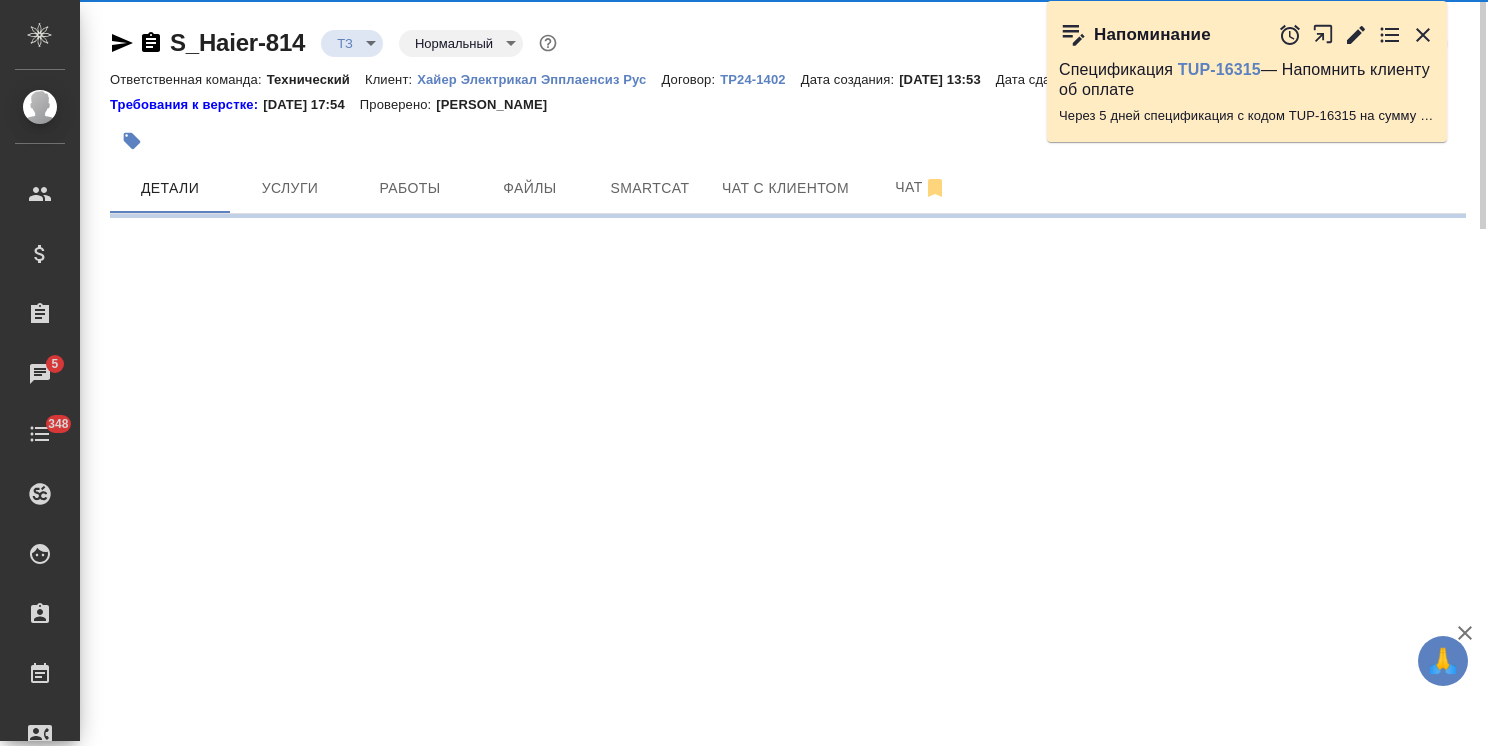 select on "RU" 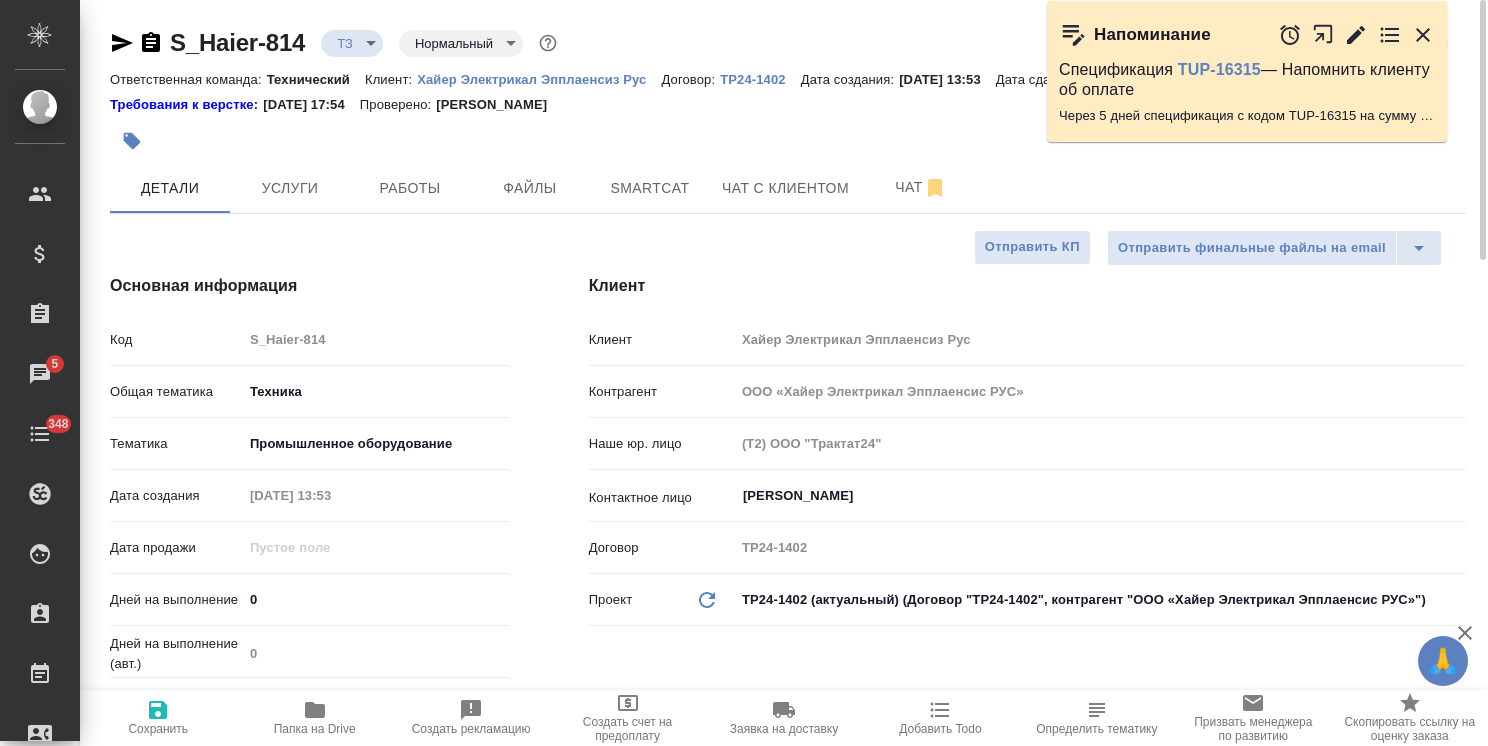 type on "x" 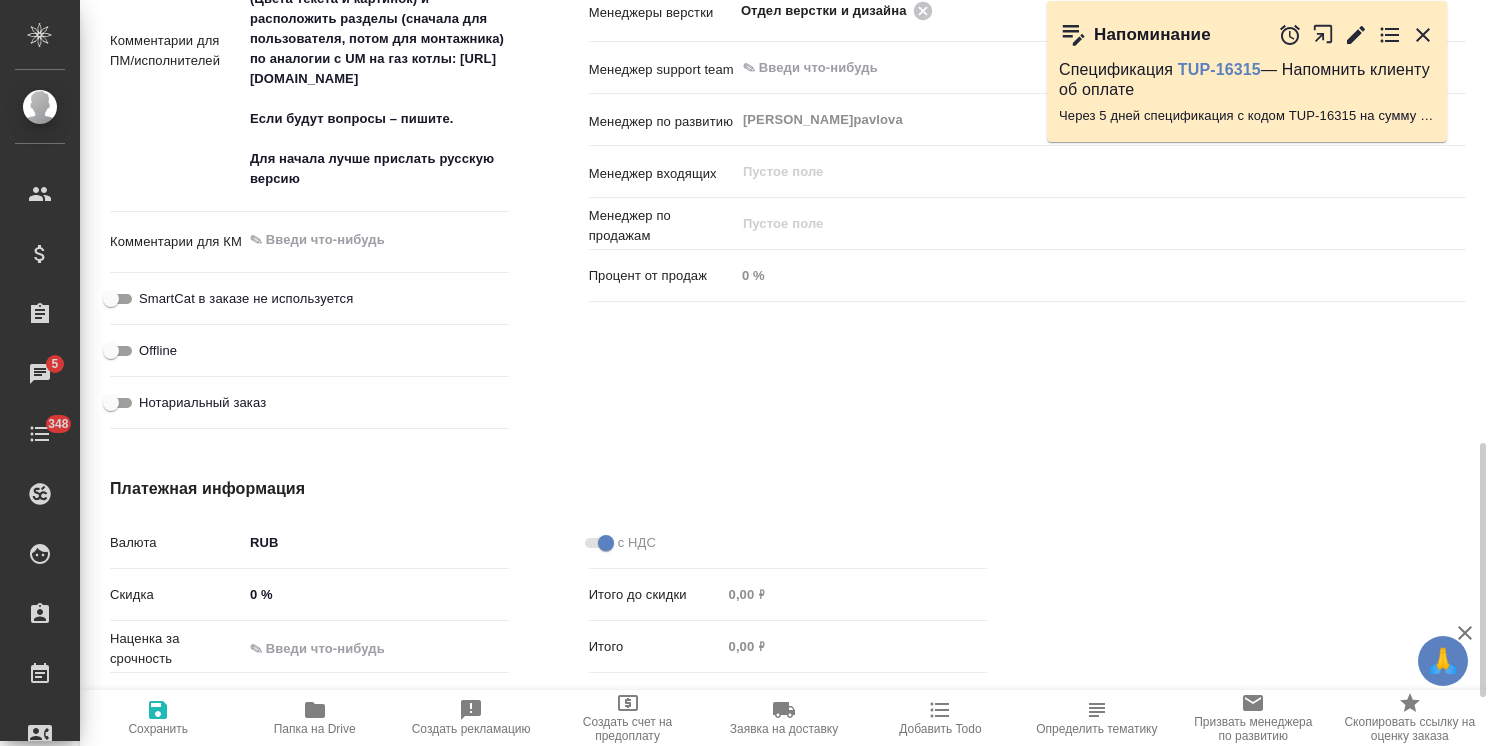 scroll, scrollTop: 1441, scrollLeft: 0, axis: vertical 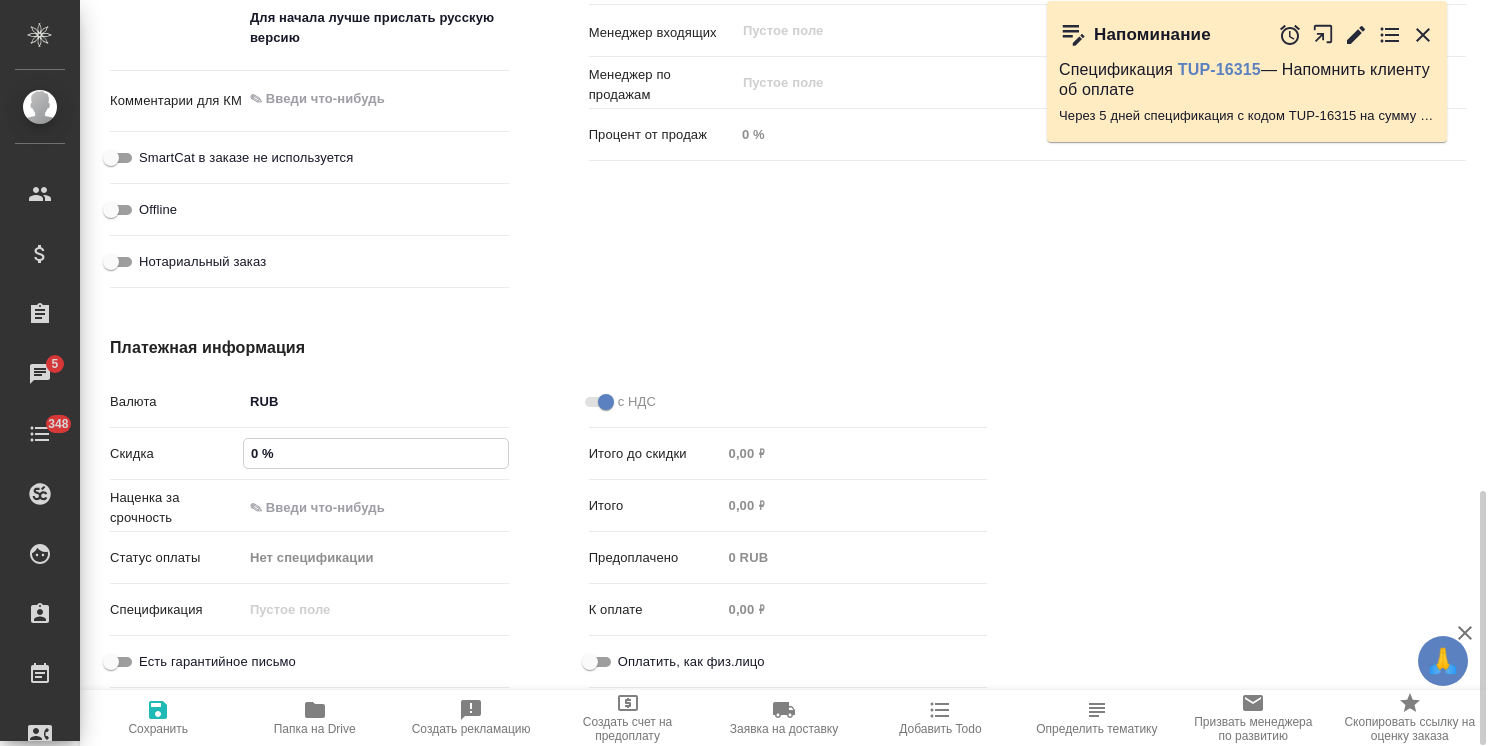 click on "0 %" at bounding box center [376, 453] 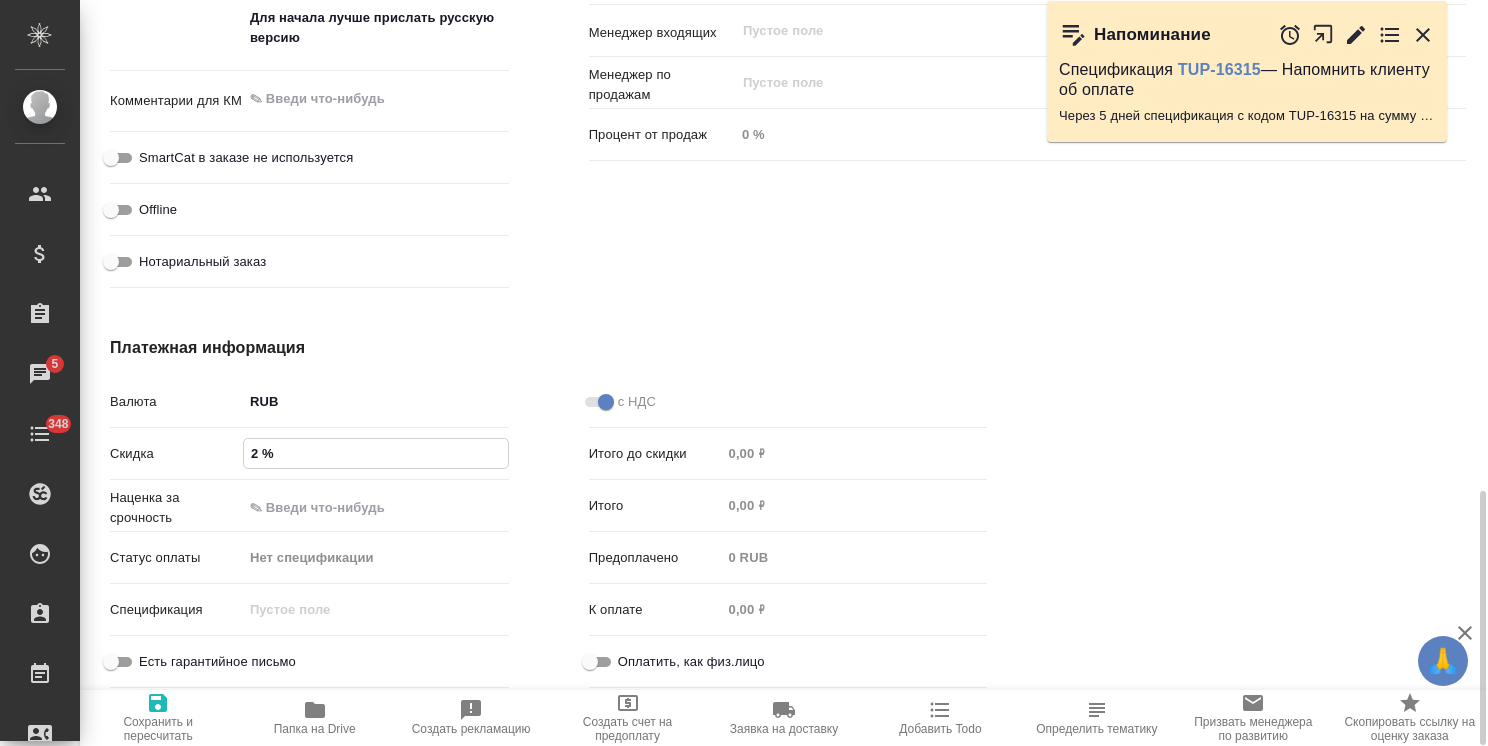 type on "x" 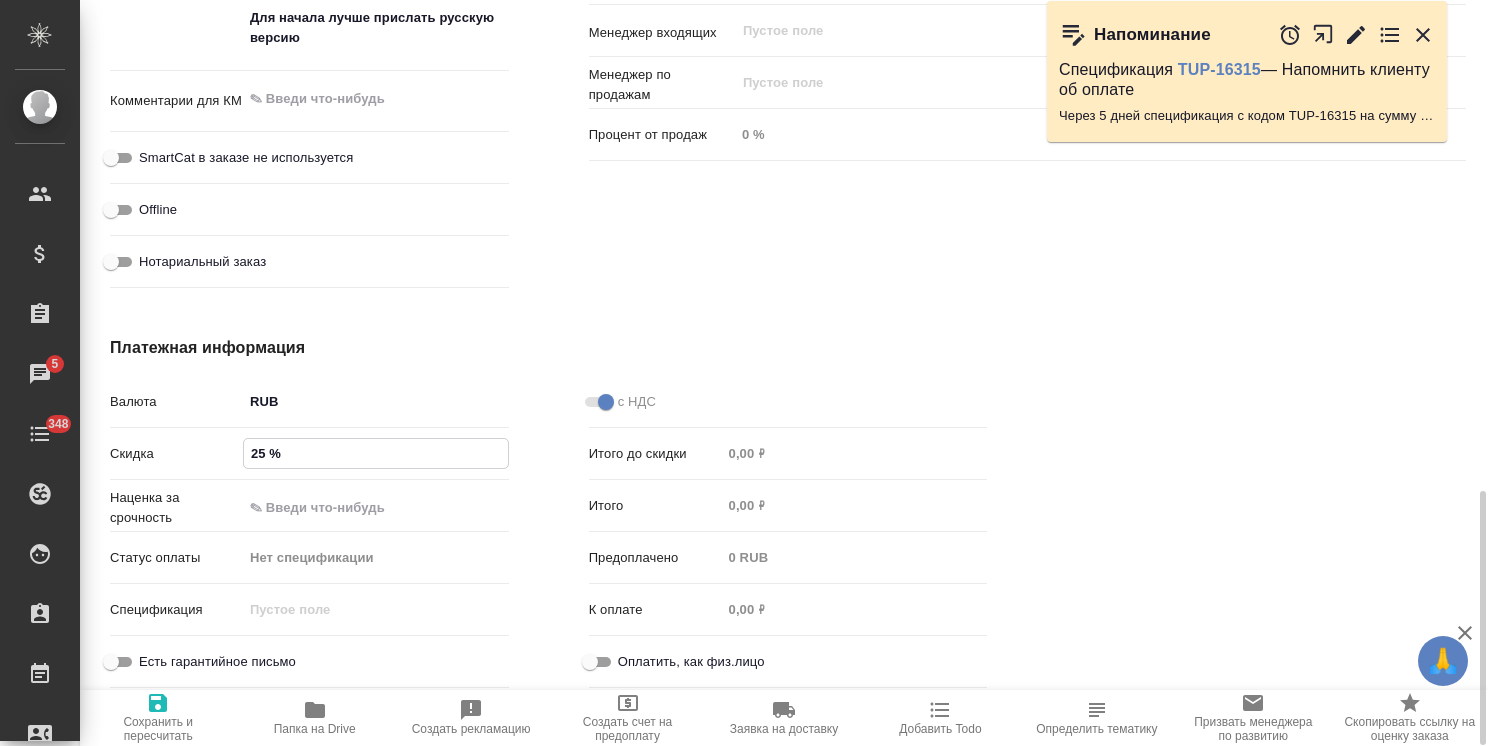type on "25 %" 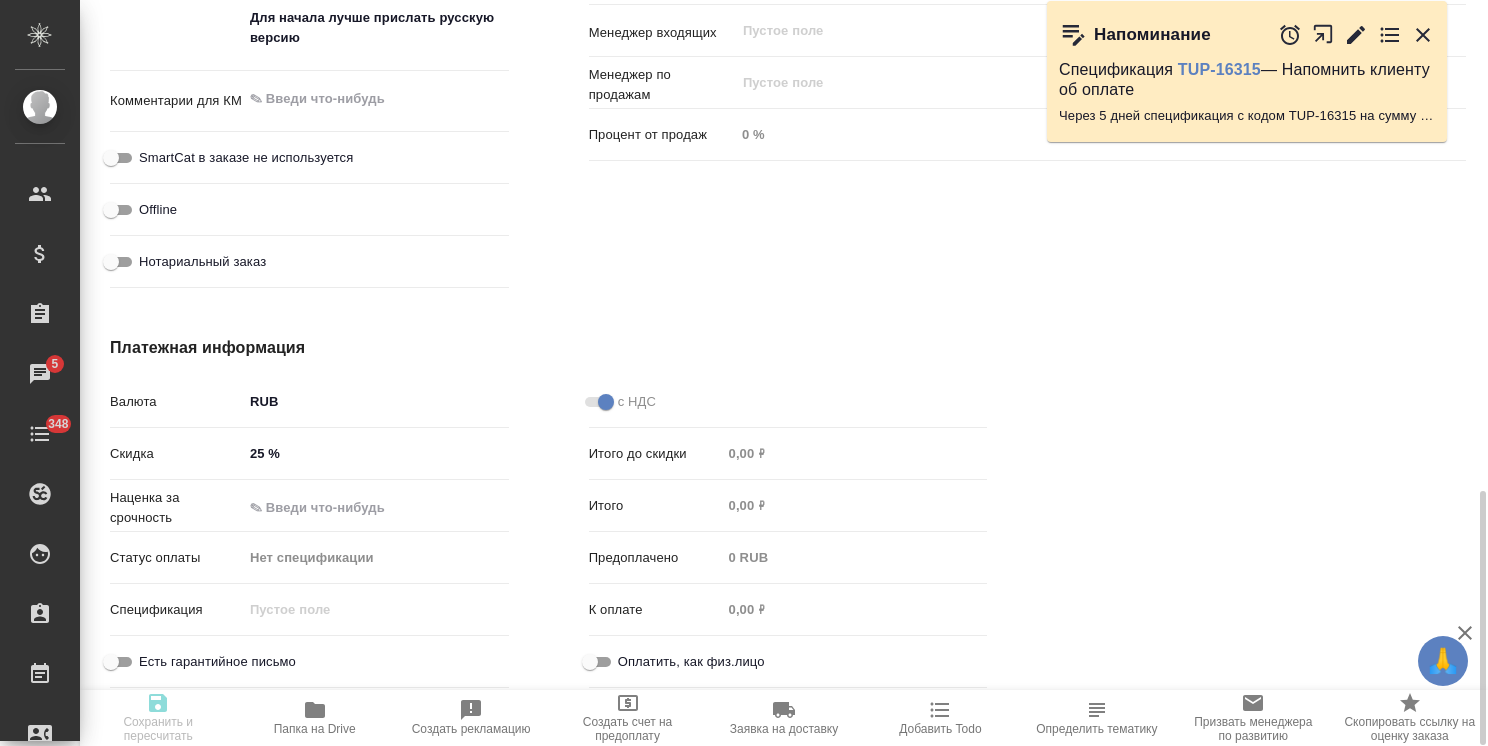 type on "x" 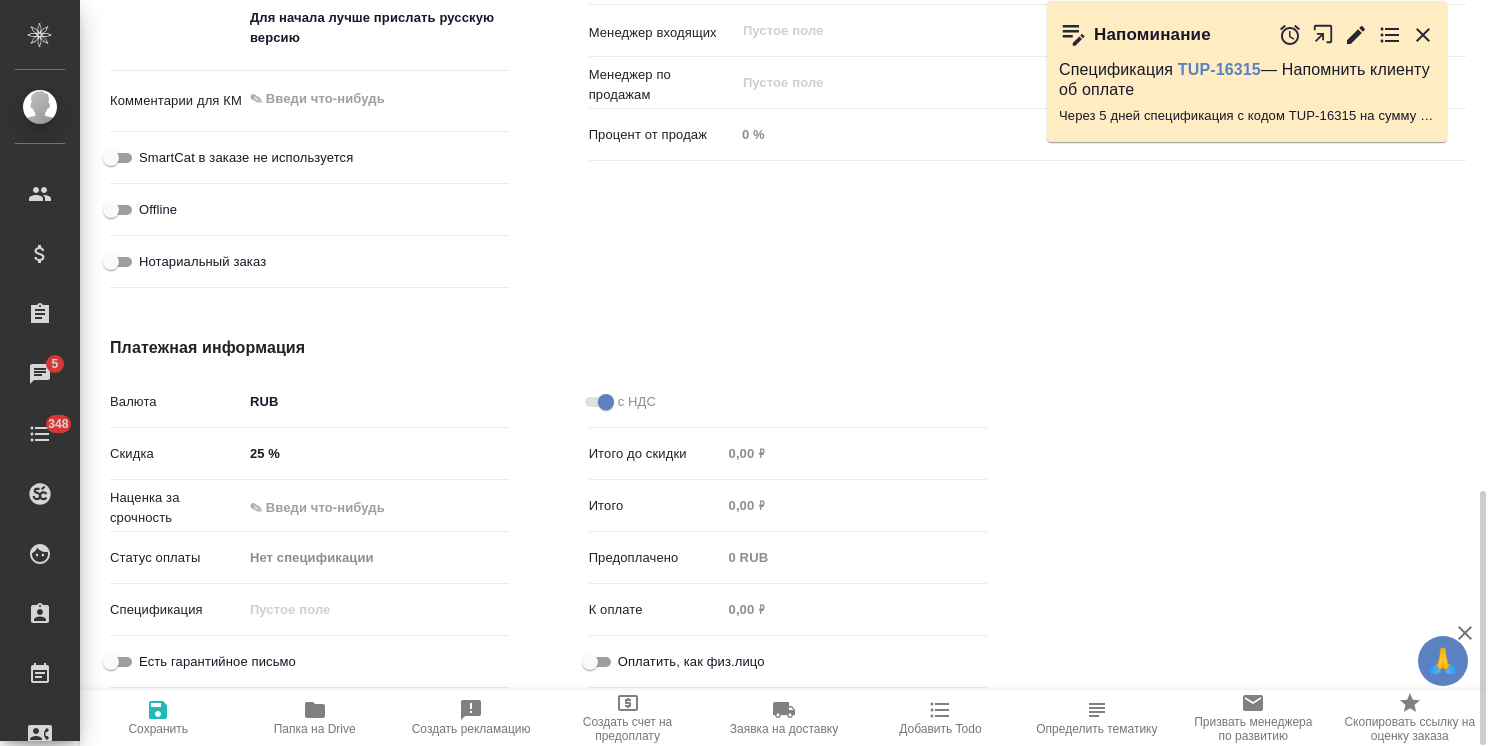 type on "x" 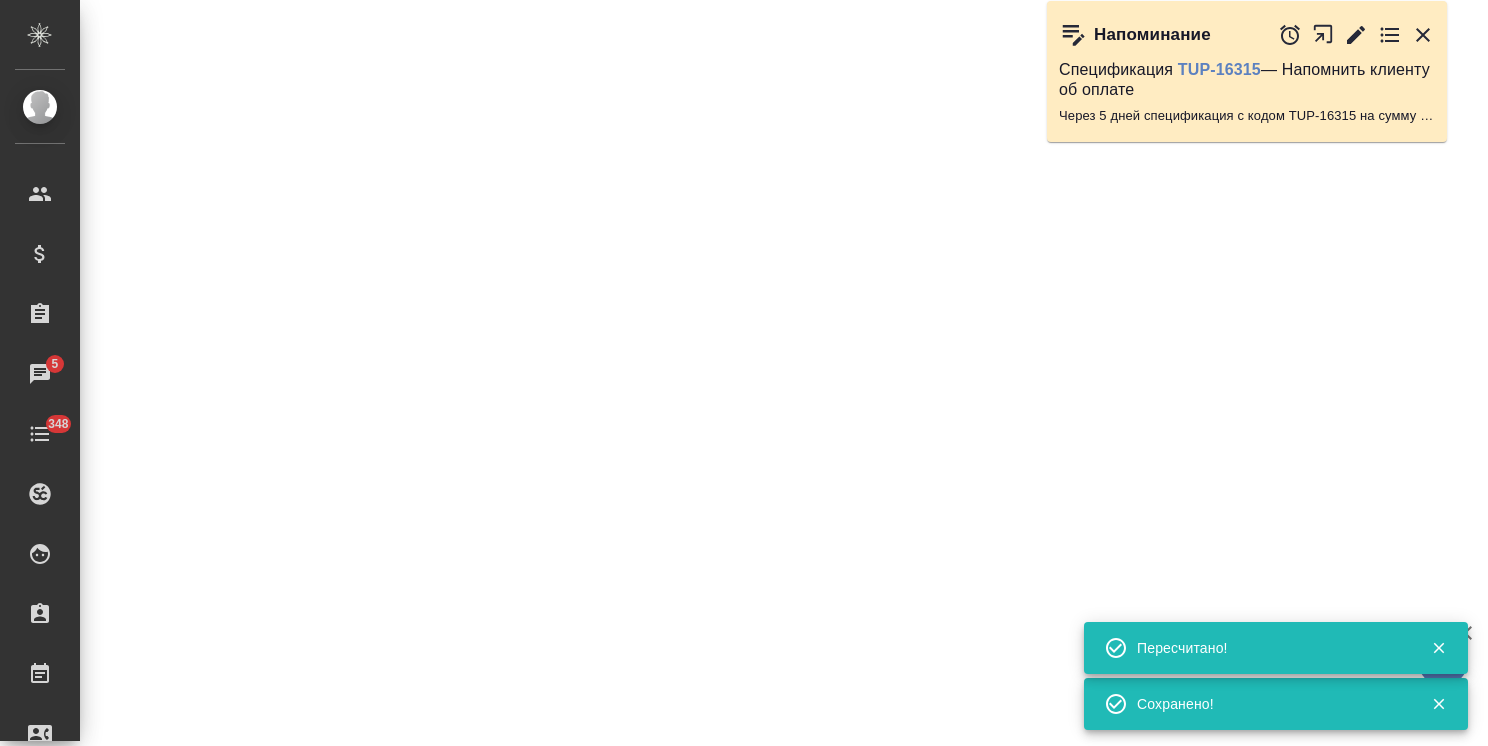 select on "RU" 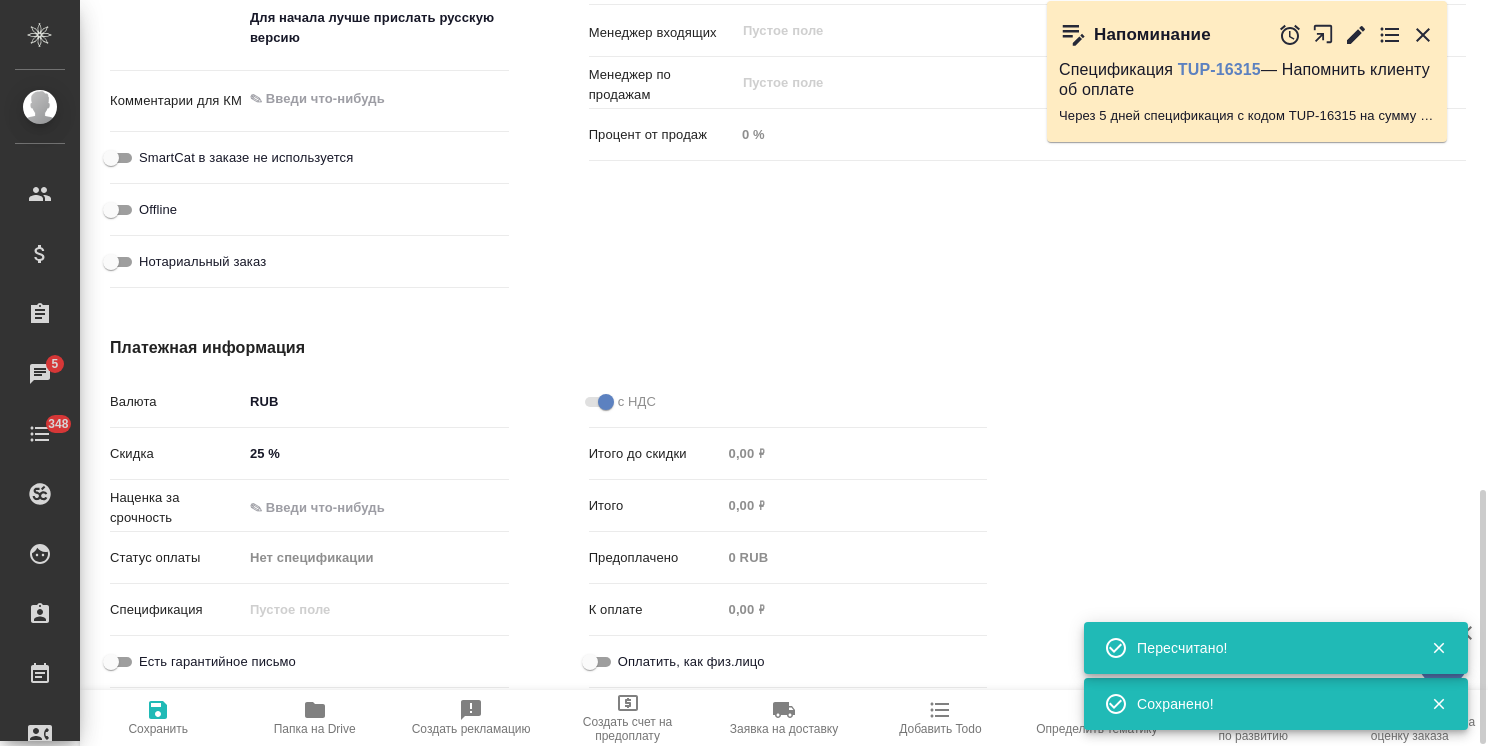 scroll, scrollTop: 1440, scrollLeft: 0, axis: vertical 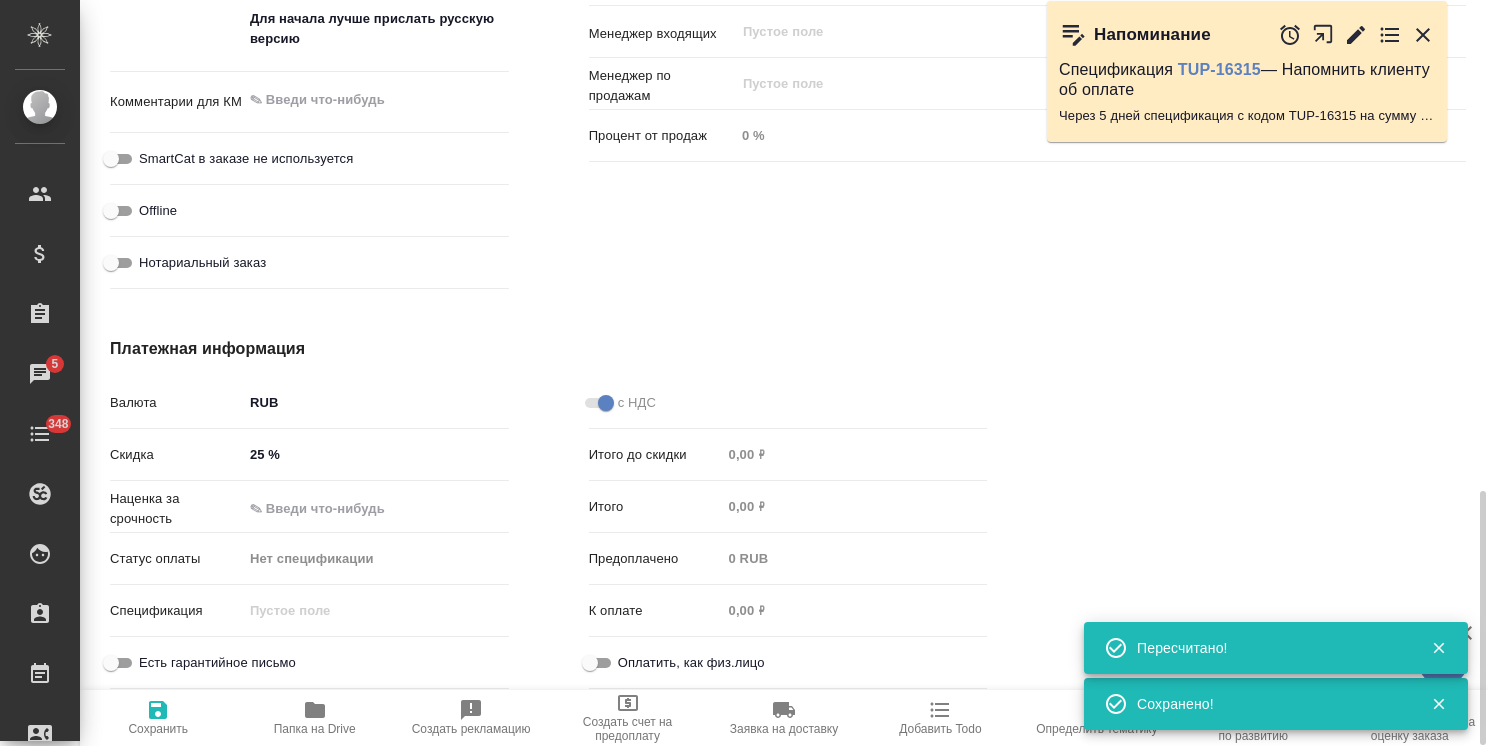 type on "x" 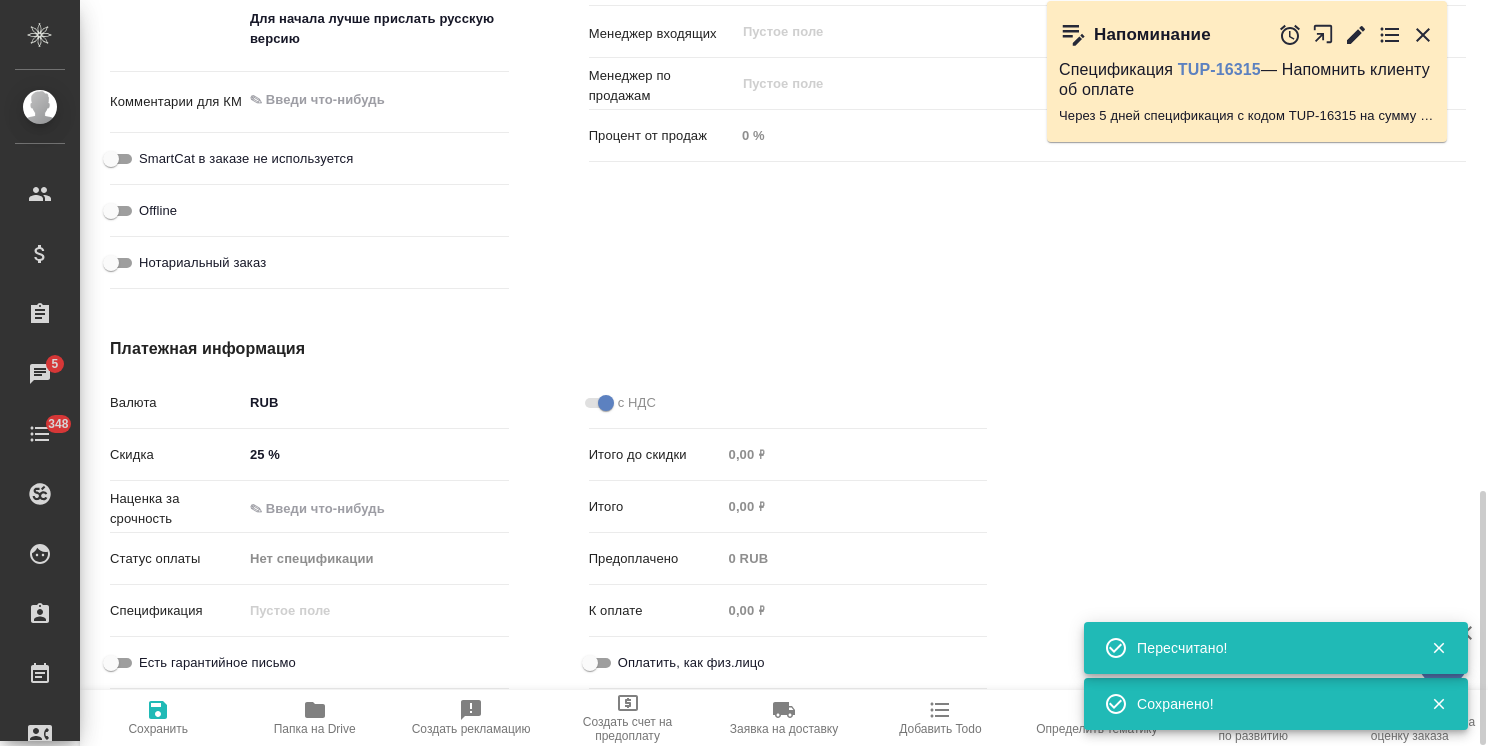 type on "x" 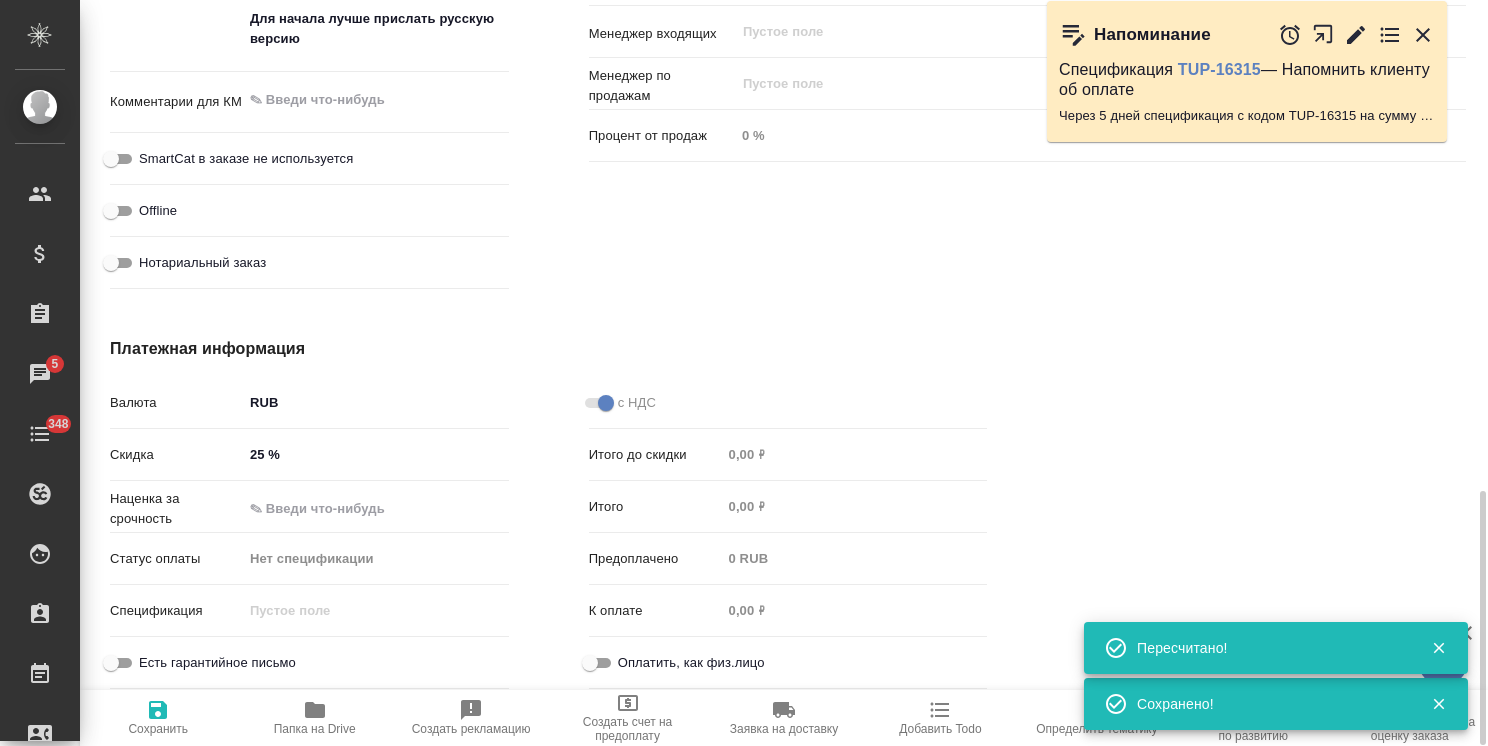 type on "x" 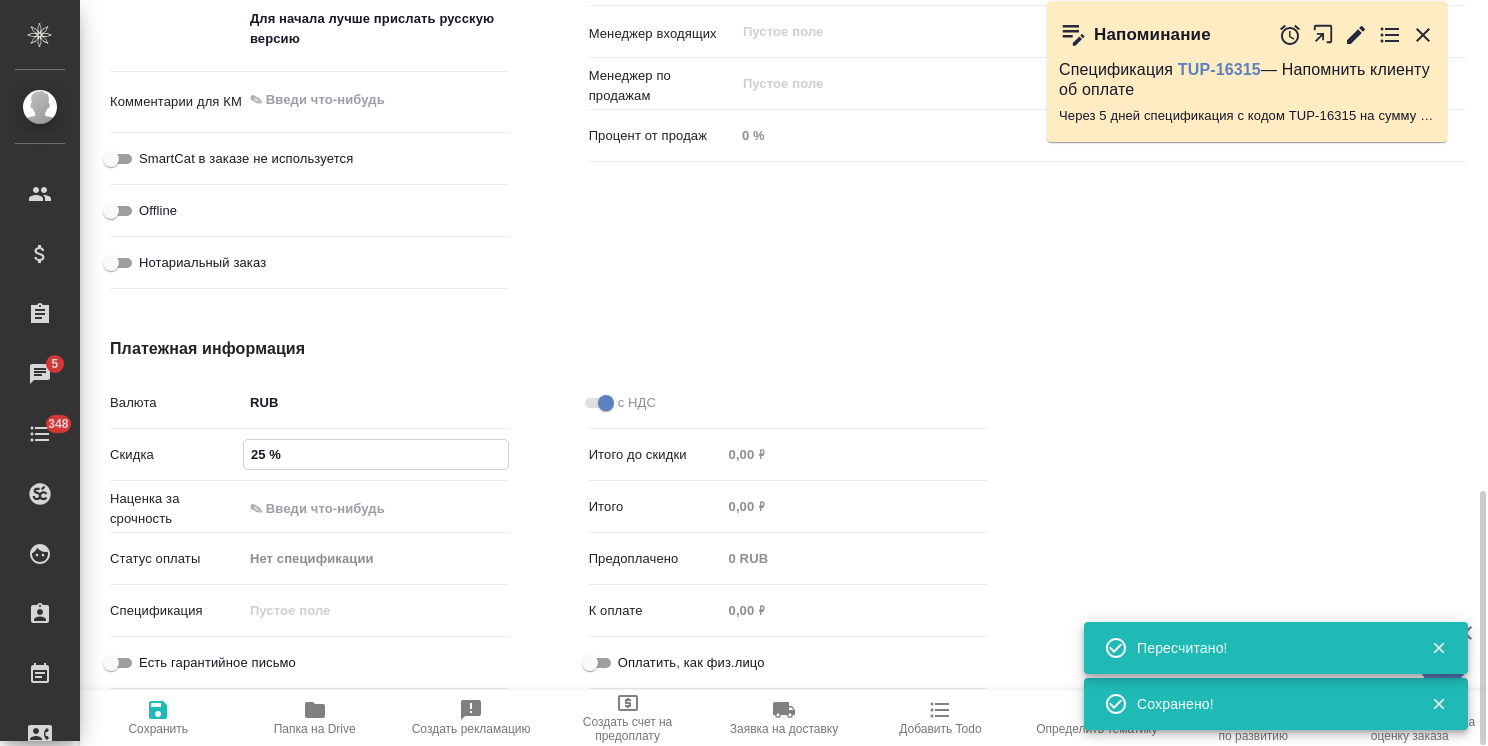 click on "25 %" at bounding box center (376, 454) 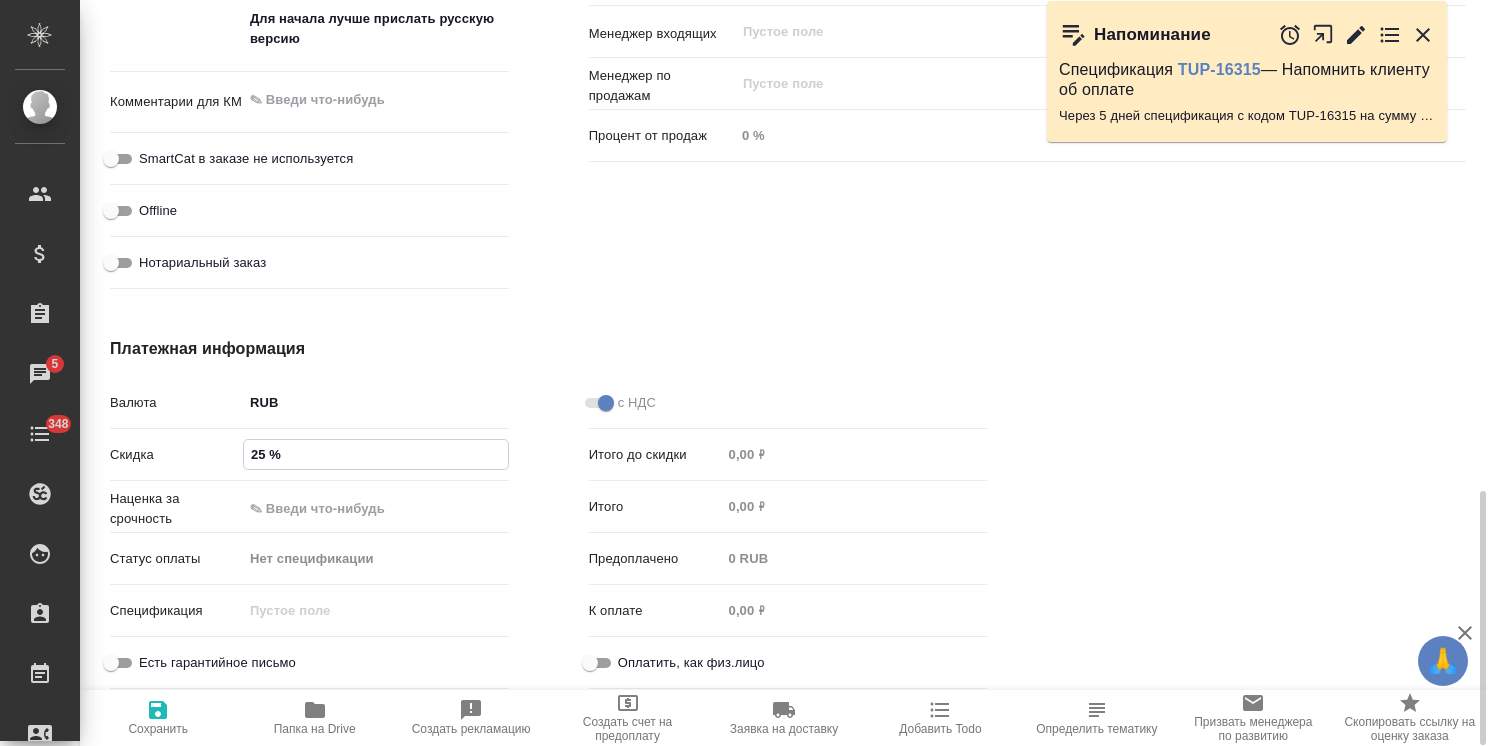 type on "22 %" 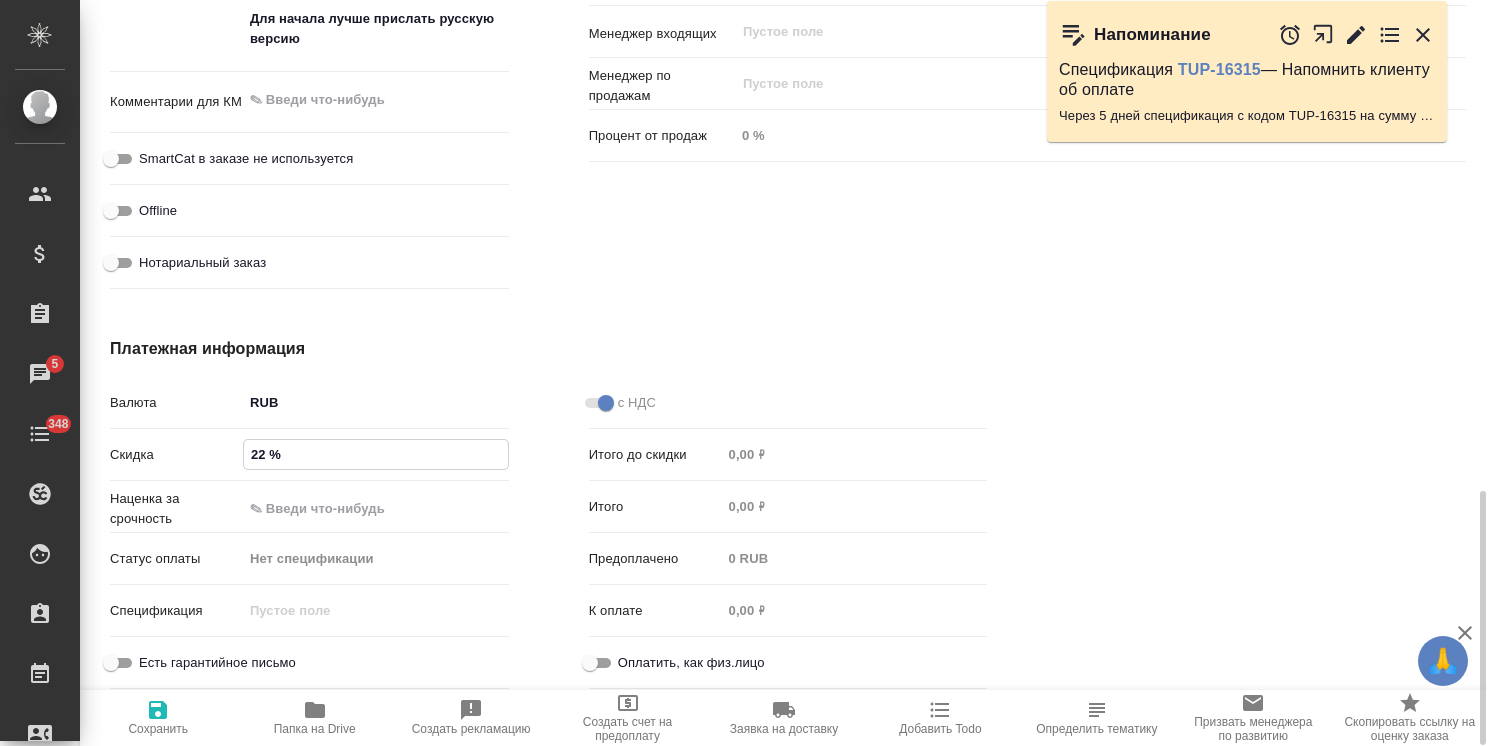 type on "x" 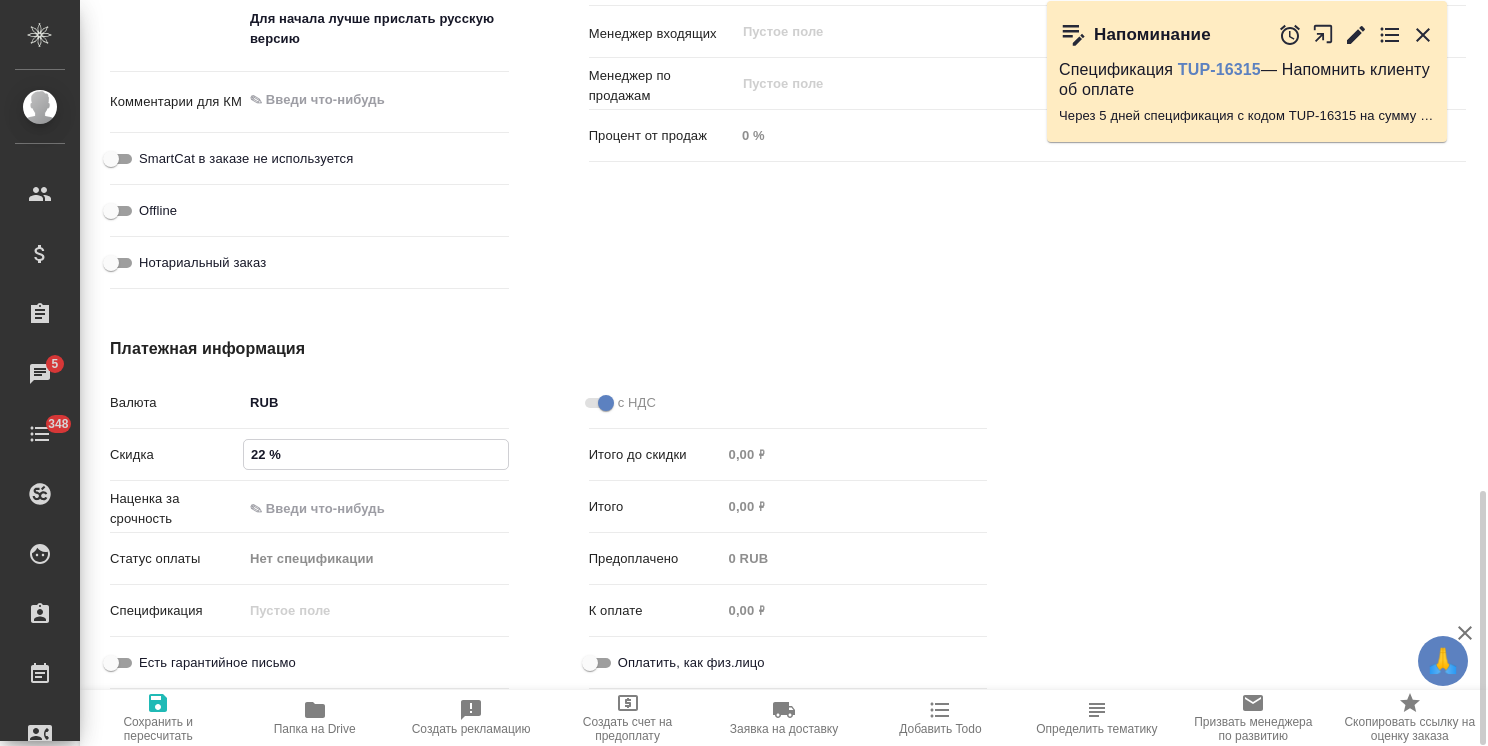 type on "22 %" 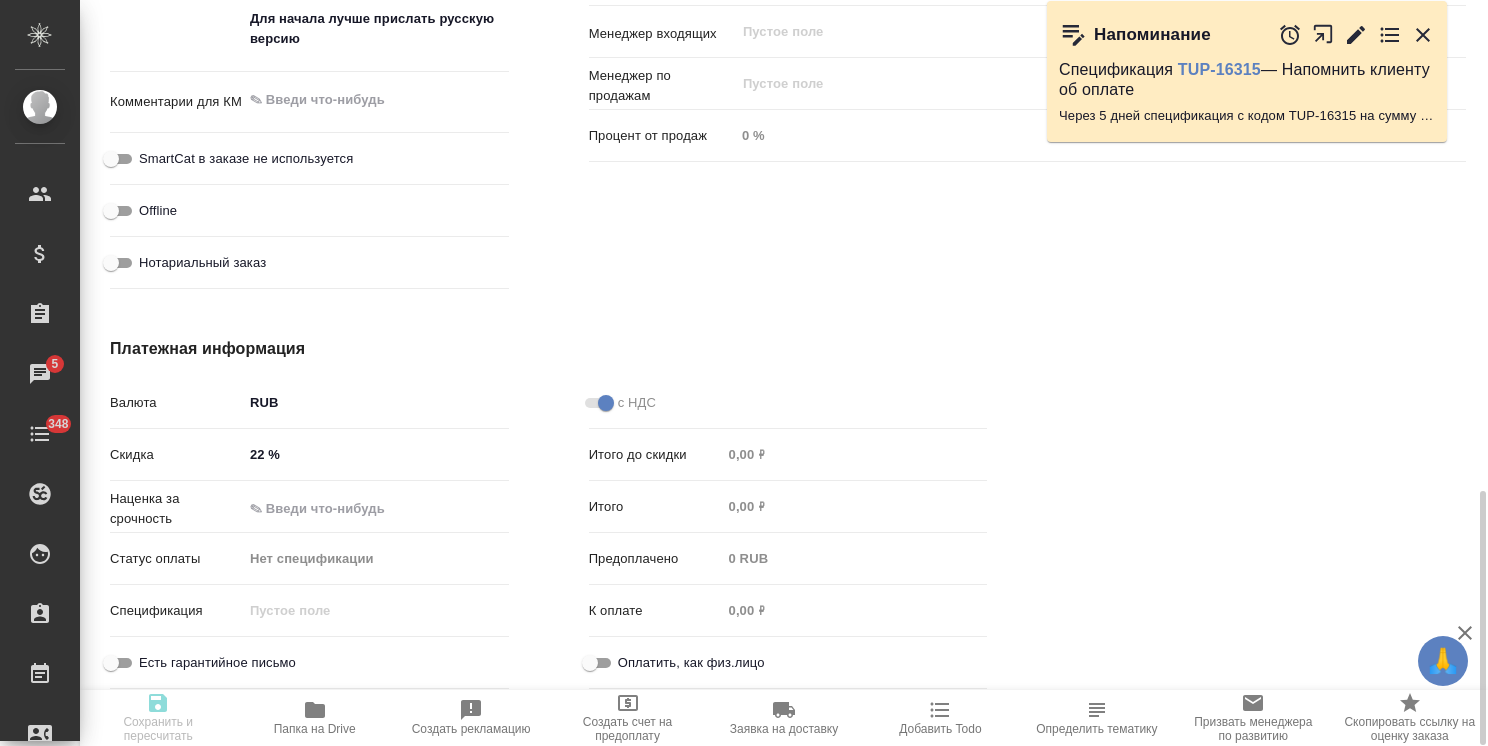 type on "x" 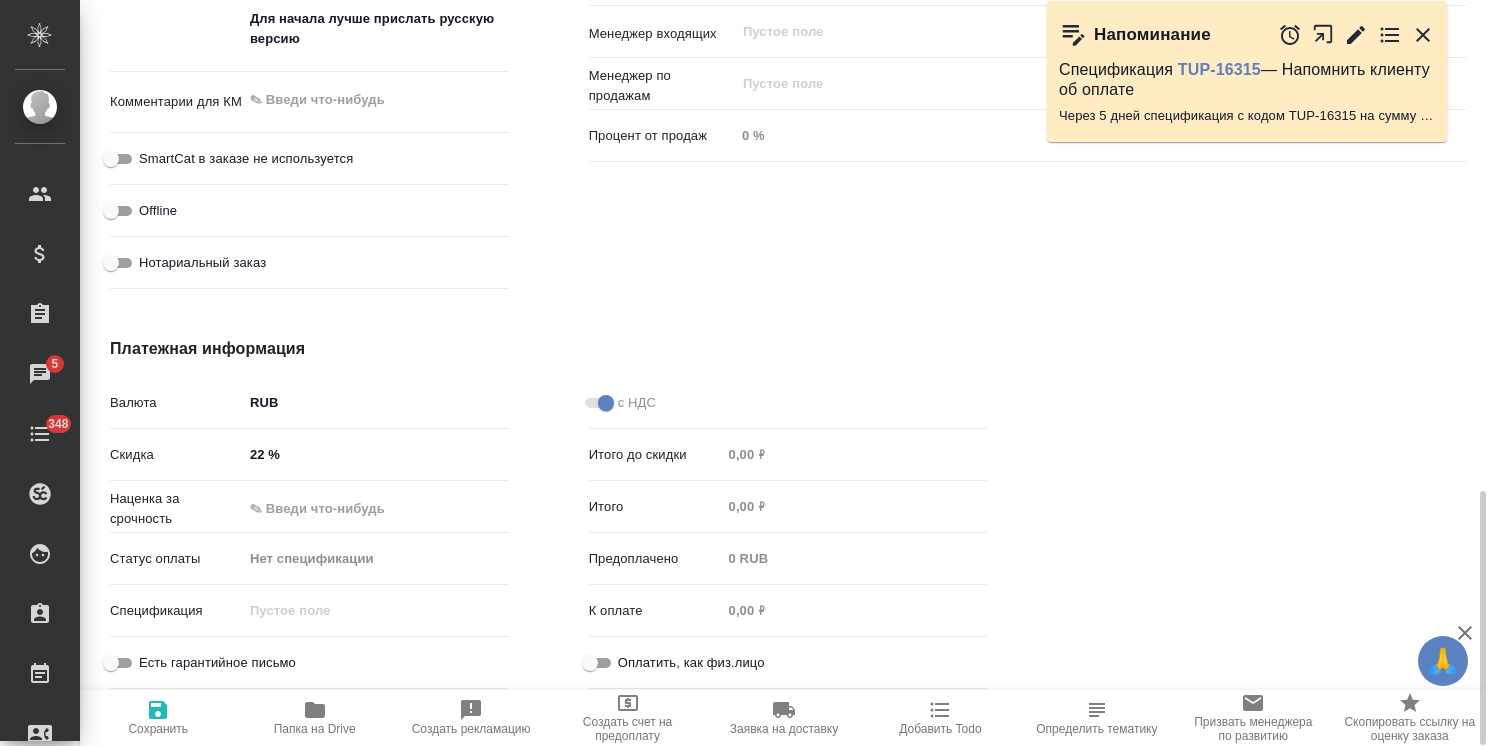 type on "x" 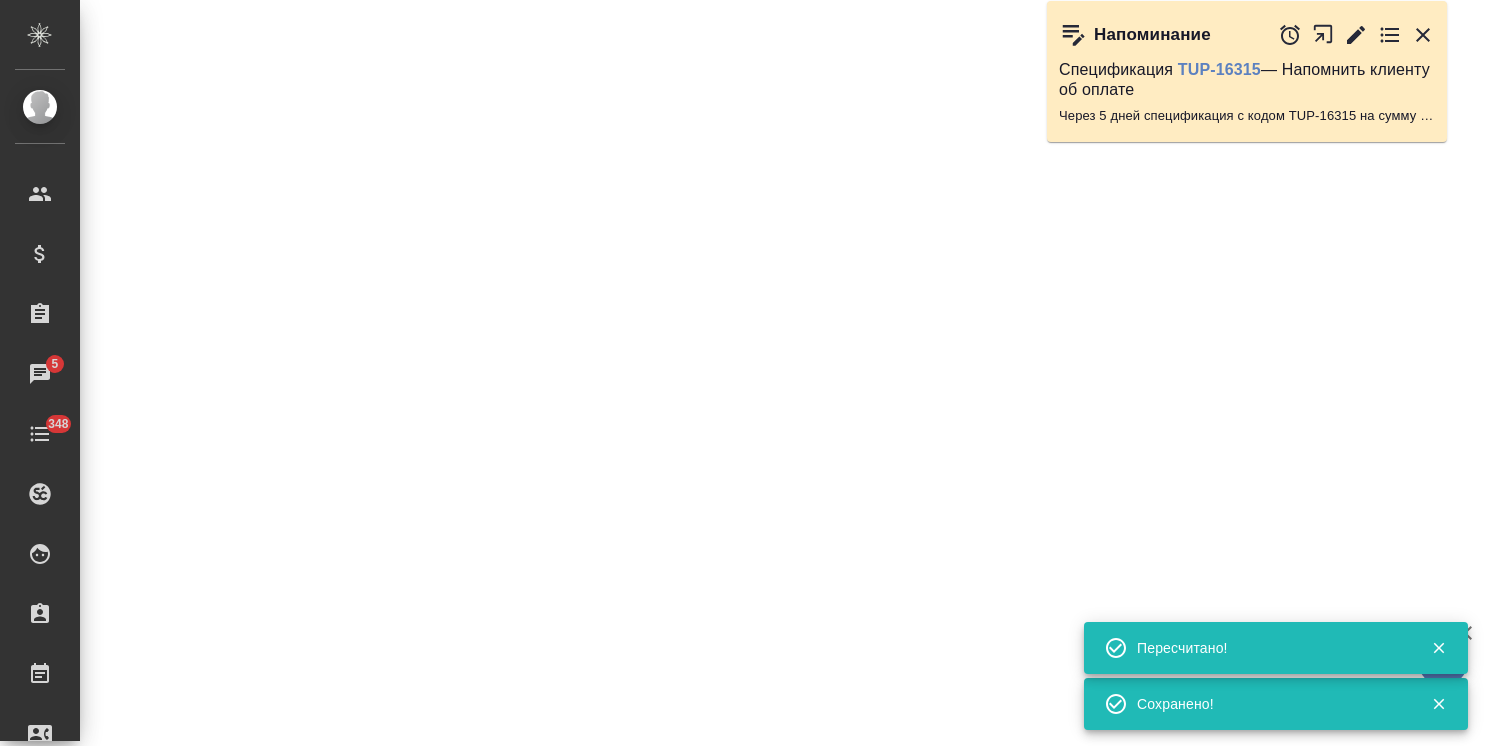 select on "RU" 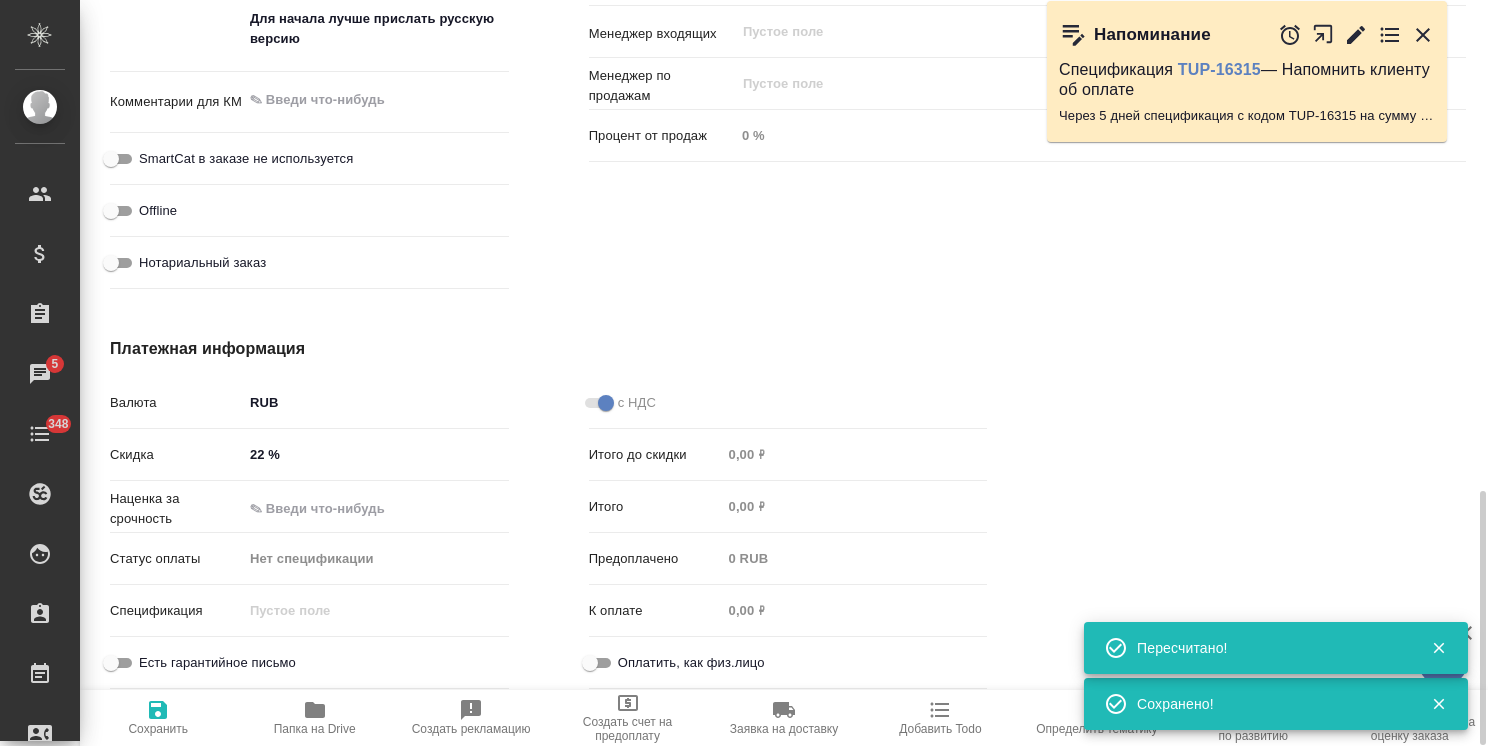 scroll, scrollTop: 1440, scrollLeft: 0, axis: vertical 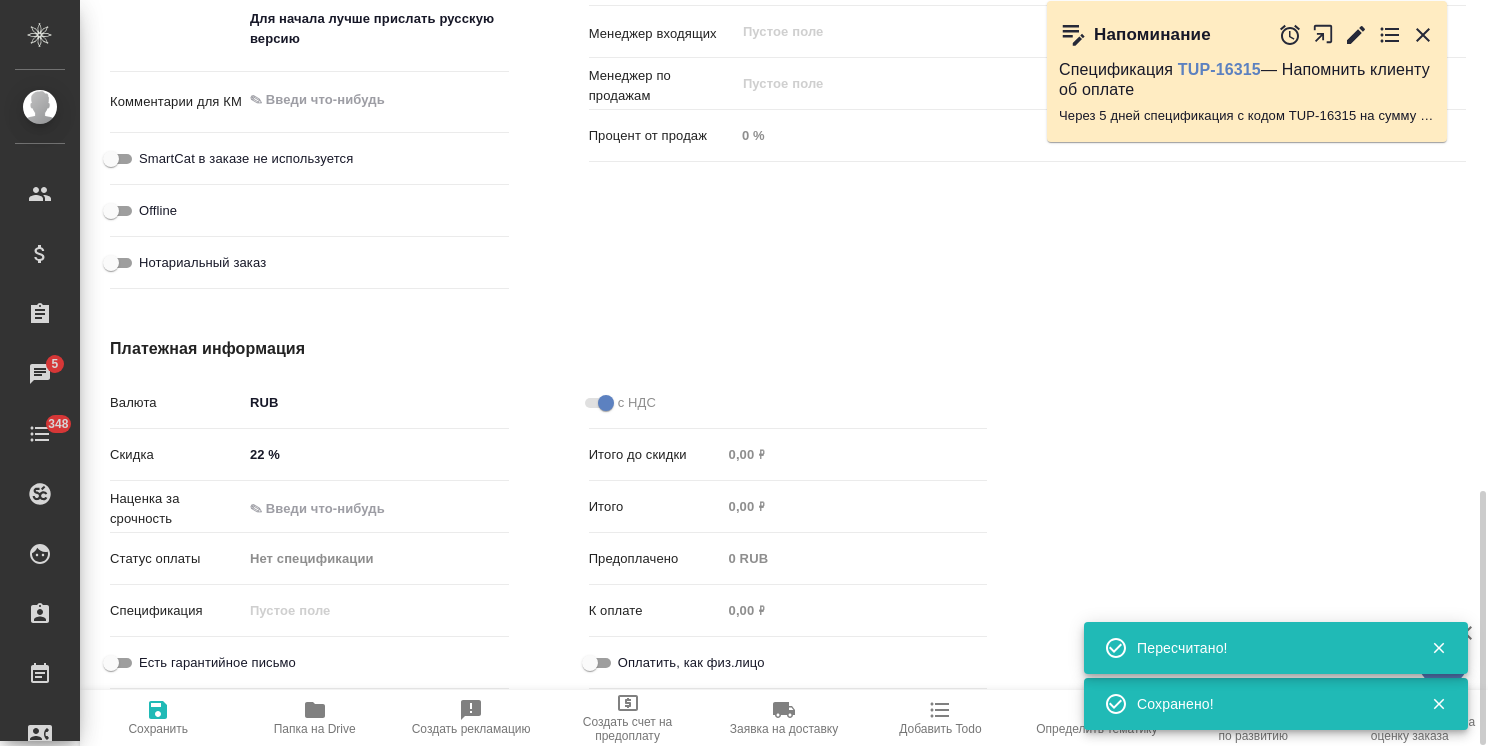 type on "x" 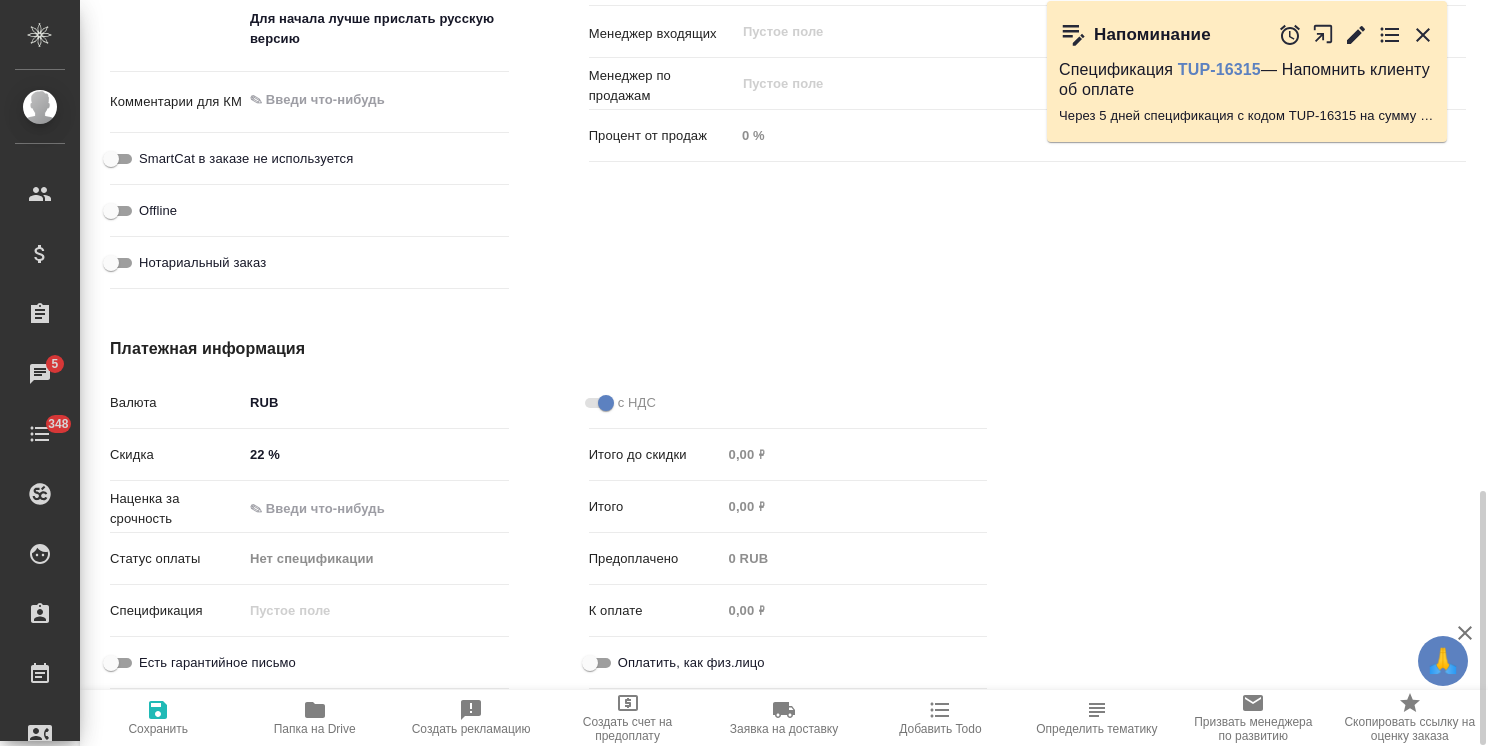 type on "x" 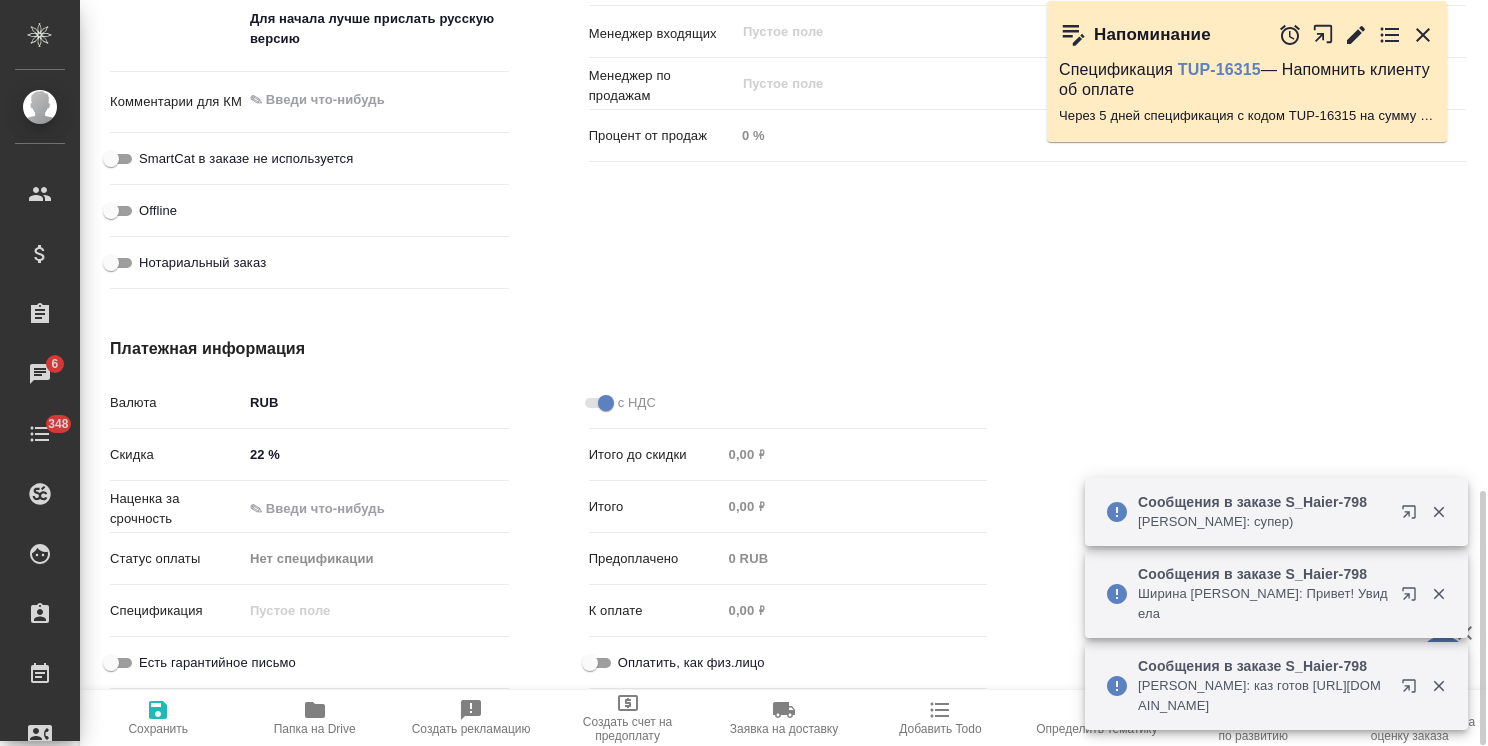 type on "x" 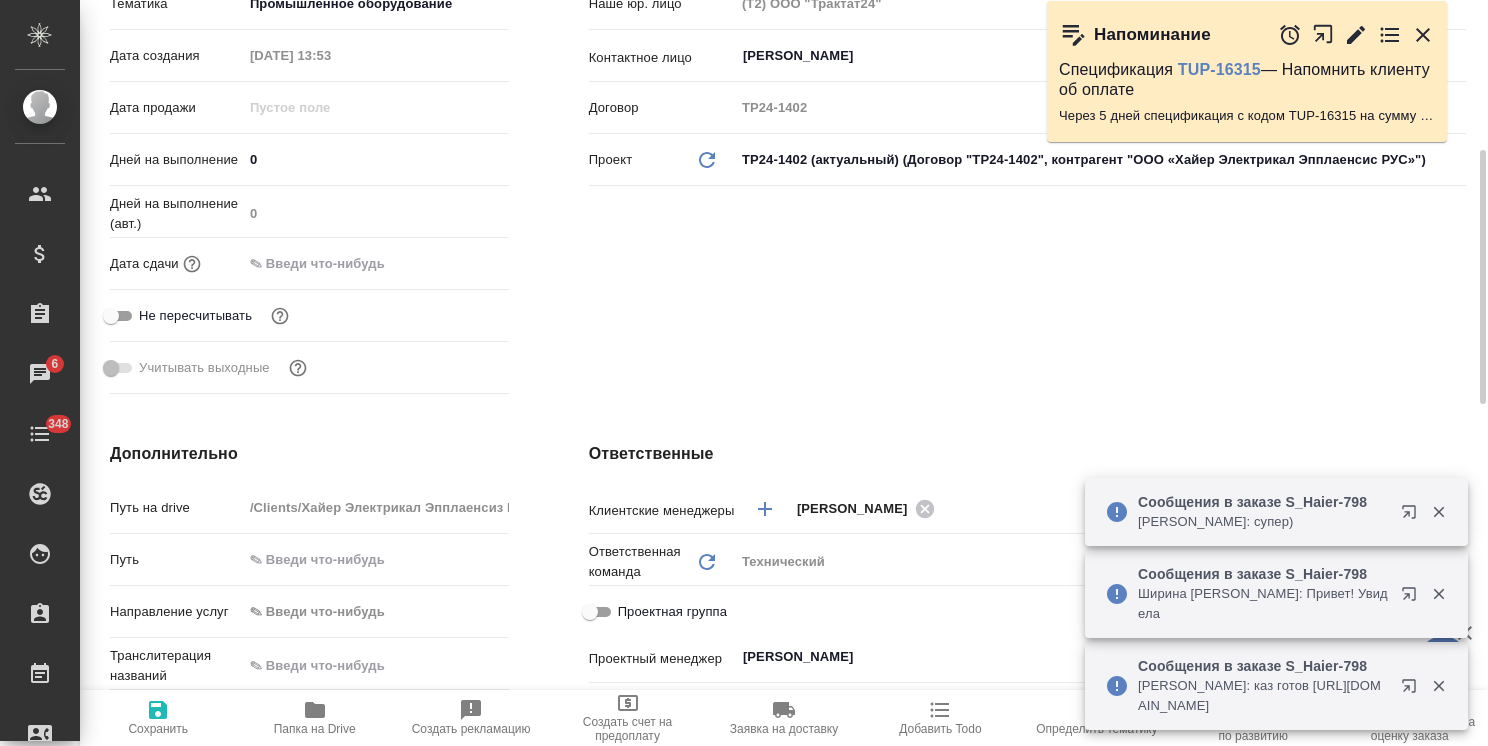 scroll, scrollTop: 240, scrollLeft: 0, axis: vertical 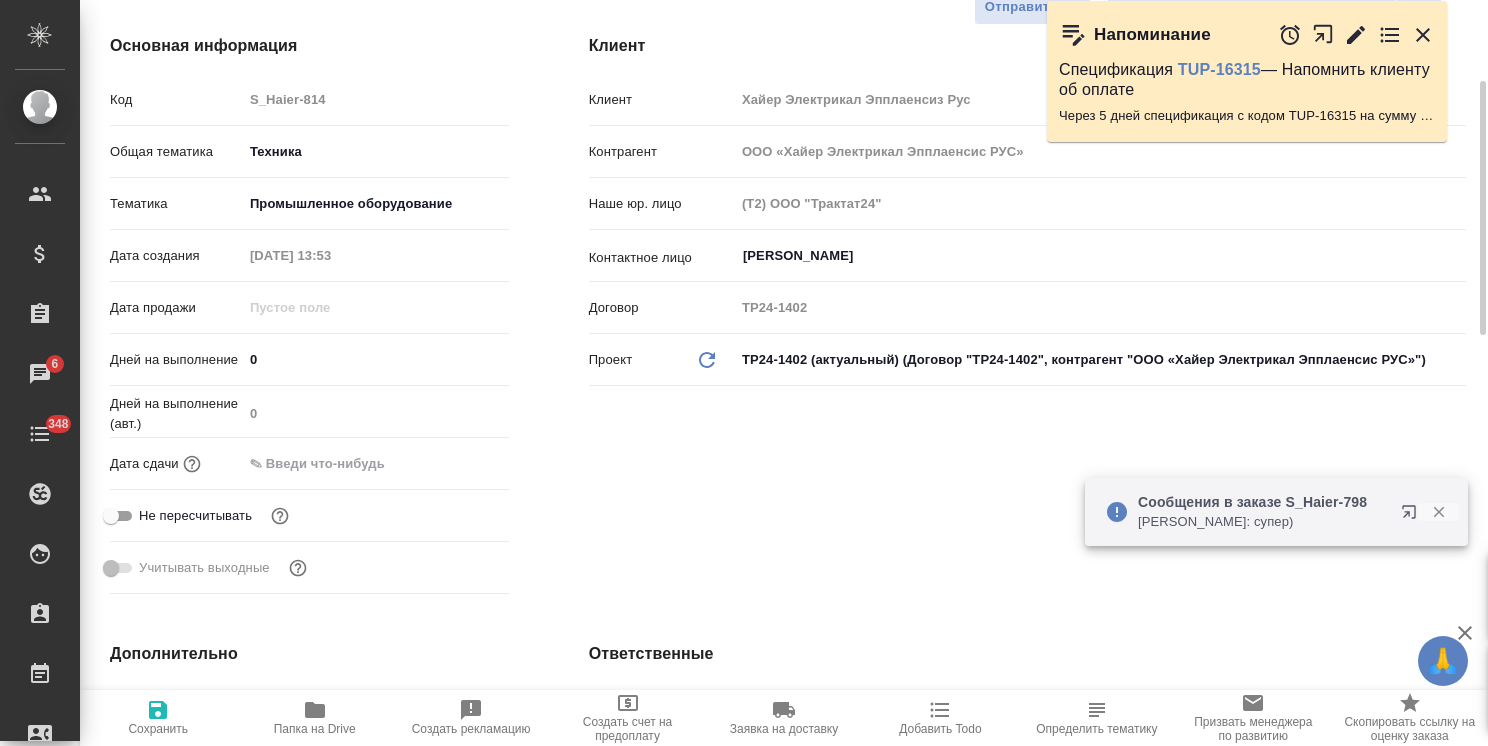 click 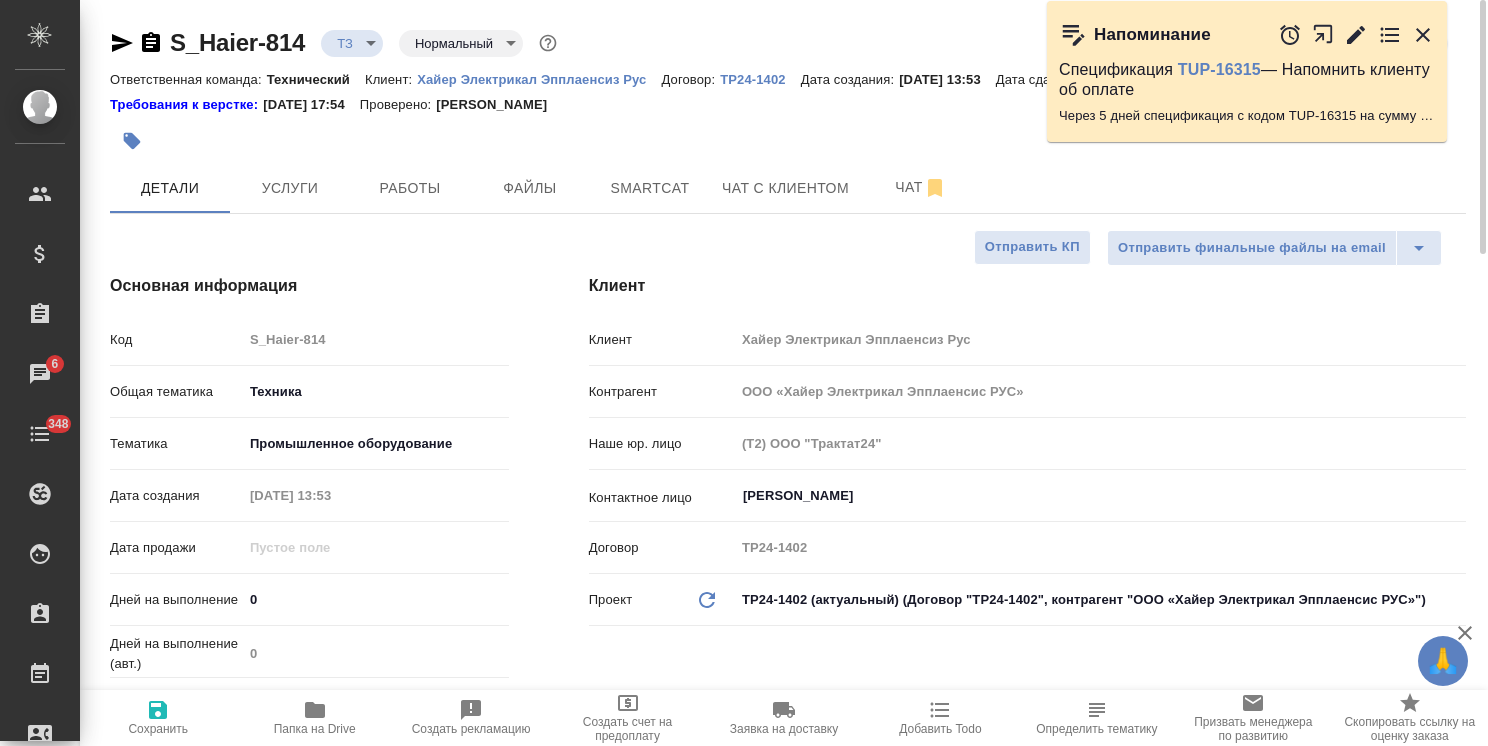 scroll, scrollTop: 100, scrollLeft: 0, axis: vertical 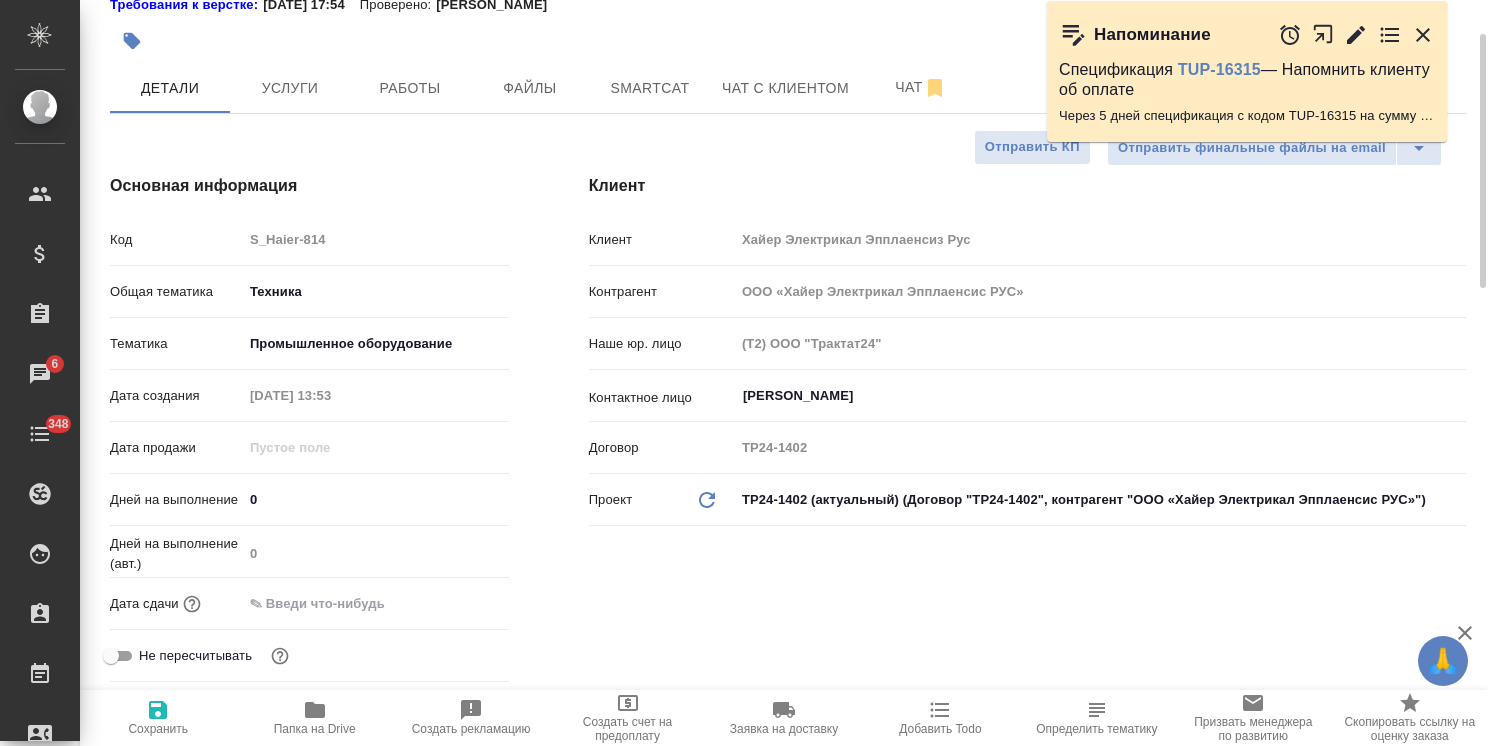 click 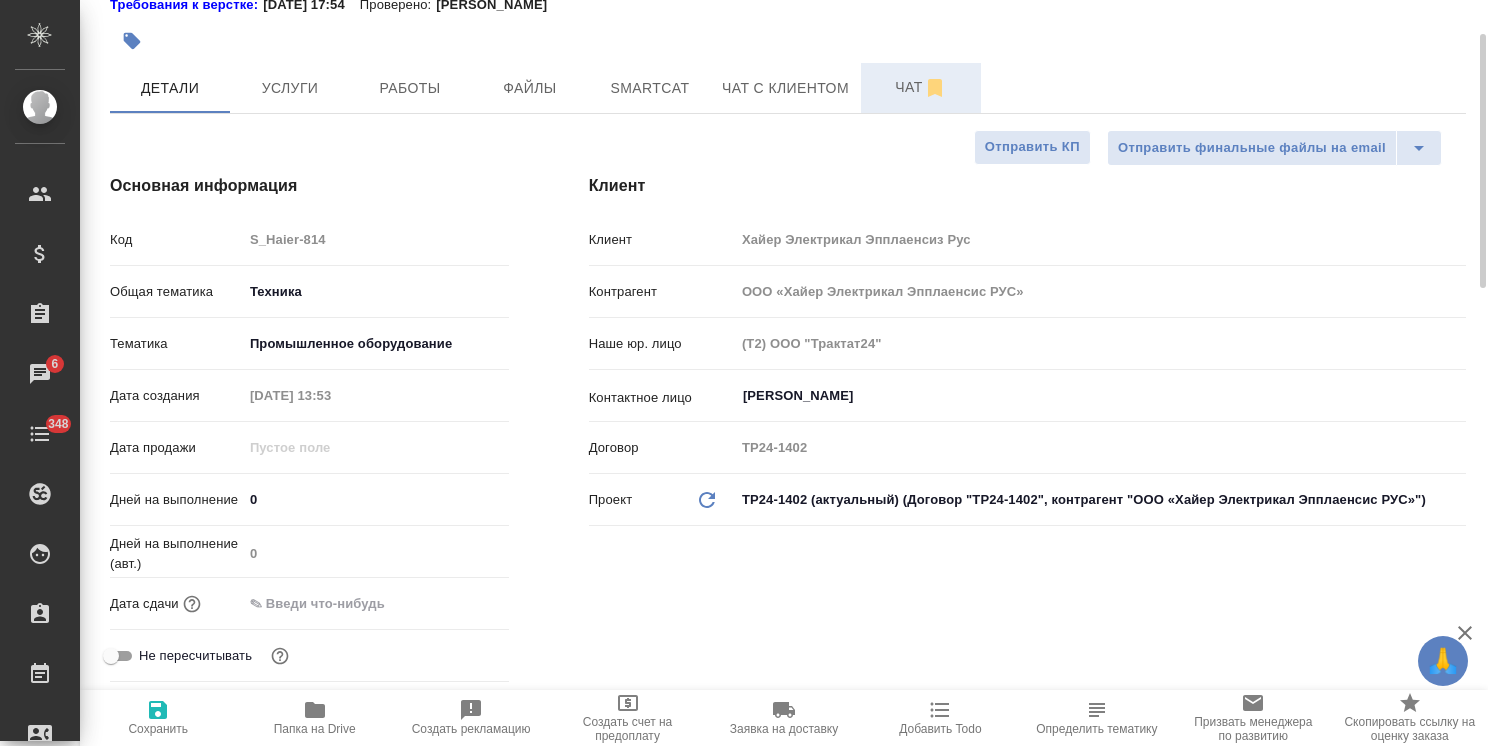 click on "Чат" at bounding box center (921, 87) 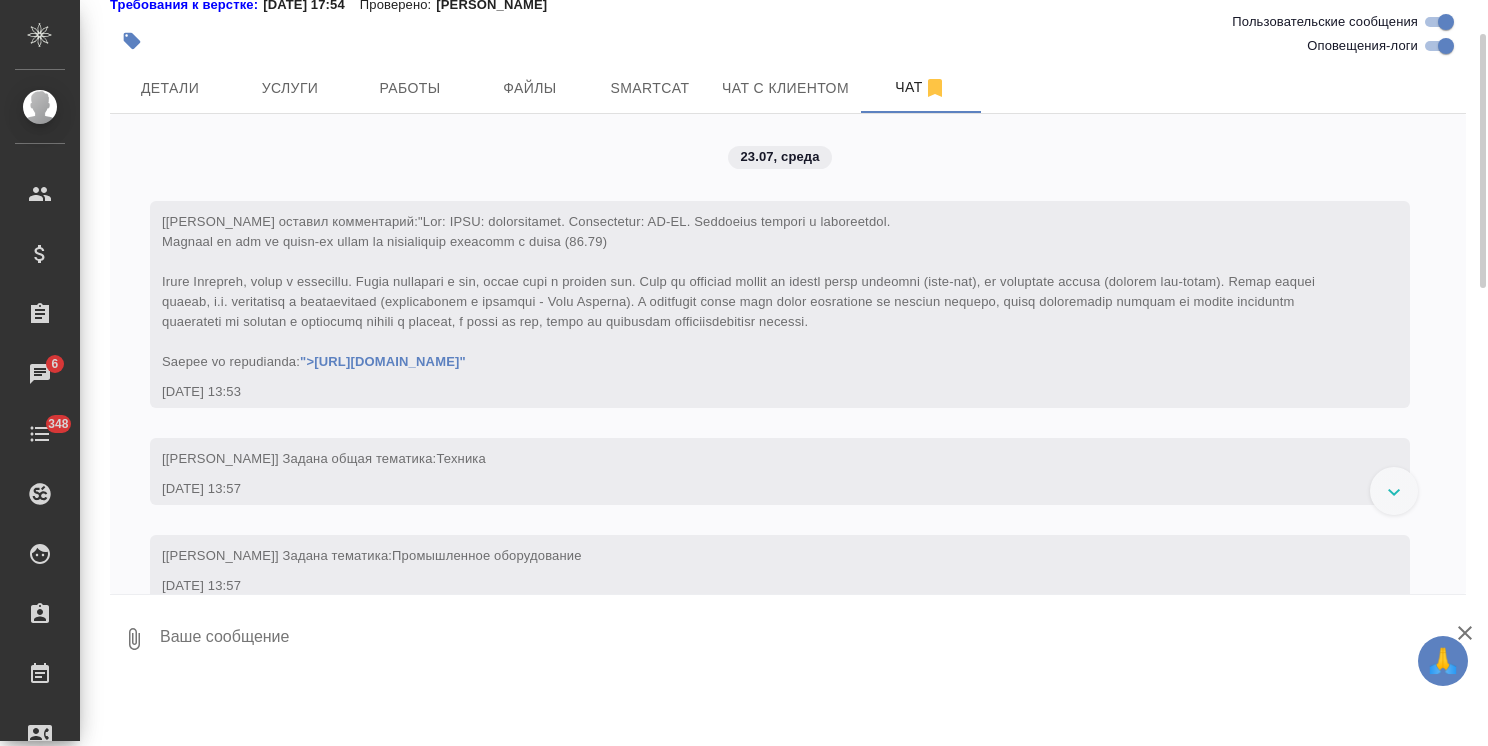 scroll, scrollTop: 135, scrollLeft: 0, axis: vertical 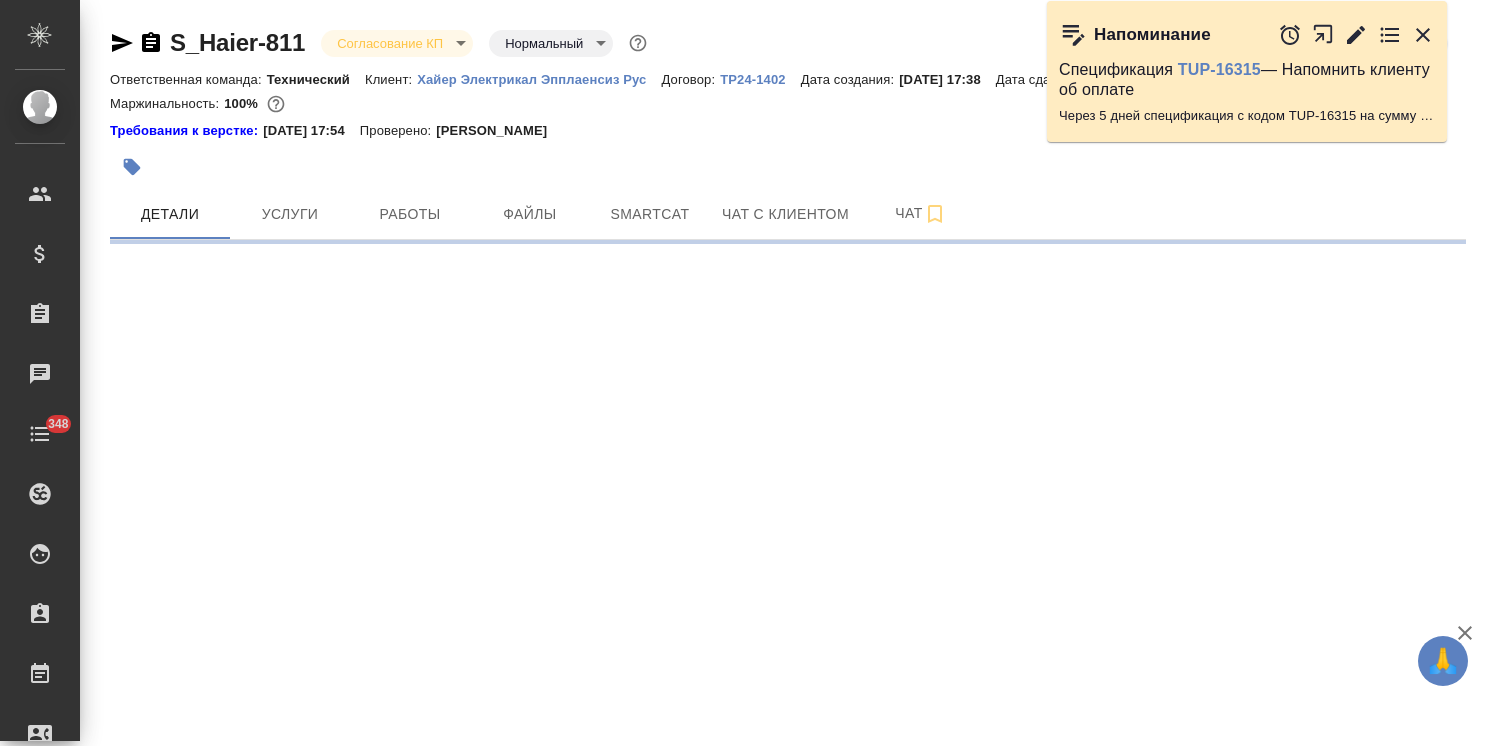 select on "RU" 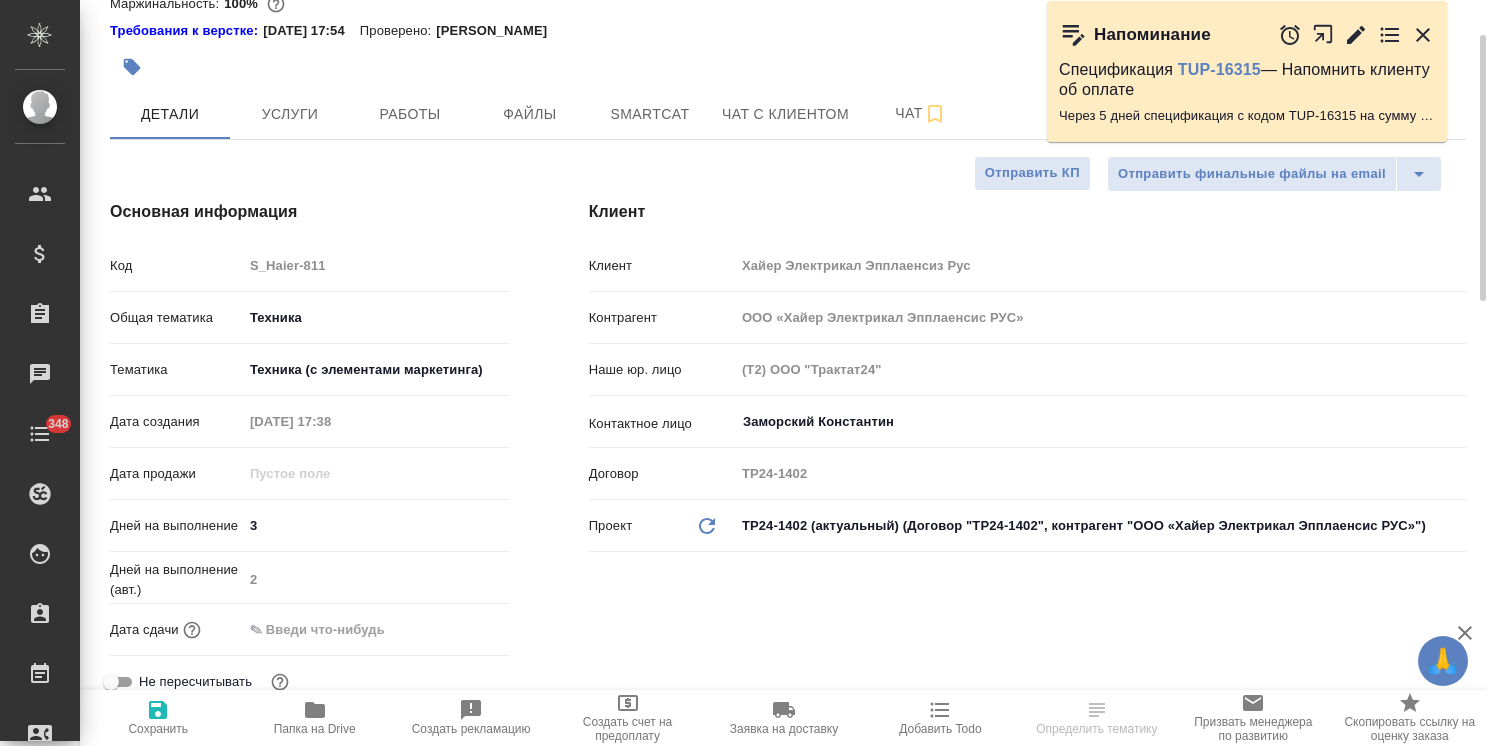 type on "x" 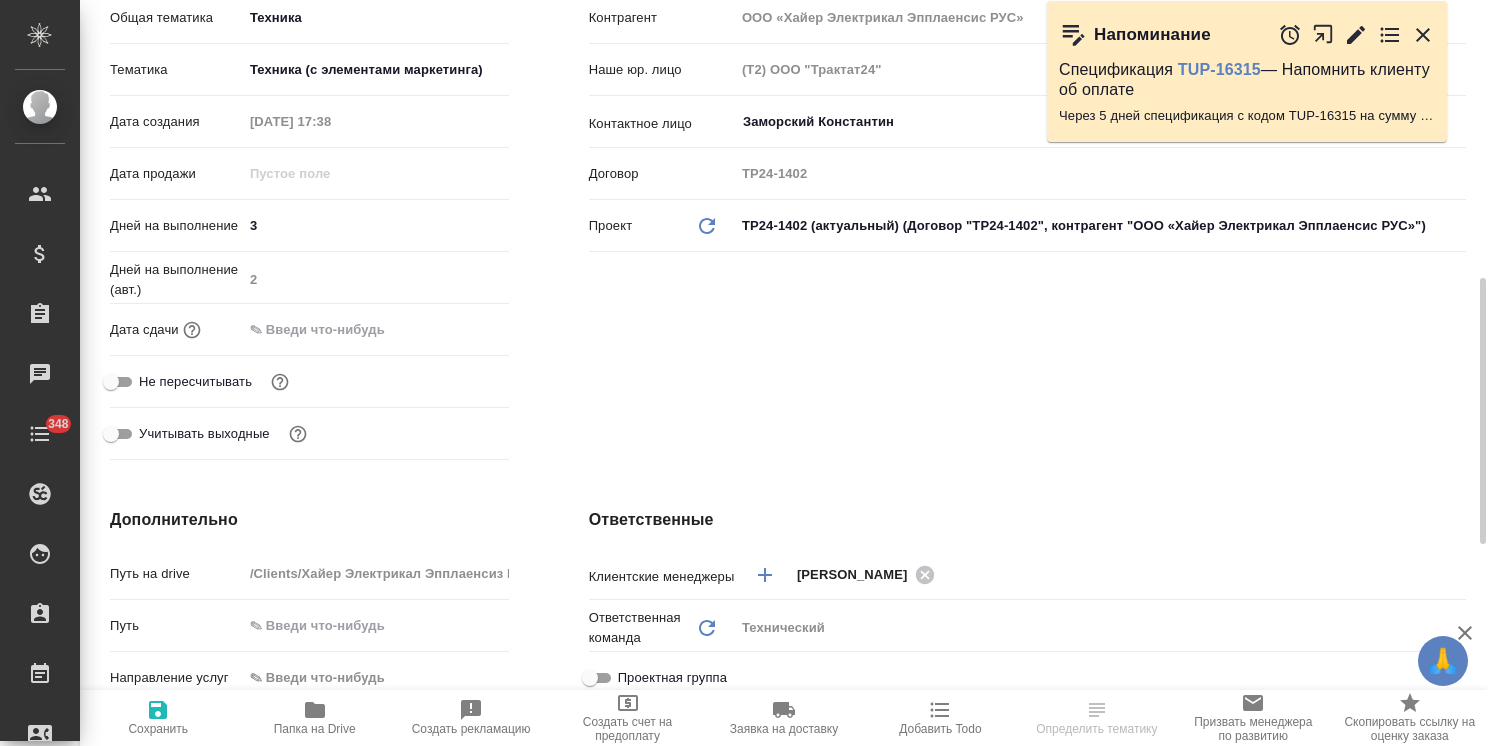 type on "x" 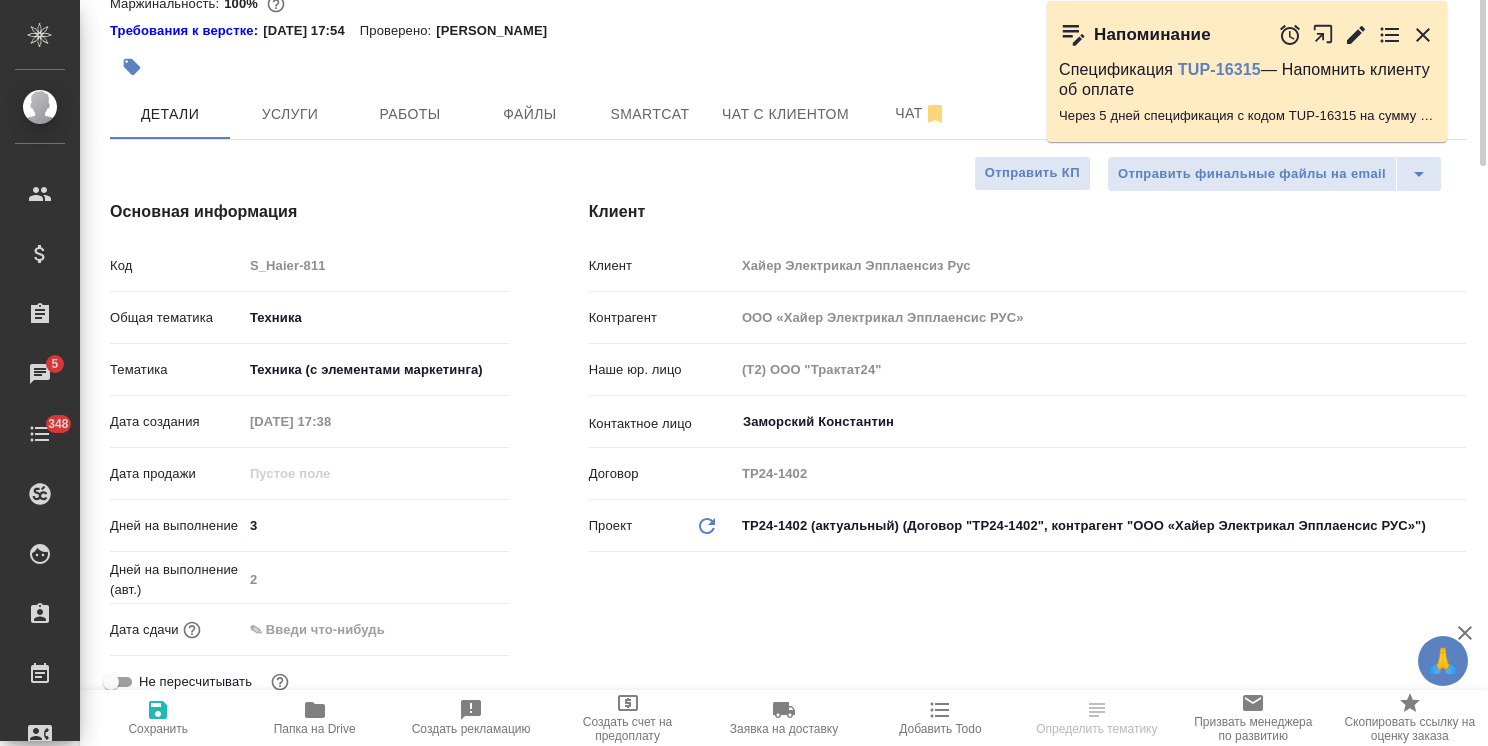 scroll, scrollTop: 0, scrollLeft: 0, axis: both 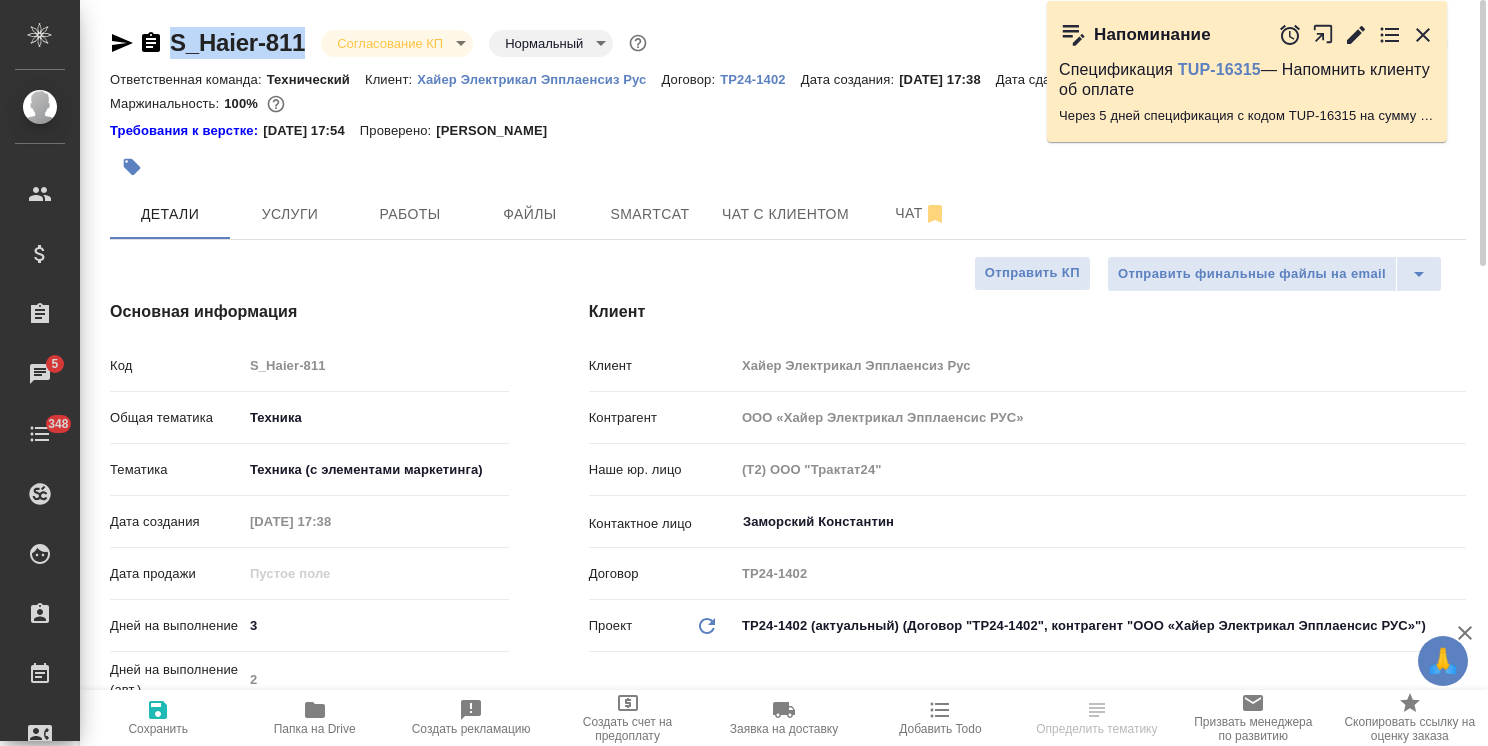 drag, startPoint x: 311, startPoint y: 17, endPoint x: 168, endPoint y: 21, distance: 143.05594 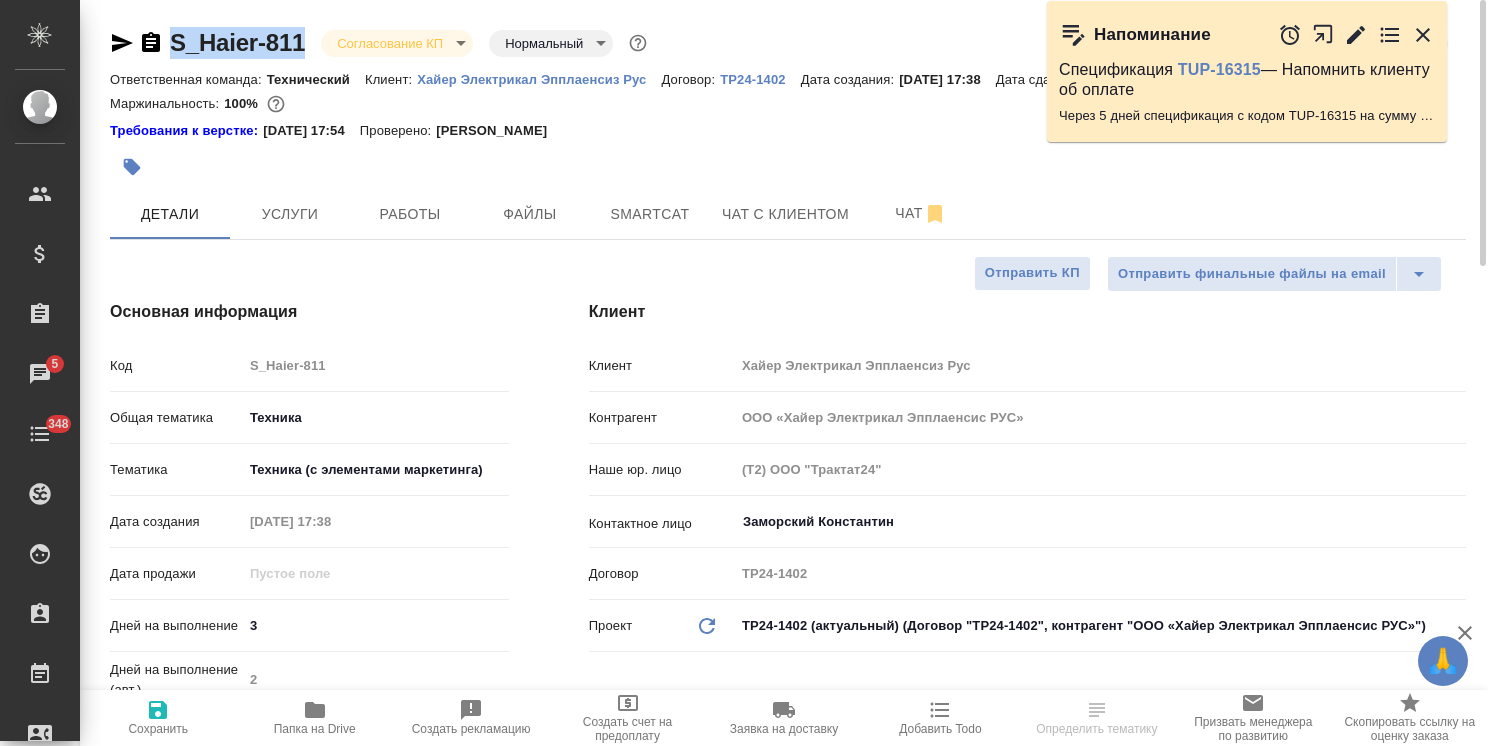 copy on "S_Haier-811" 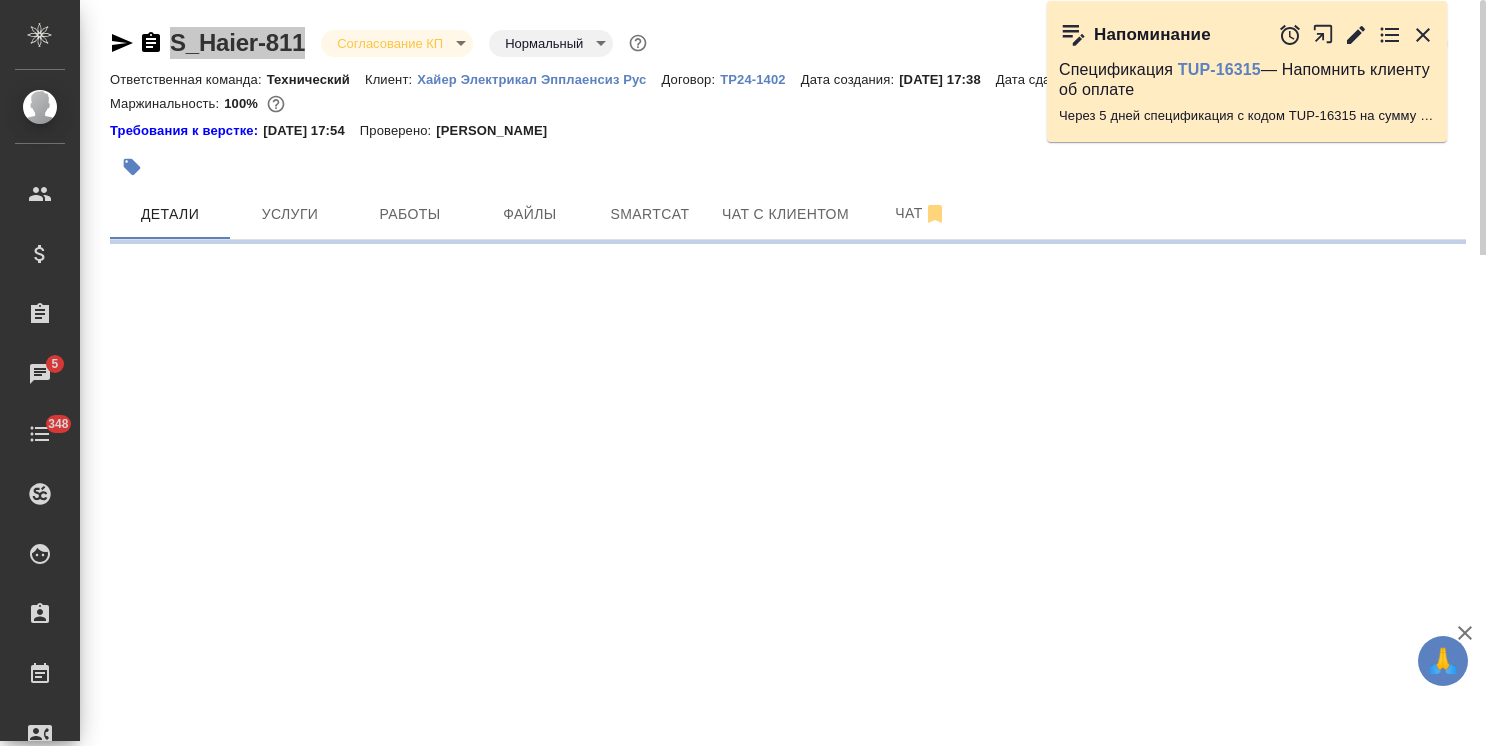 select on "RU" 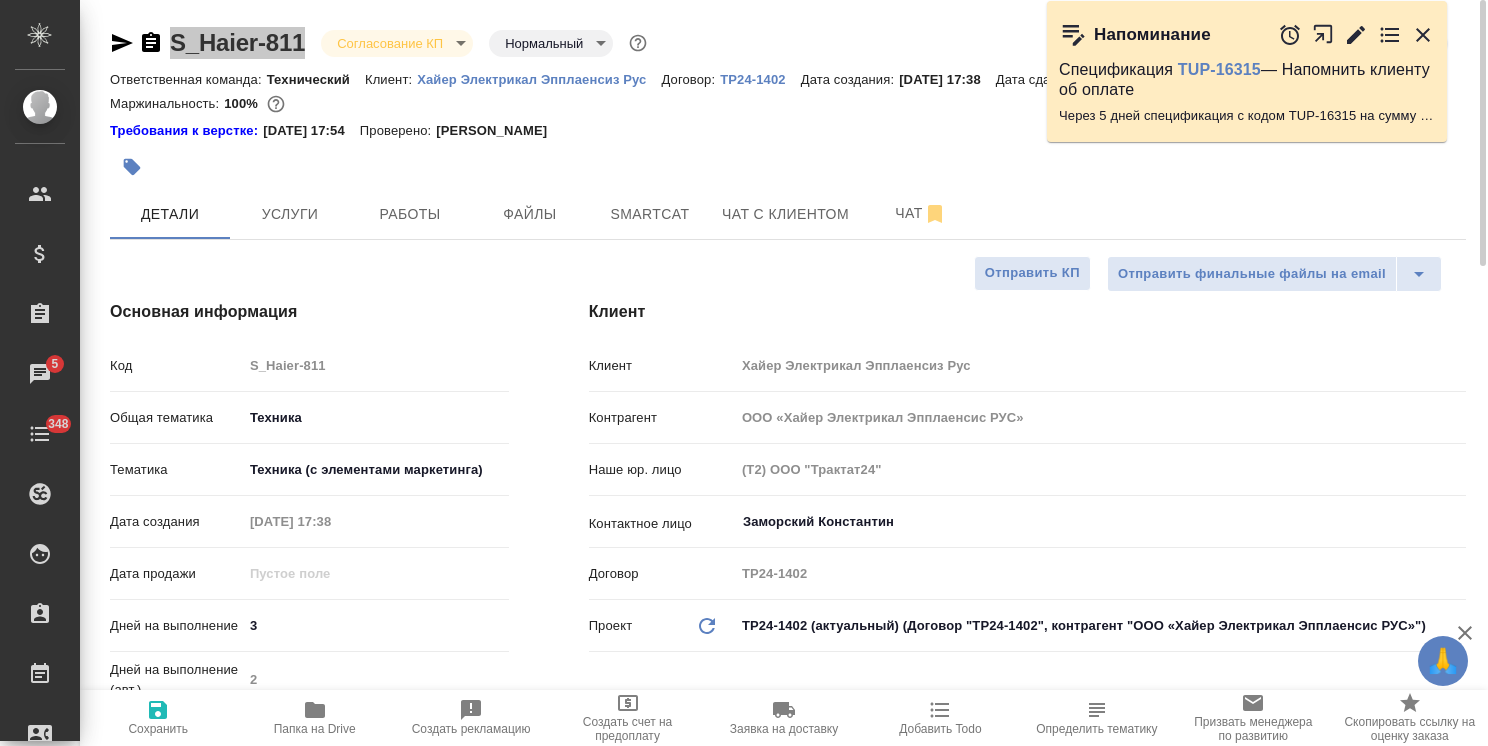 type on "x" 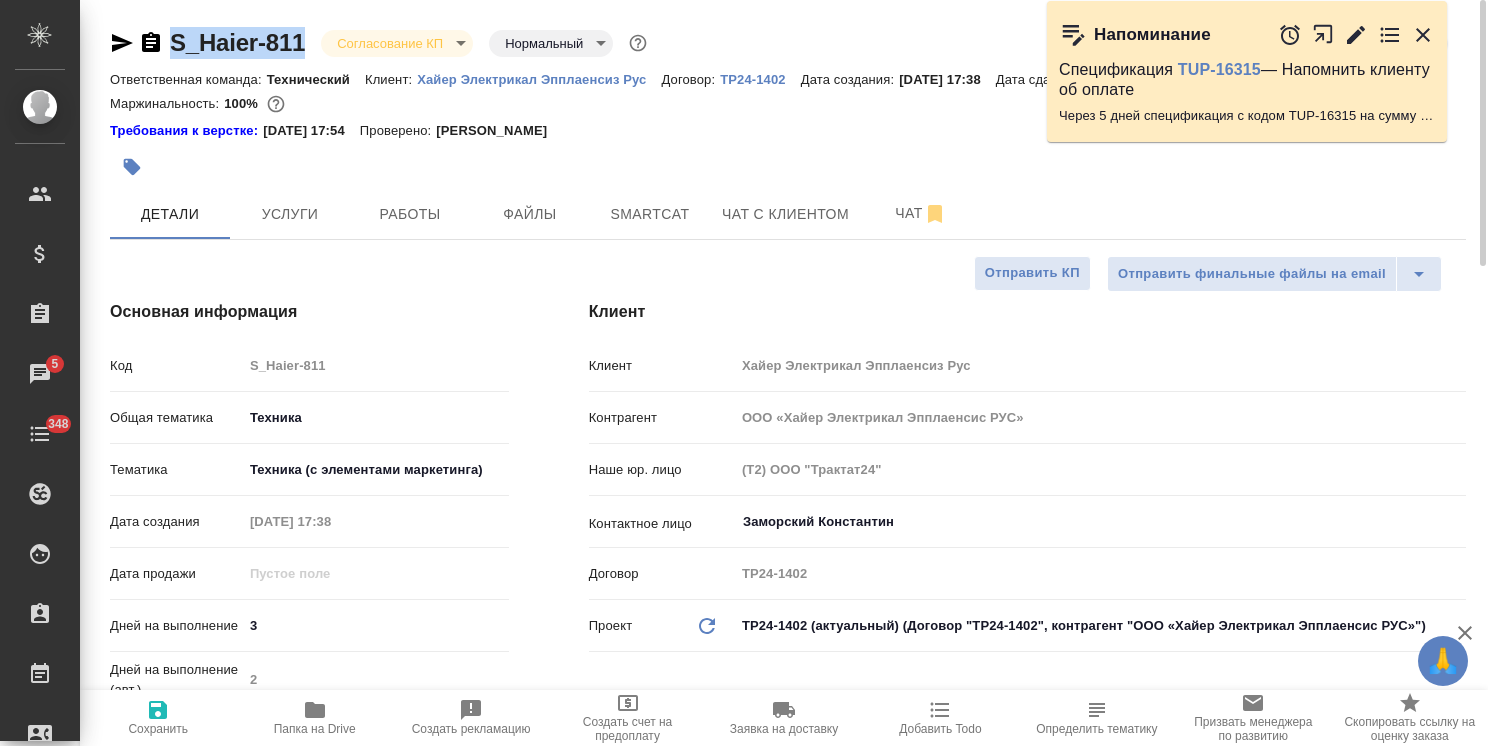 type on "x" 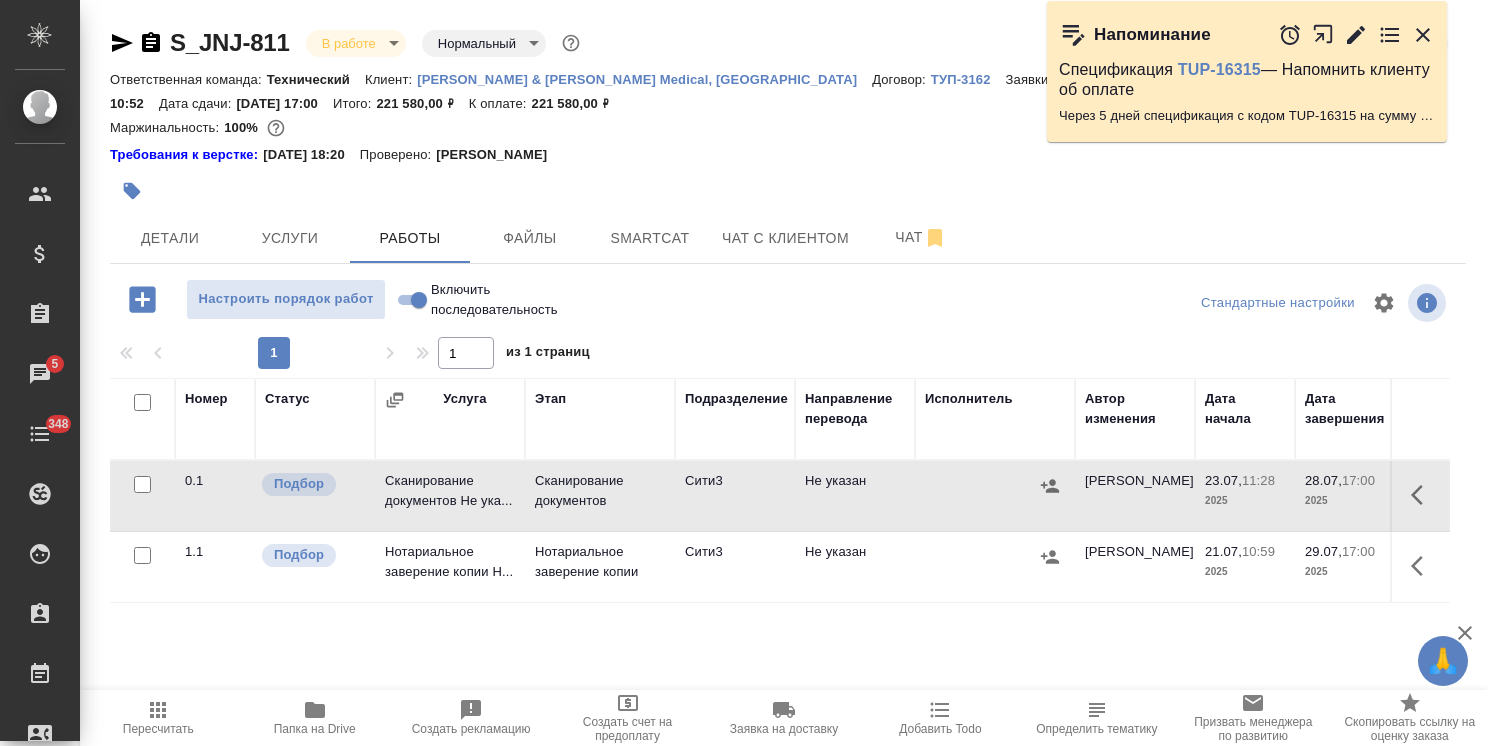 scroll, scrollTop: 0, scrollLeft: 0, axis: both 